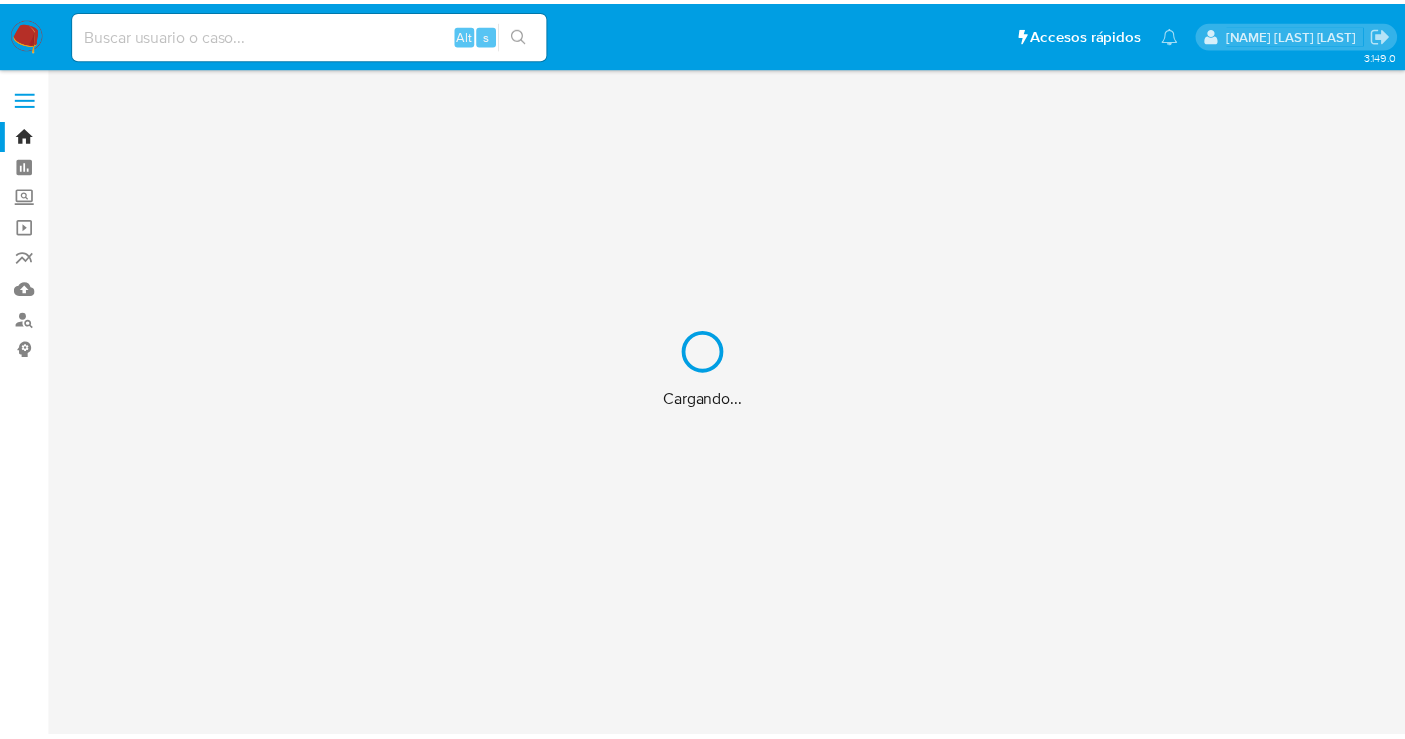 scroll, scrollTop: 0, scrollLeft: 0, axis: both 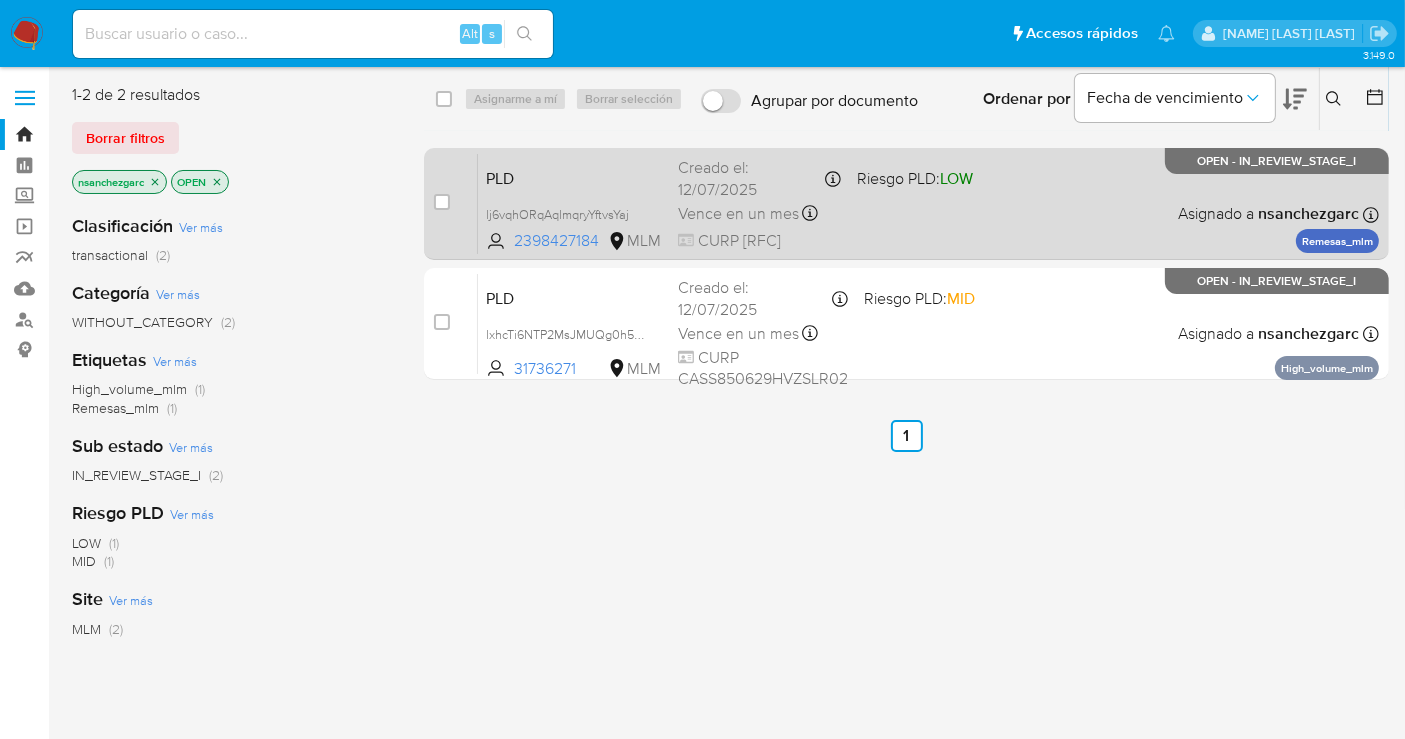 click on "Vence en un mes   Vence el 10/09/2025 02:09:39" at bounding box center (759, 213) 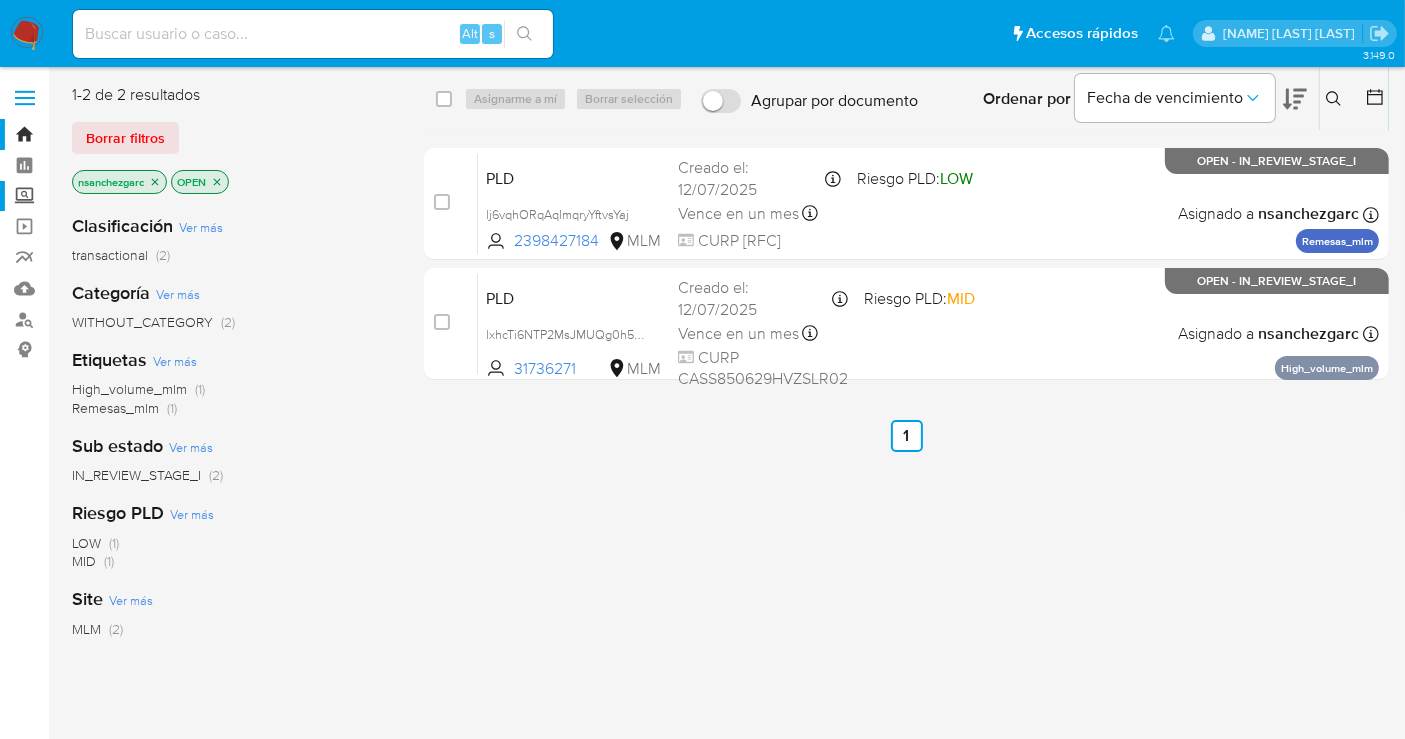 click on "Screening" at bounding box center [119, 196] 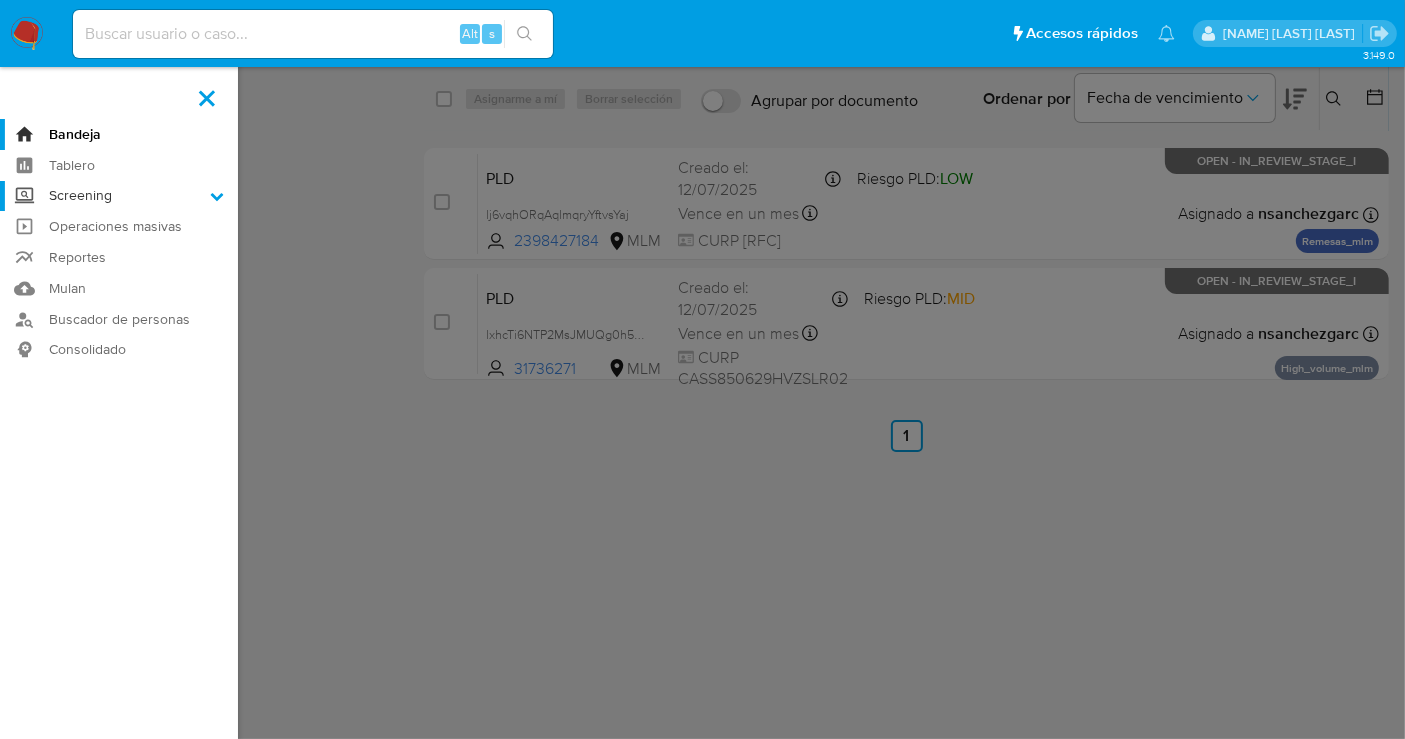 click on "Screening" at bounding box center [0, 0] 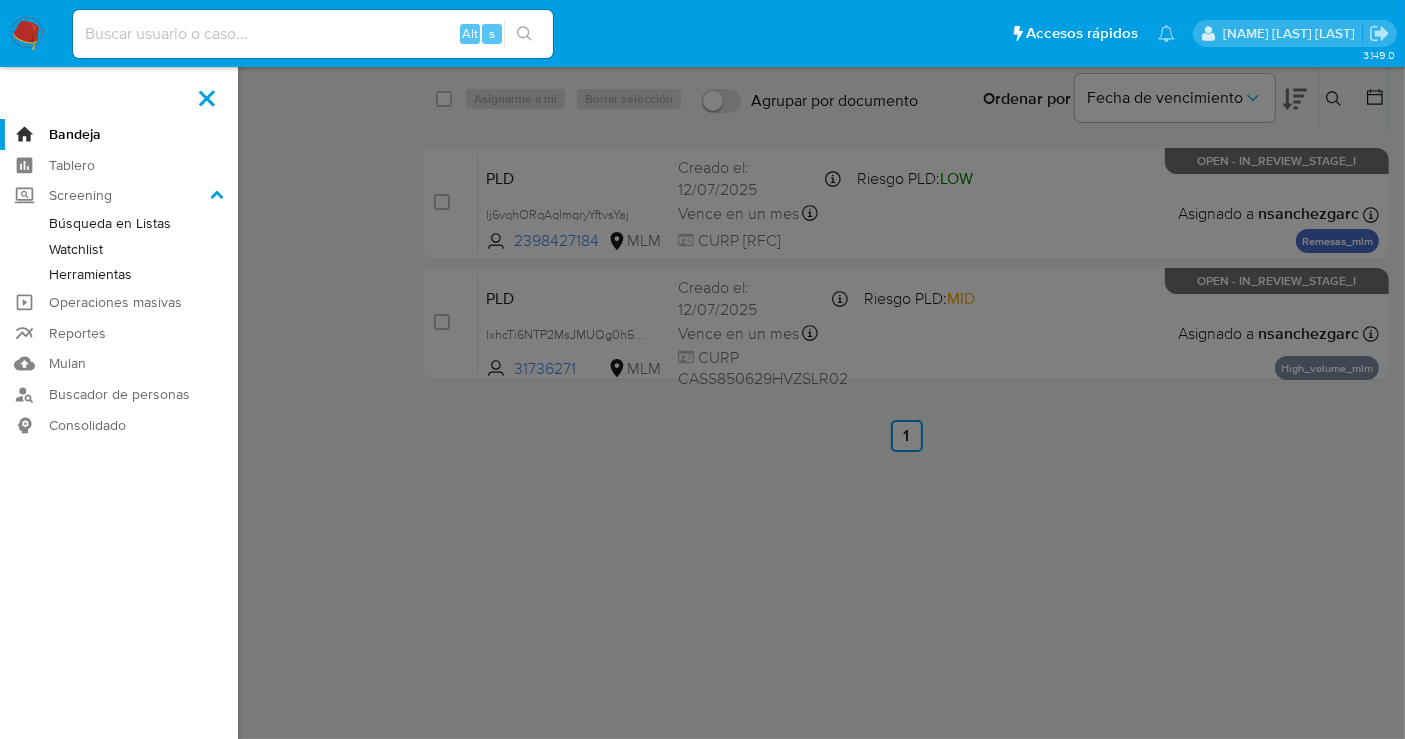 click on "Herramientas" at bounding box center (119, 274) 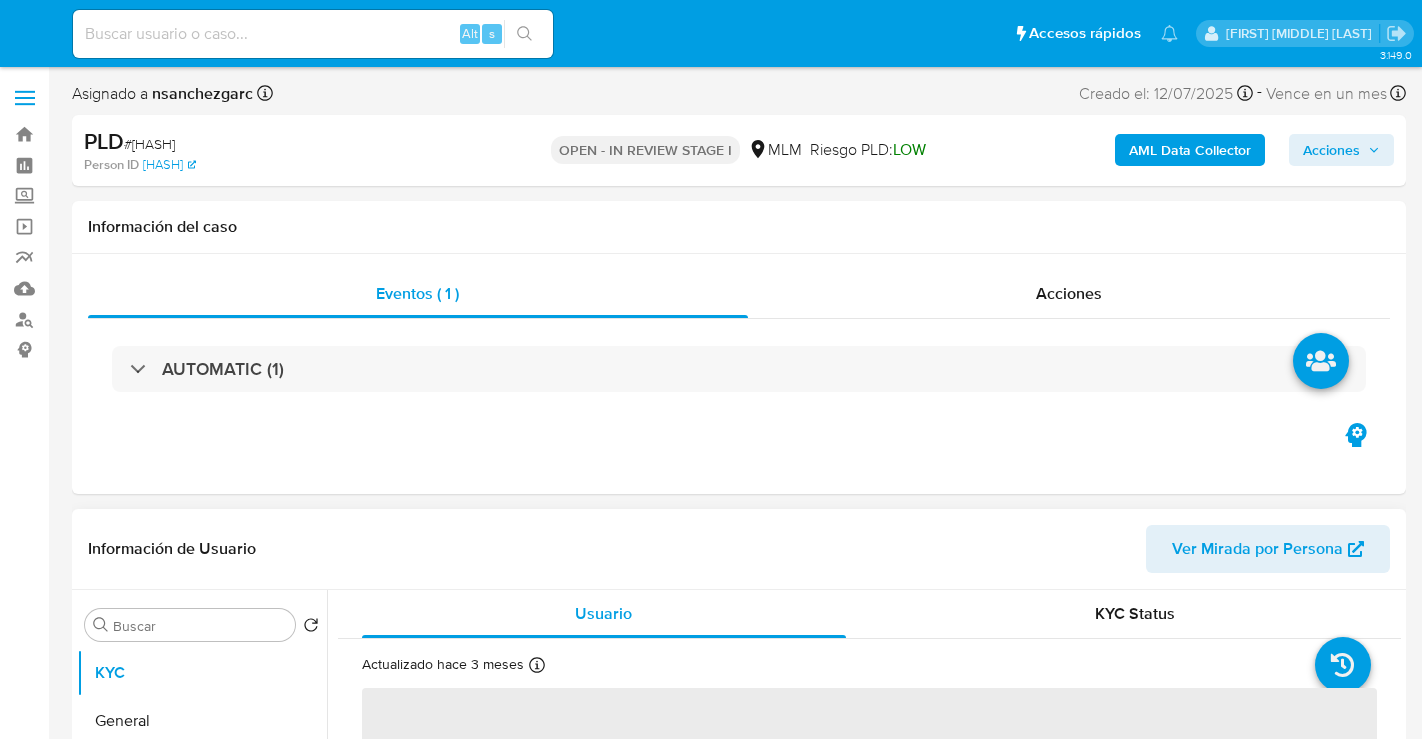 select on "10" 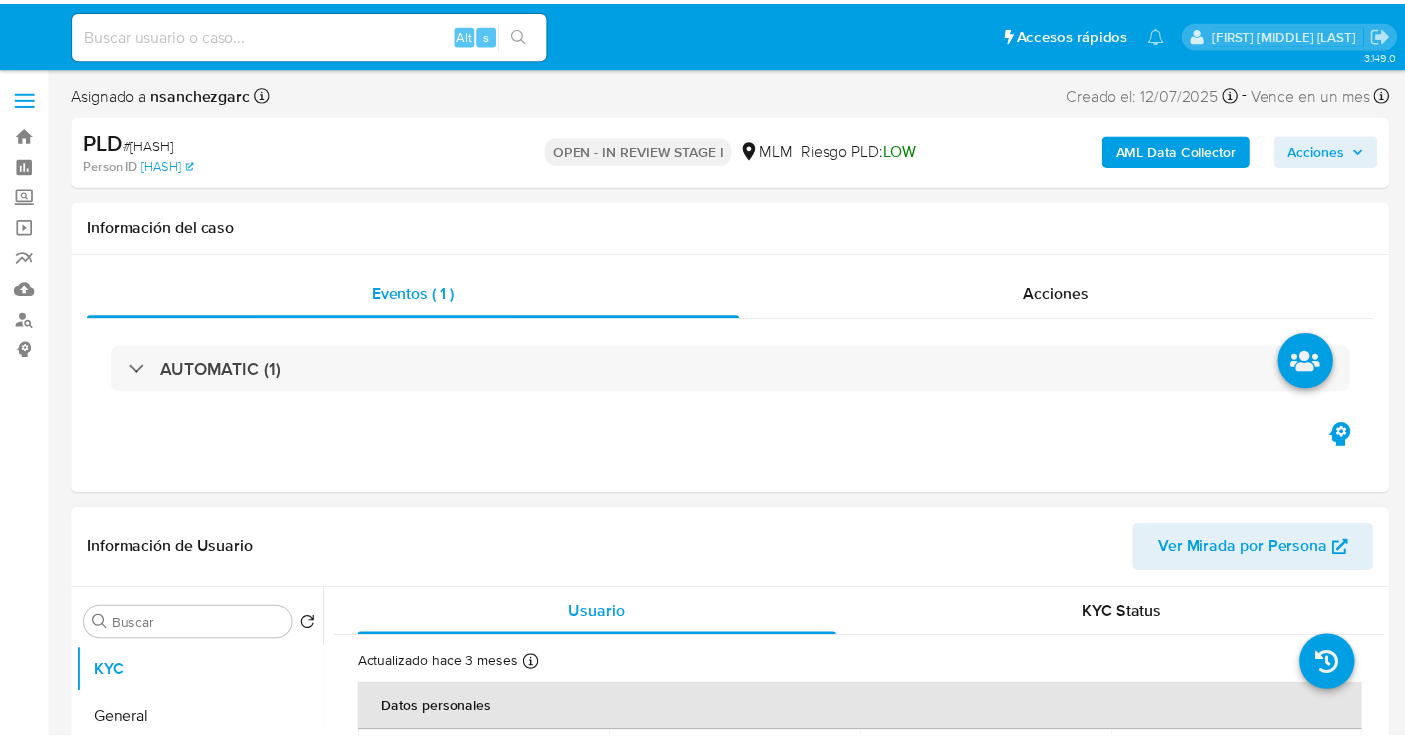 scroll, scrollTop: 0, scrollLeft: 0, axis: both 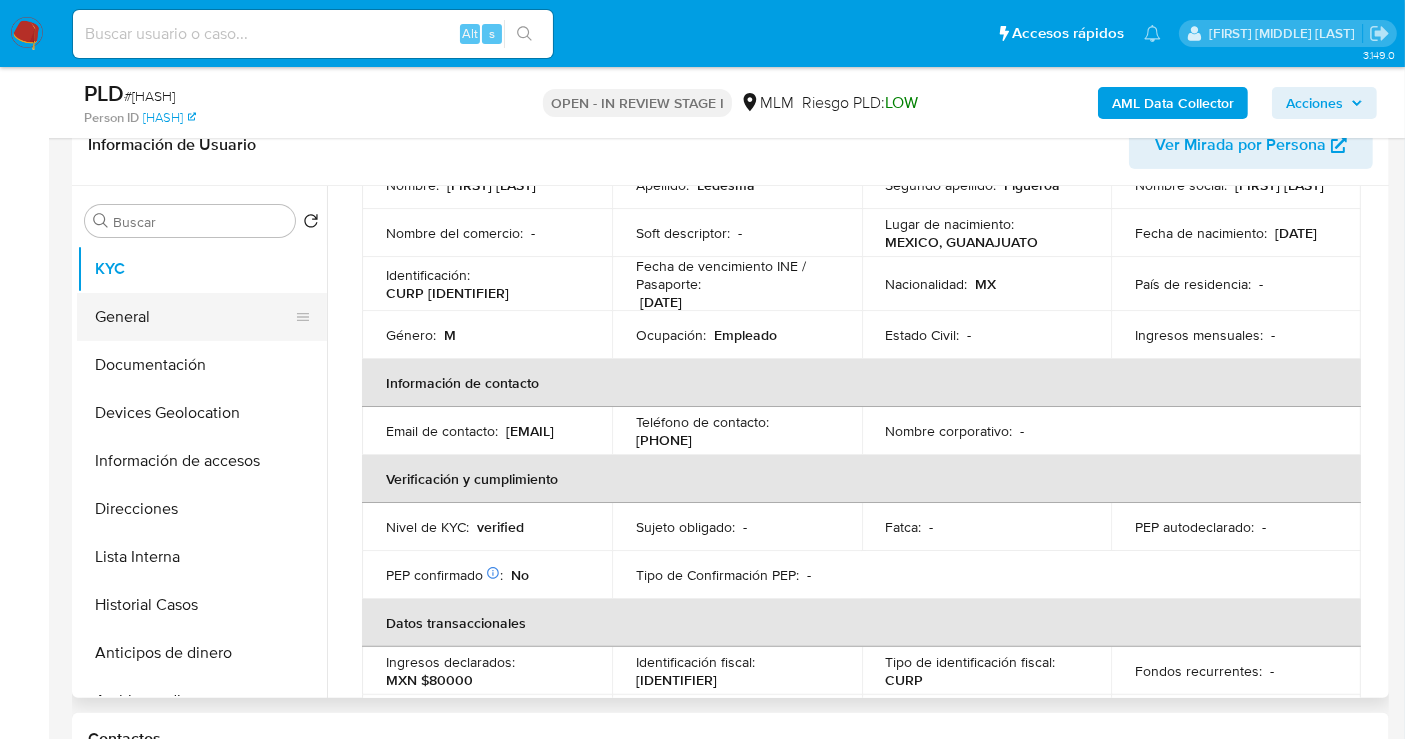click on "General" at bounding box center (194, 317) 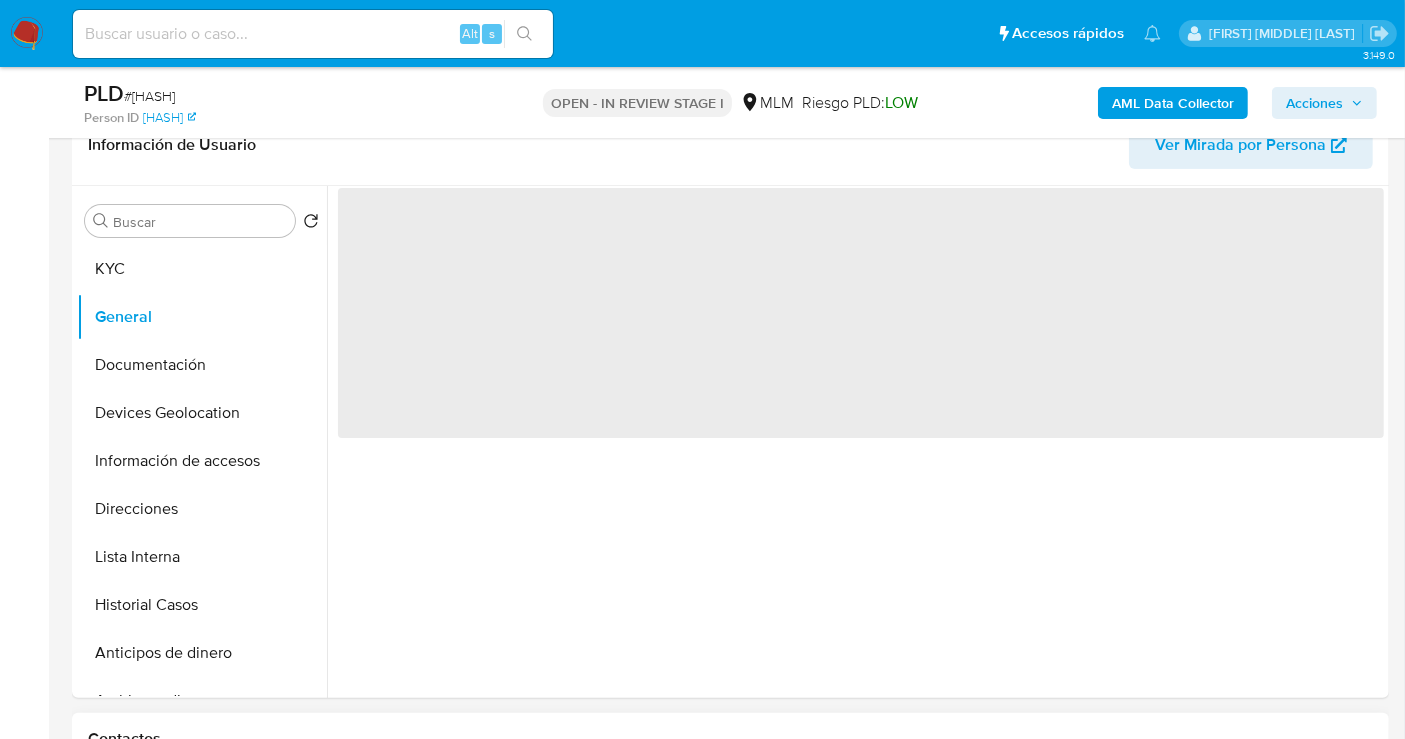 scroll, scrollTop: 0, scrollLeft: 0, axis: both 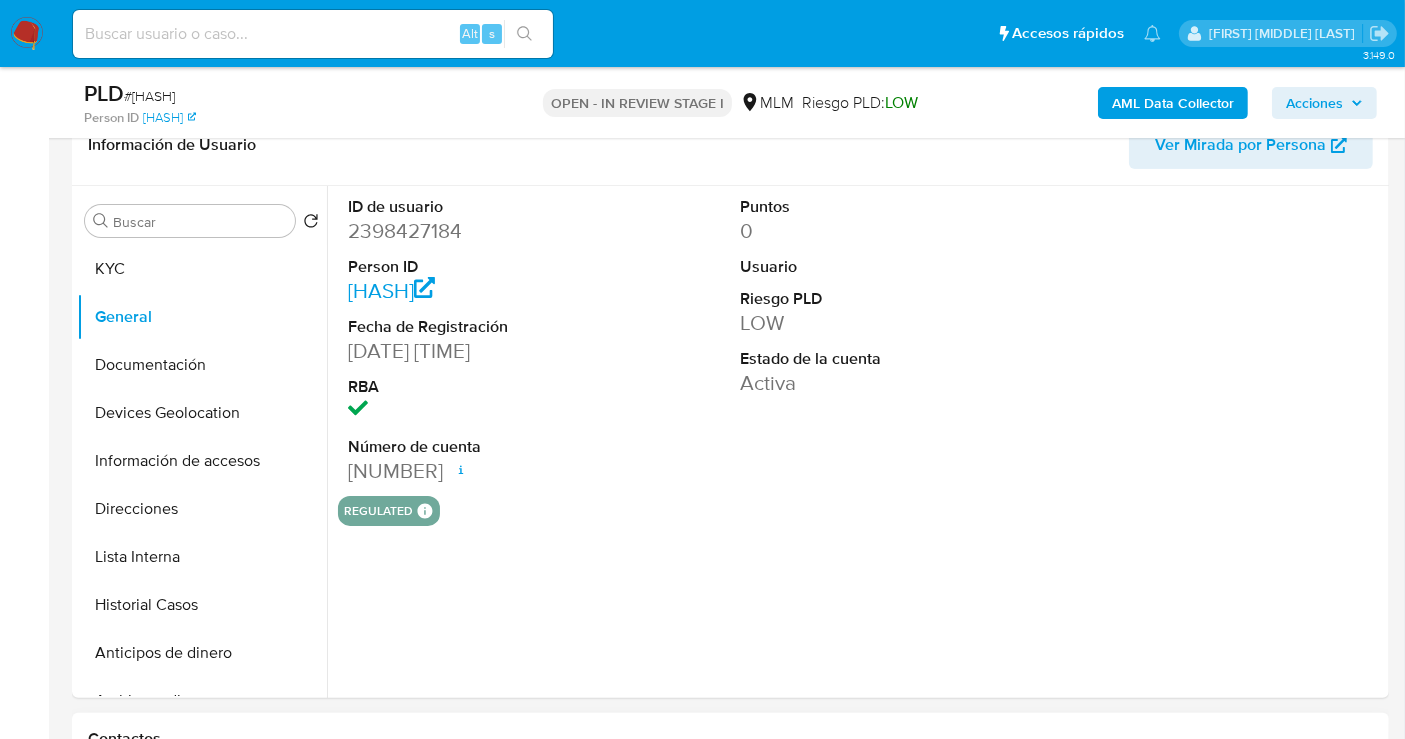 type 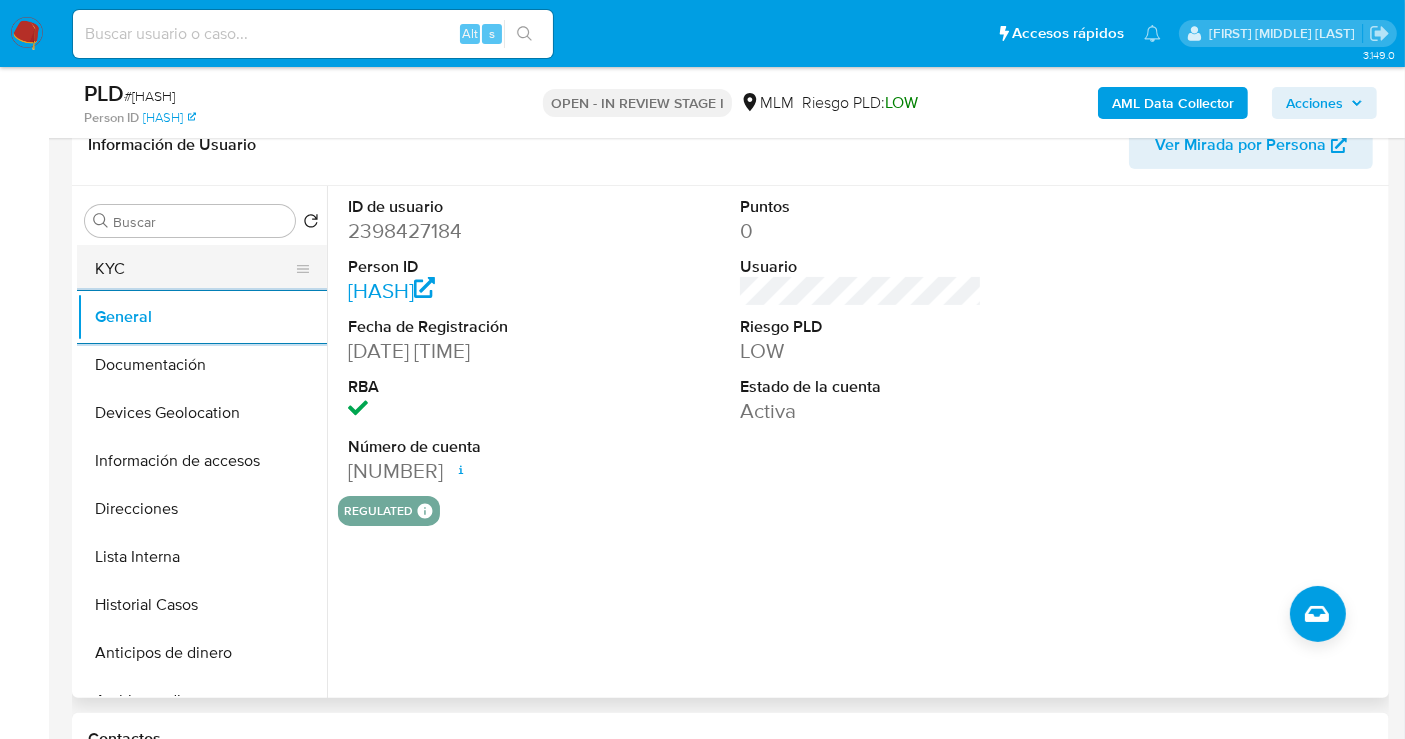 click on "KYC" at bounding box center [194, 269] 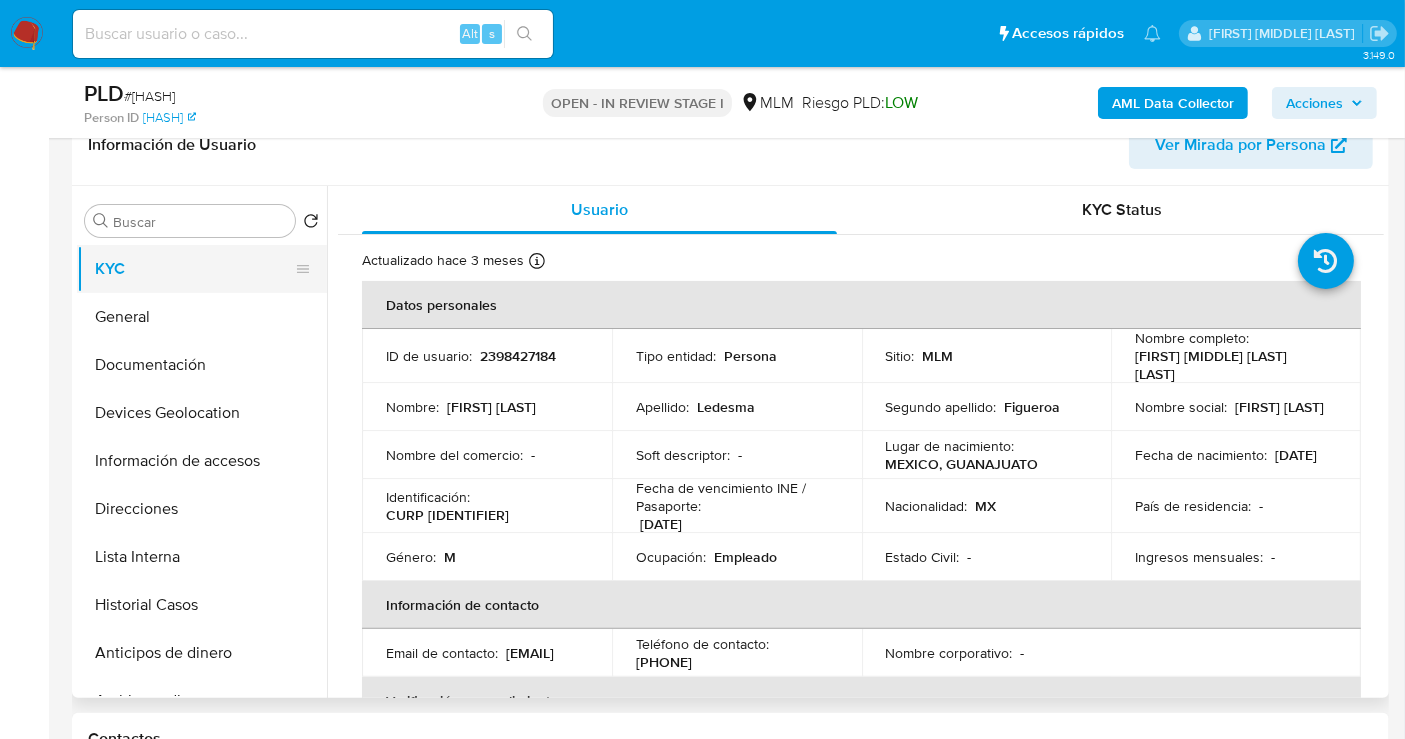 type 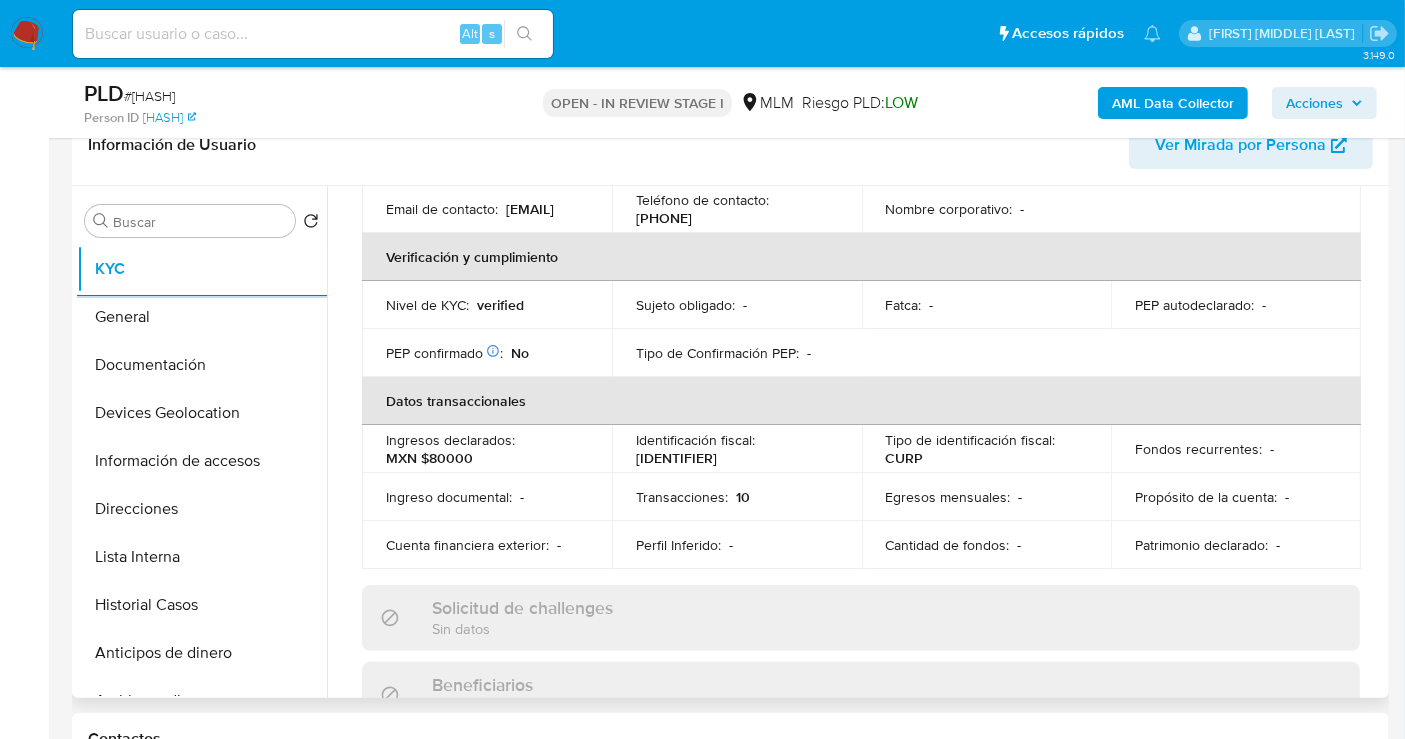scroll, scrollTop: 555, scrollLeft: 0, axis: vertical 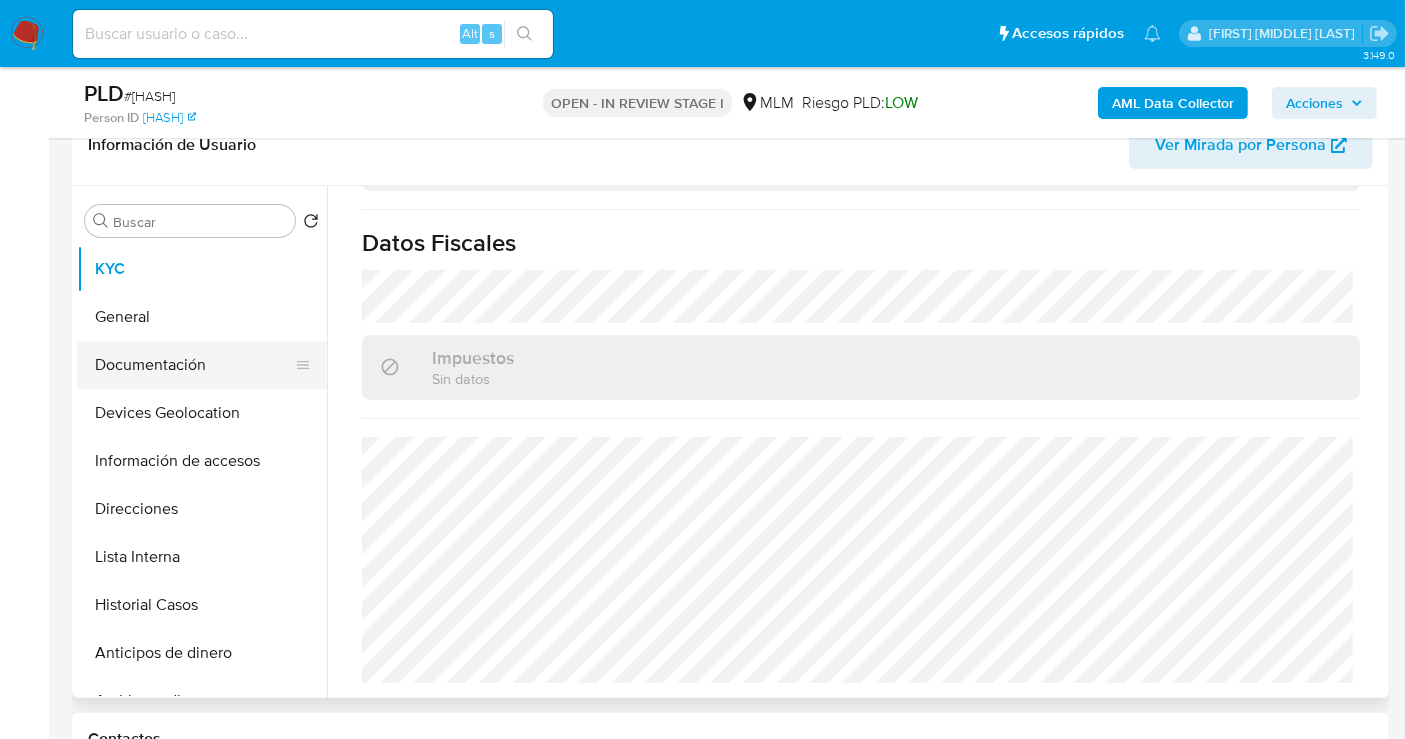click on "Documentación" at bounding box center (194, 365) 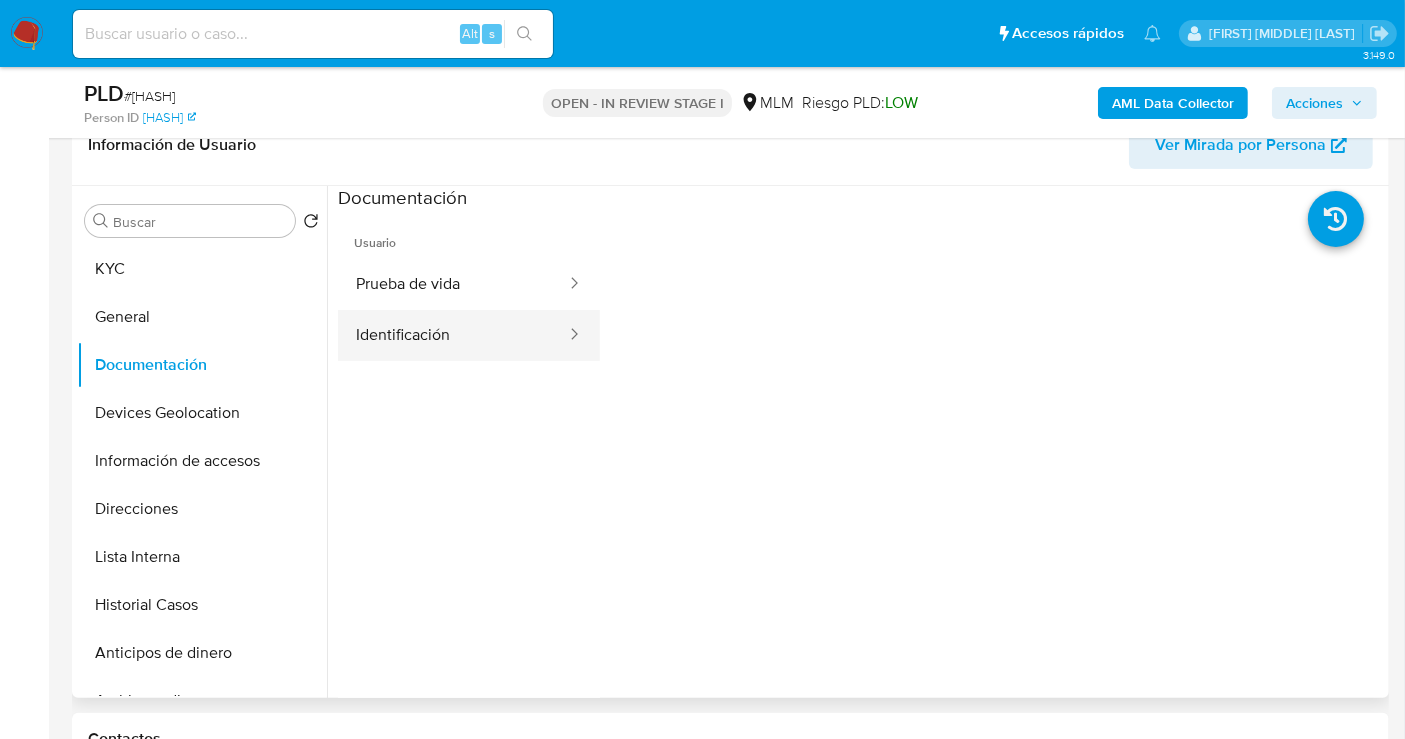 click on "Identificación" at bounding box center (453, 335) 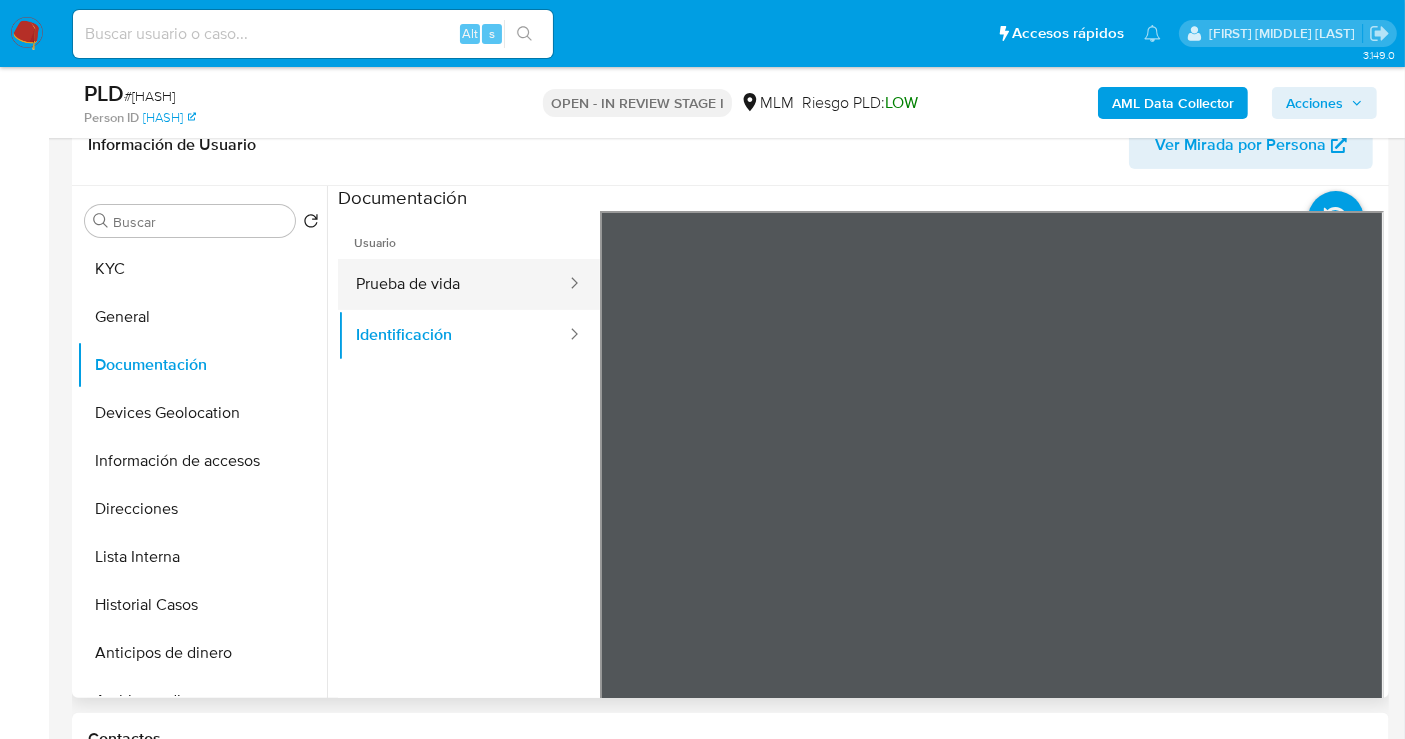 click on "Prueba de vida" at bounding box center (453, 284) 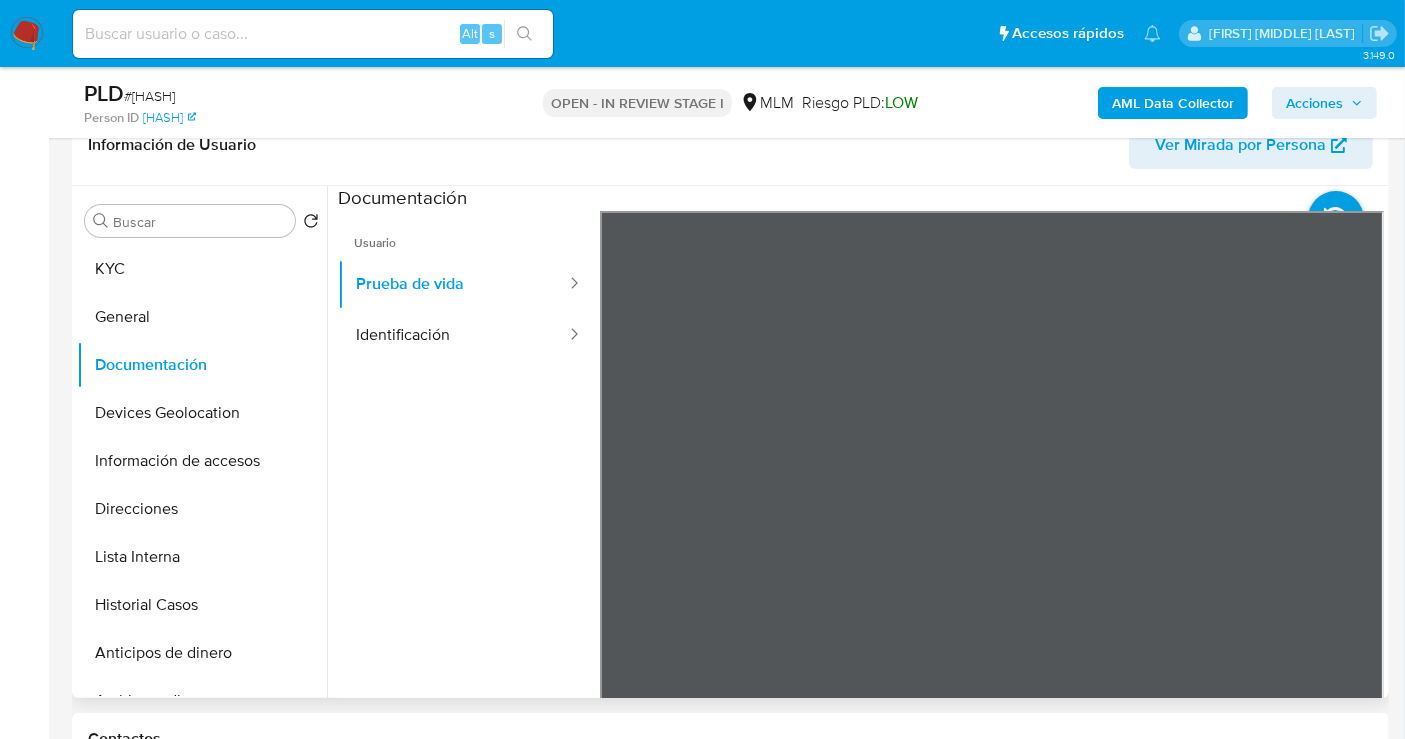 scroll, scrollTop: 61, scrollLeft: 0, axis: vertical 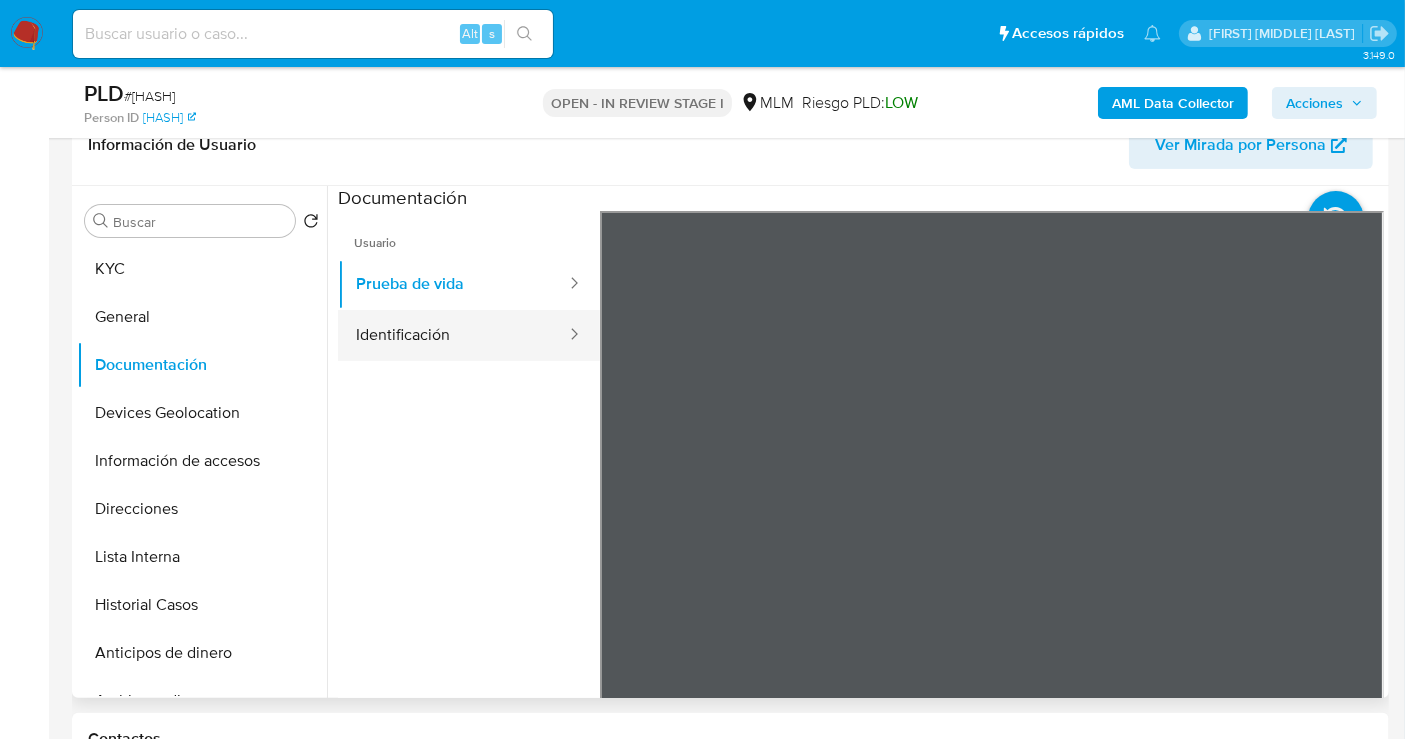 click on "Identificación" at bounding box center (453, 335) 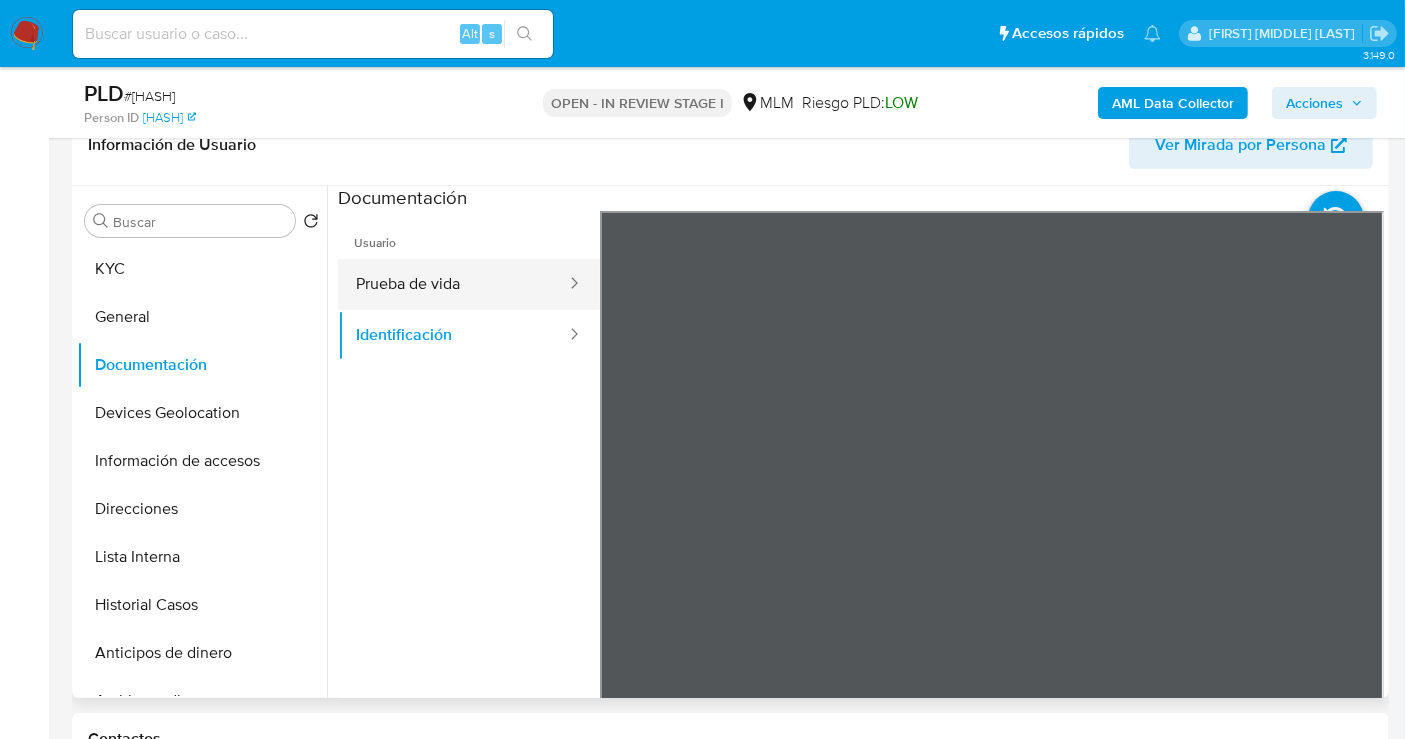 click on "Prueba de vida" at bounding box center (453, 284) 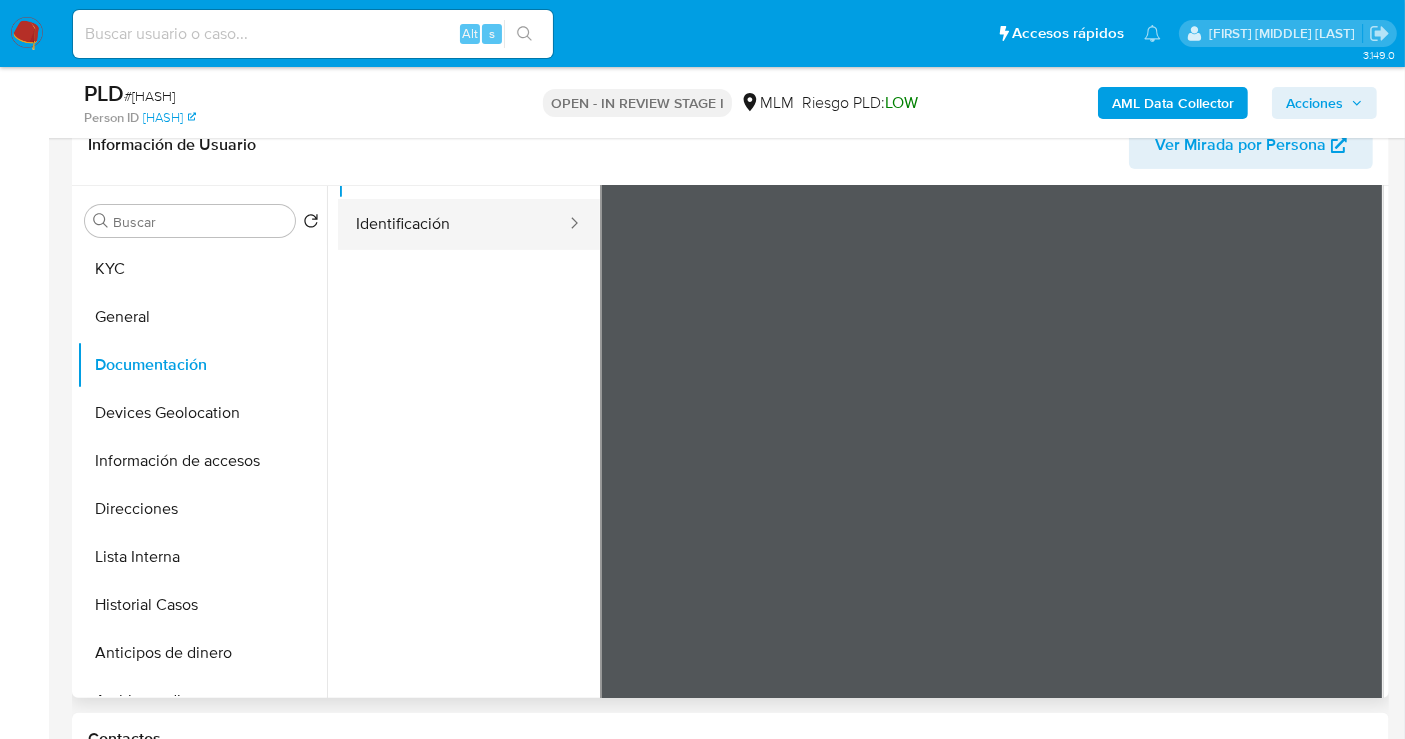scroll, scrollTop: 0, scrollLeft: 0, axis: both 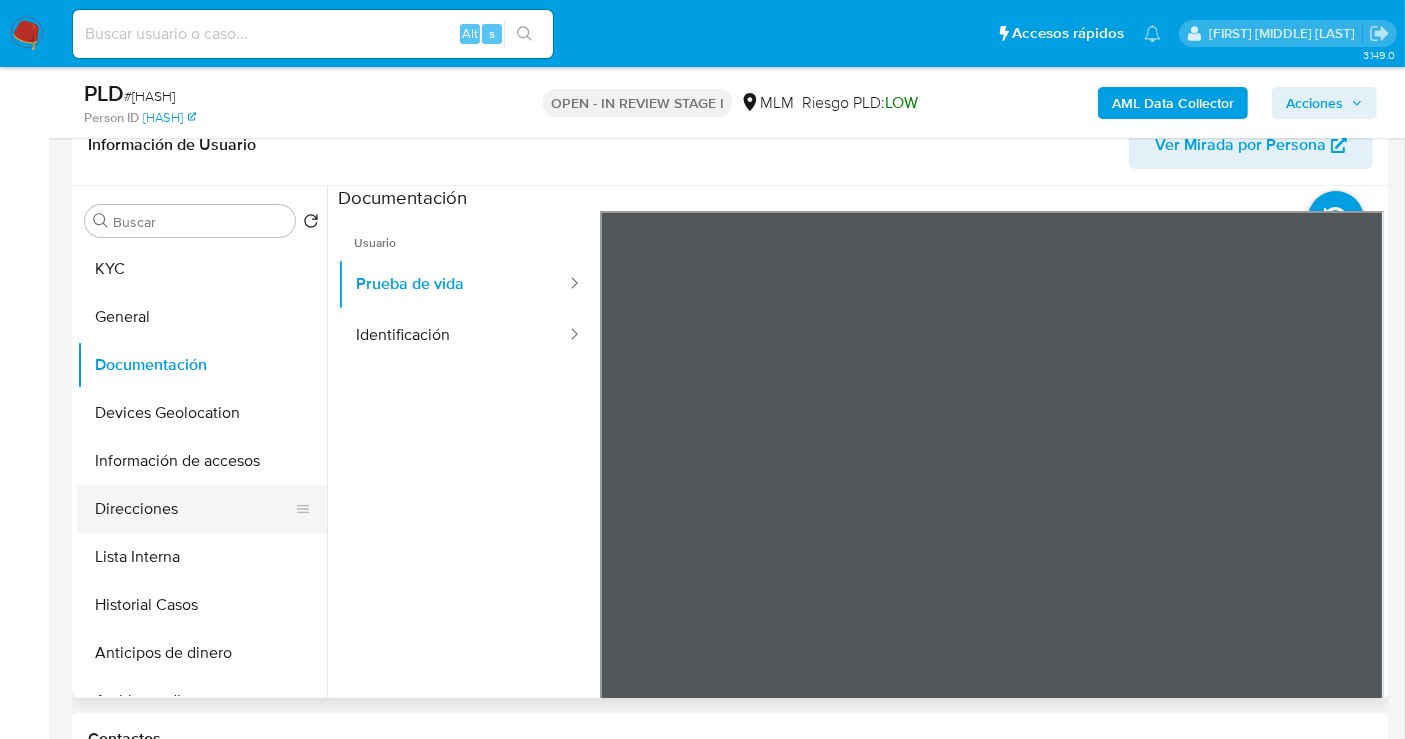 click on "Direcciones" at bounding box center [194, 509] 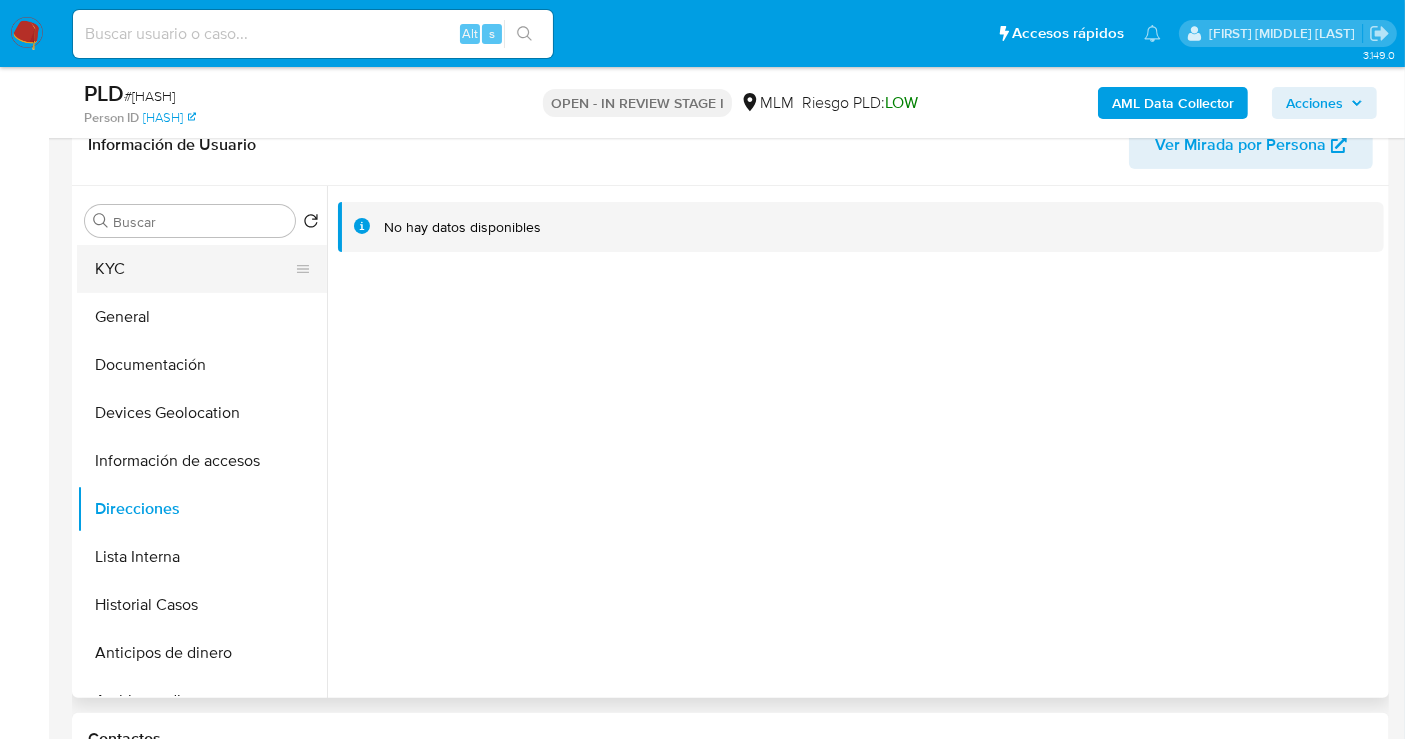 click on "KYC" at bounding box center [194, 269] 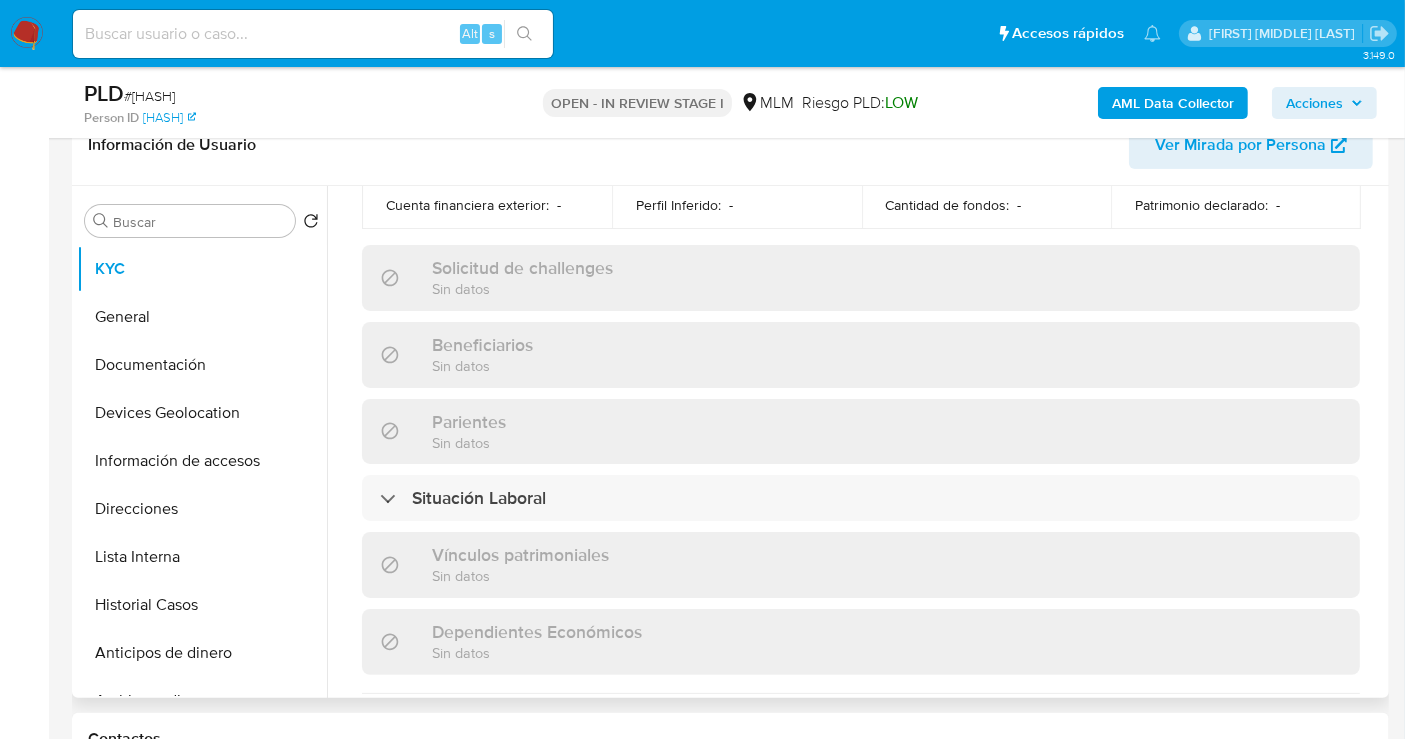 scroll, scrollTop: 1268, scrollLeft: 0, axis: vertical 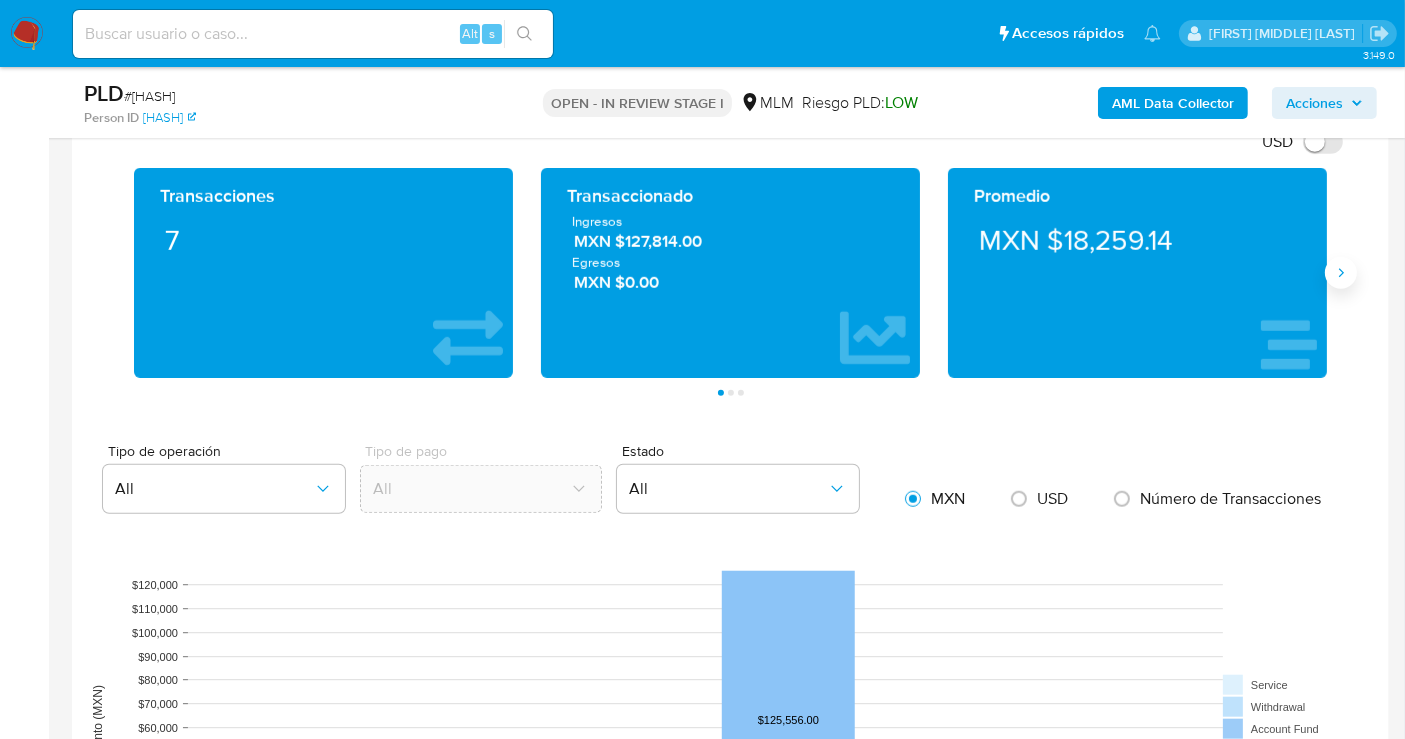 click 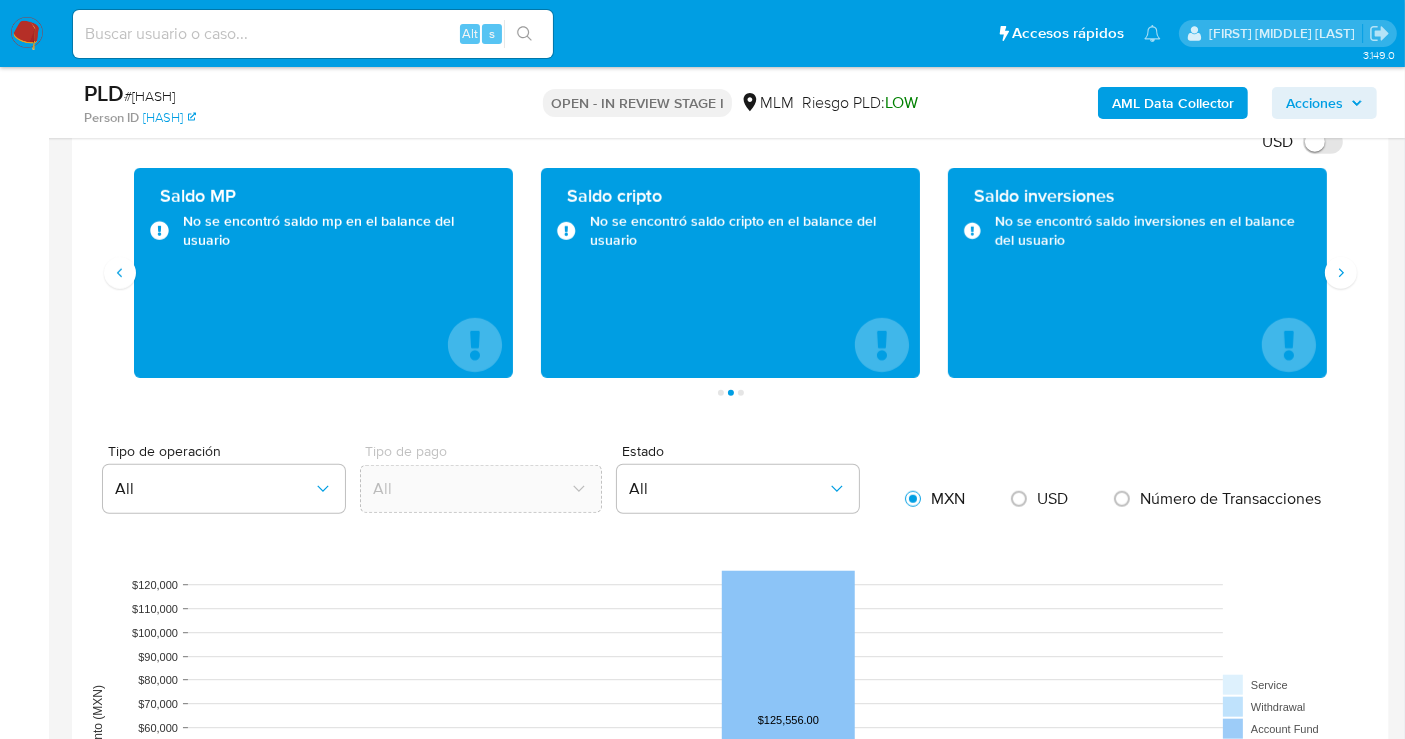 scroll, scrollTop: 1333, scrollLeft: 0, axis: vertical 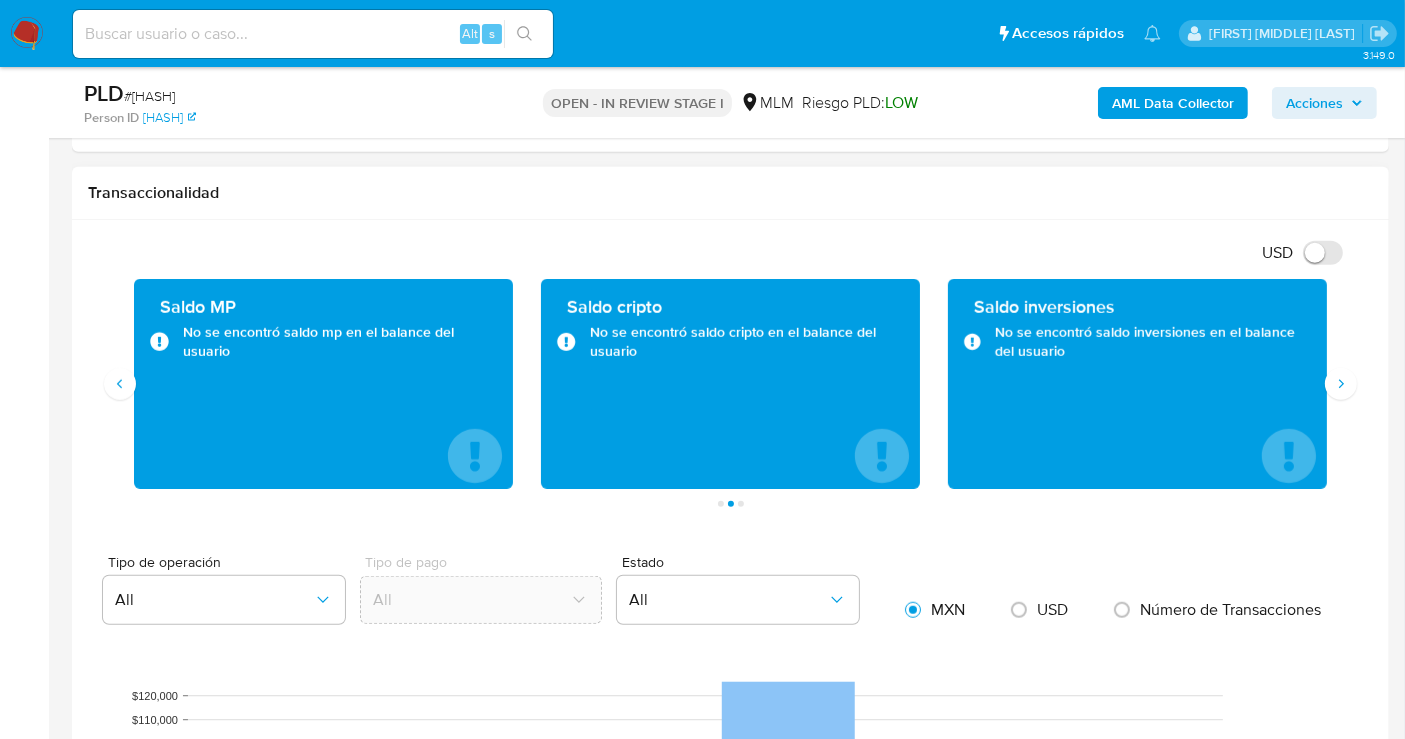 type 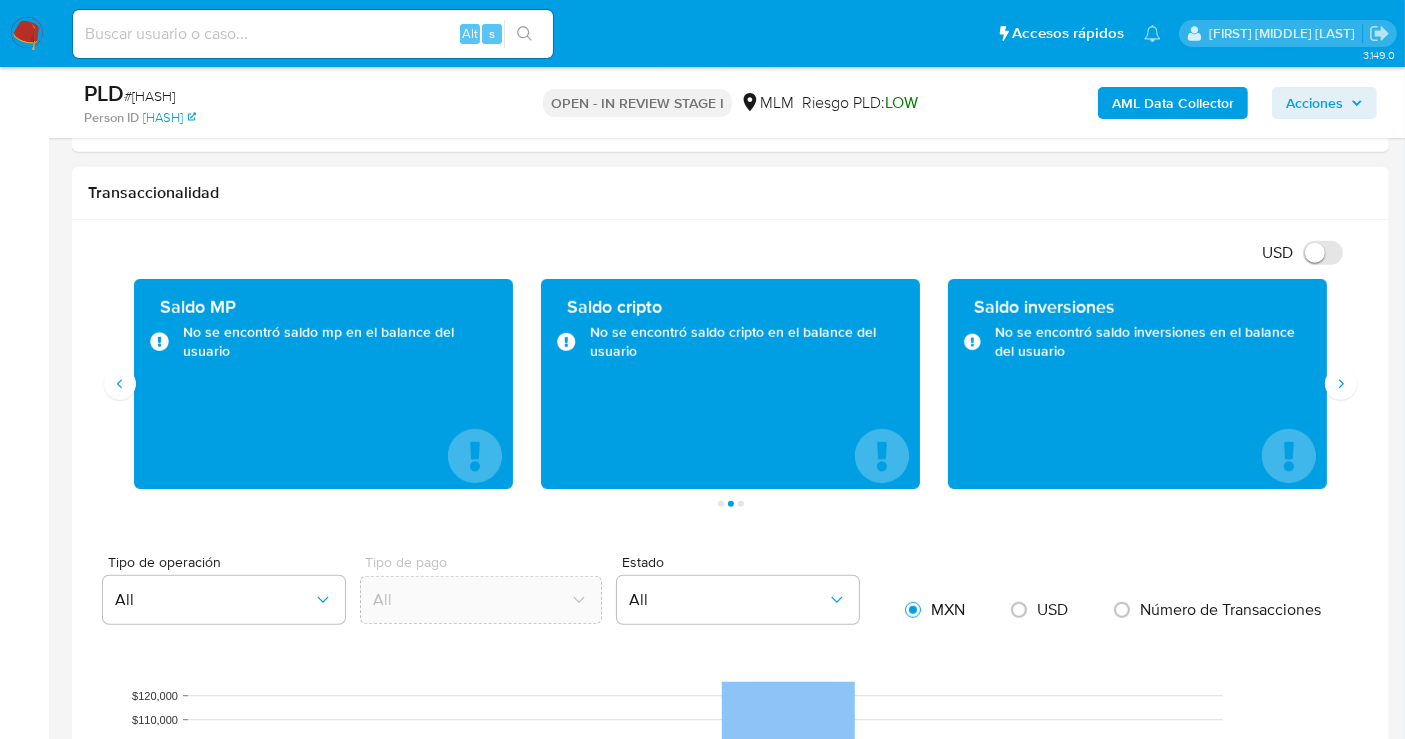 click at bounding box center (730, 937) 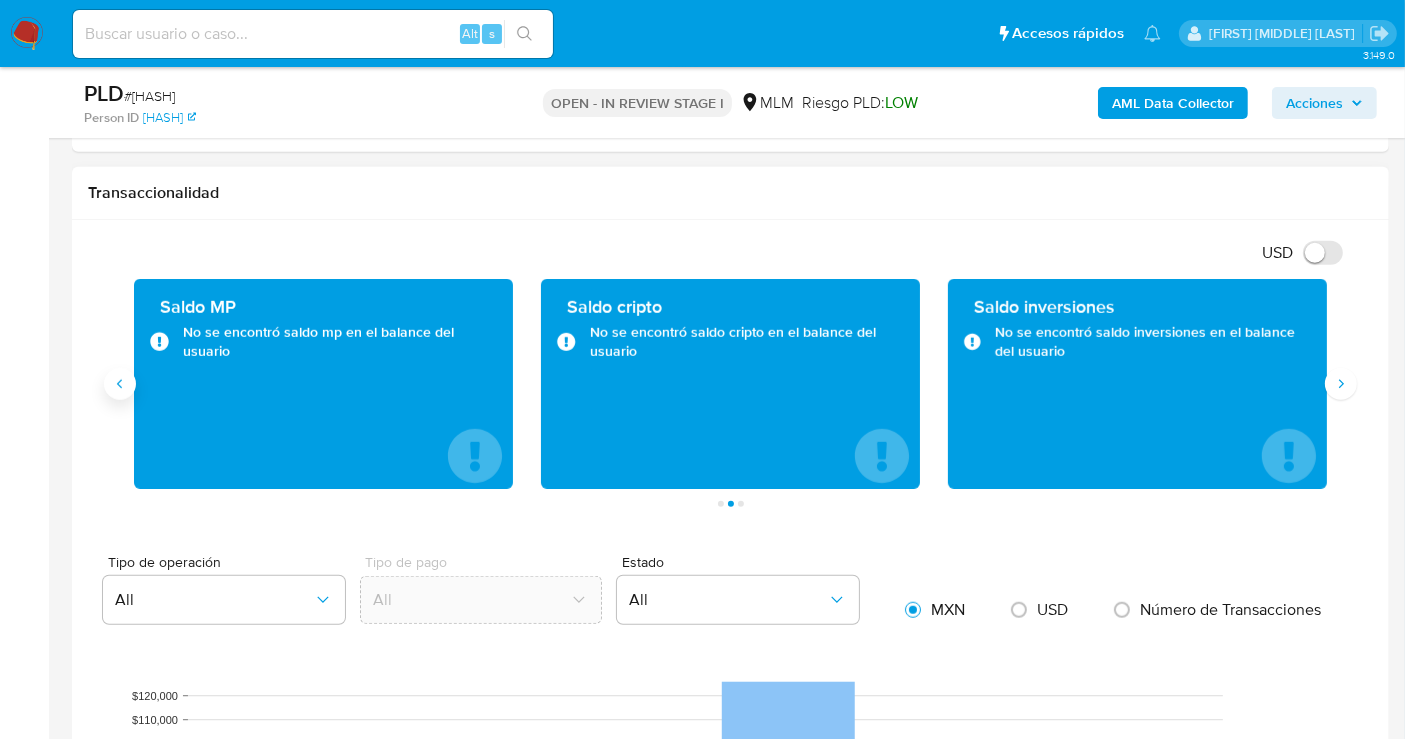 click at bounding box center (120, 384) 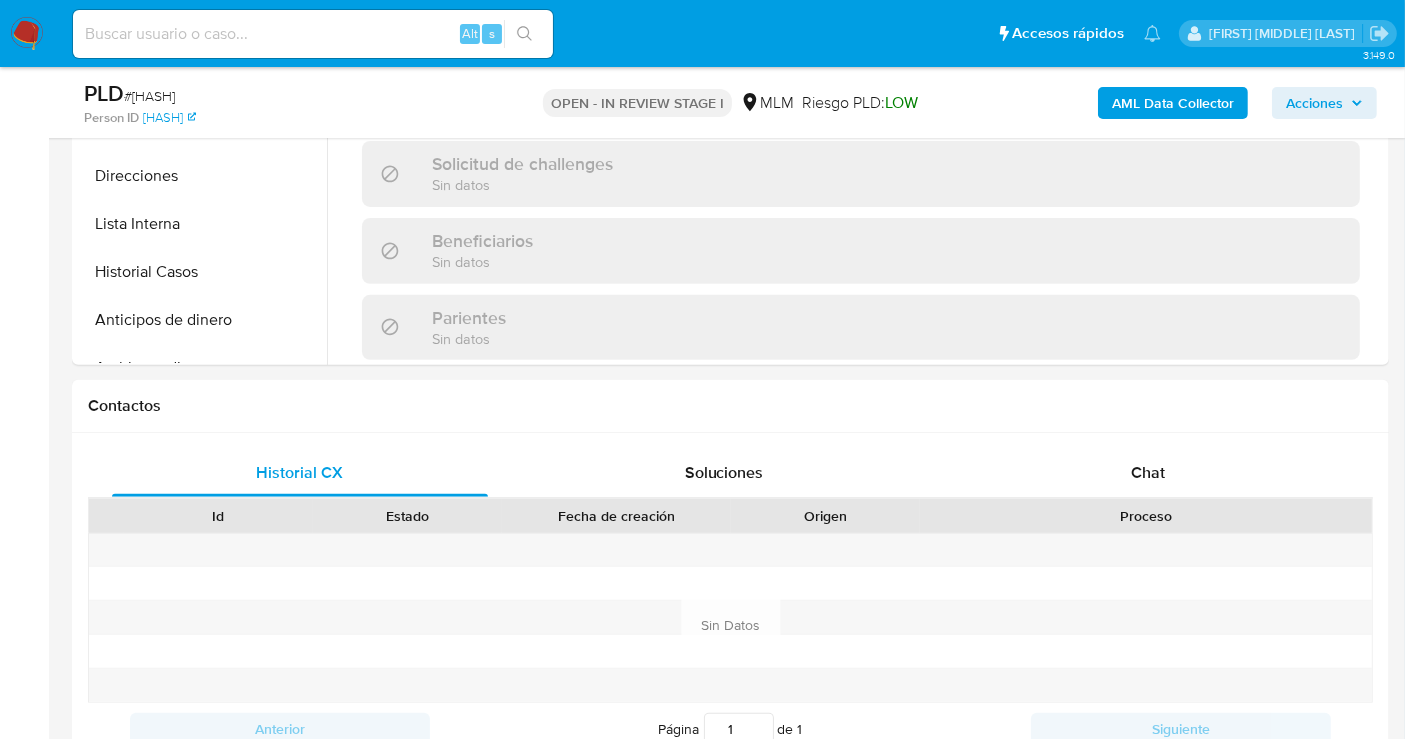 scroll, scrollTop: 333, scrollLeft: 0, axis: vertical 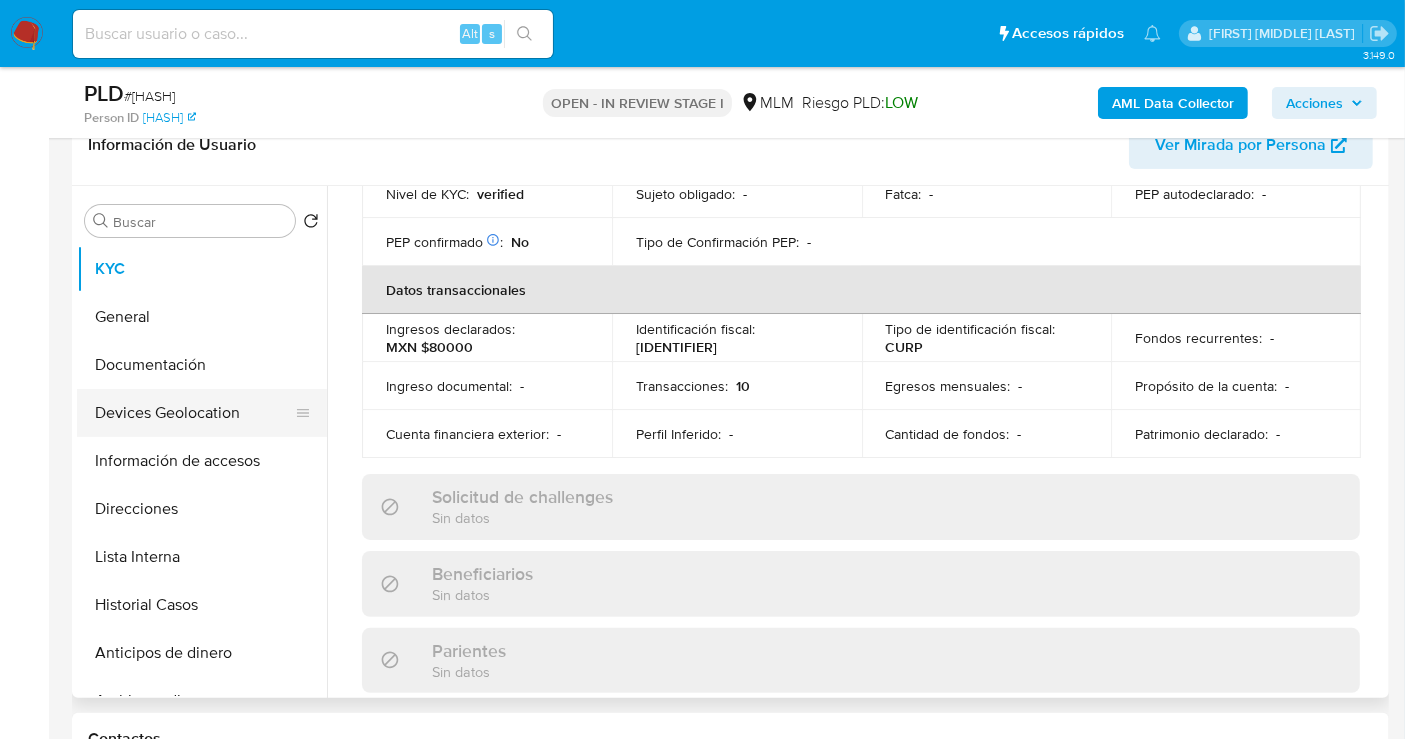 drag, startPoint x: 138, startPoint y: 374, endPoint x: 137, endPoint y: 424, distance: 50.01 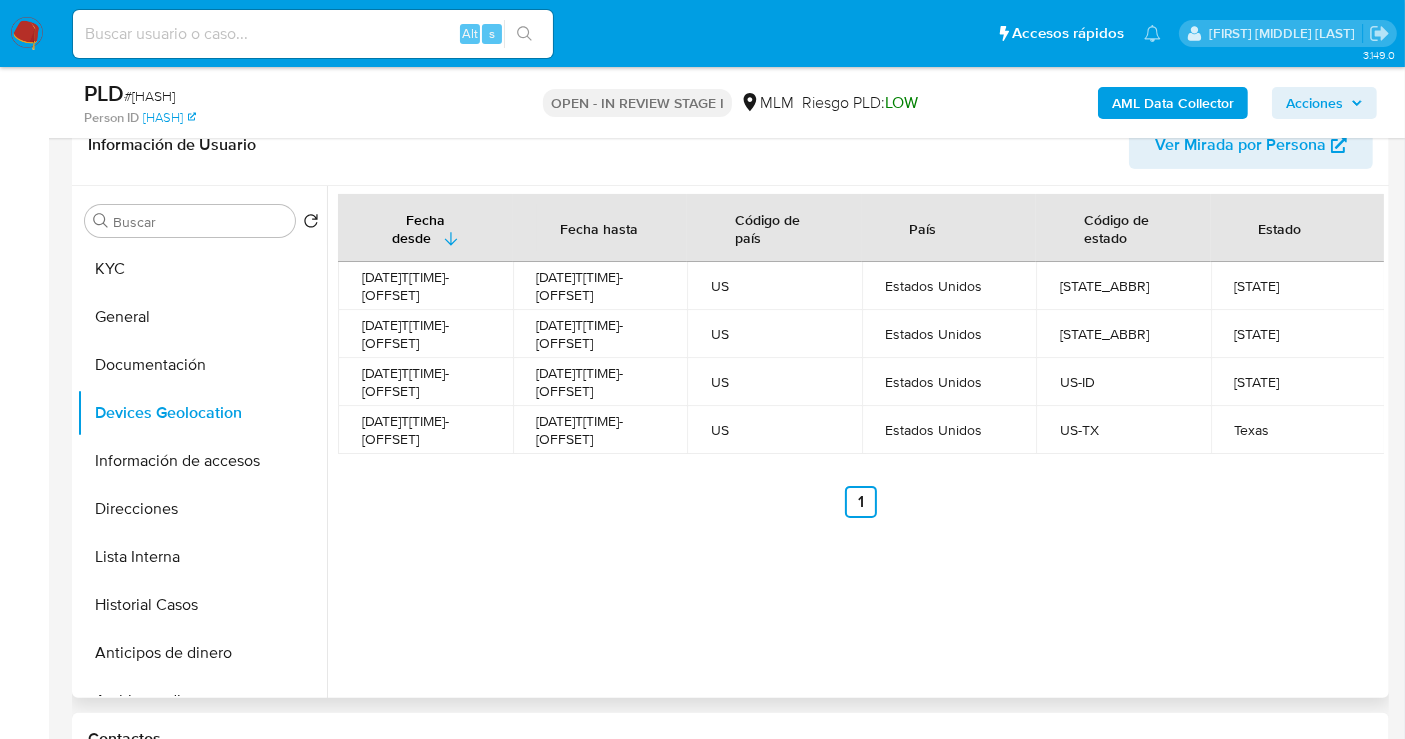 type 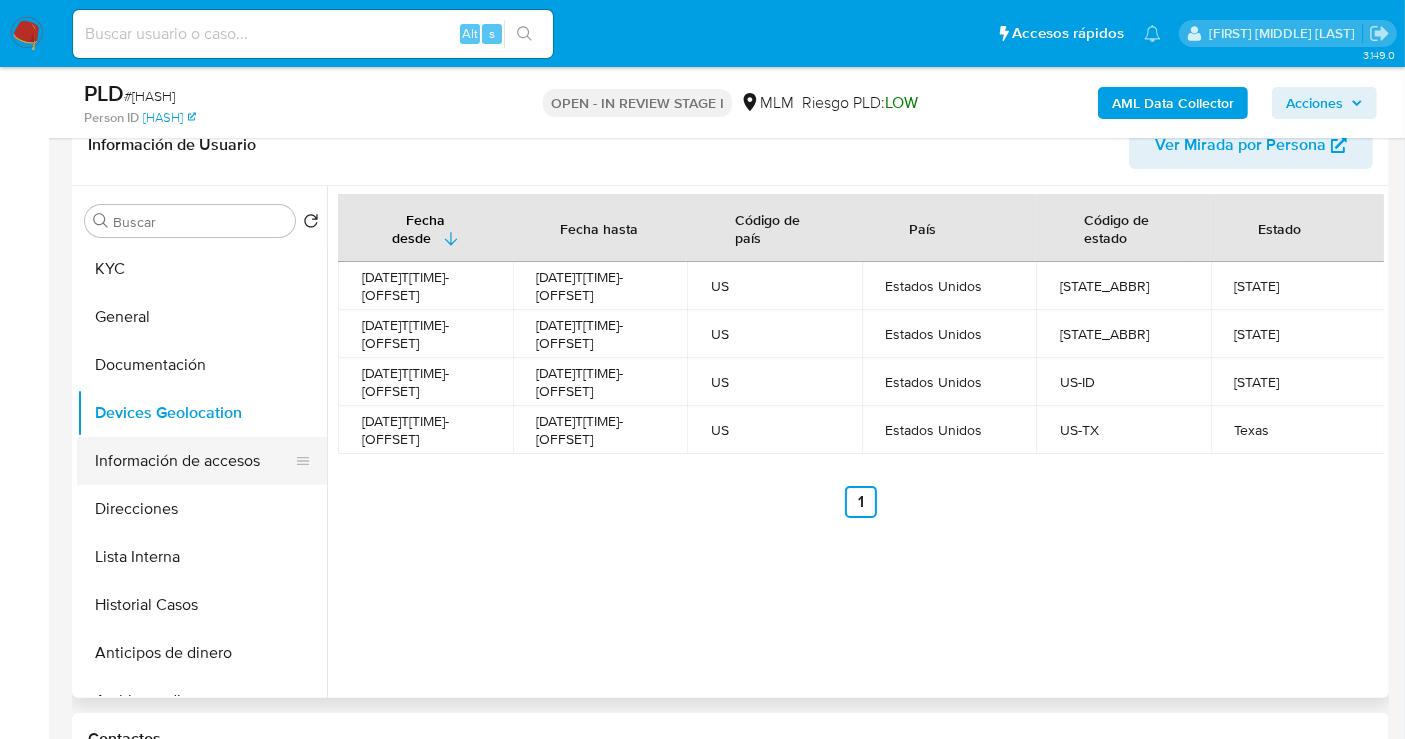 click on "Información de accesos" at bounding box center (194, 461) 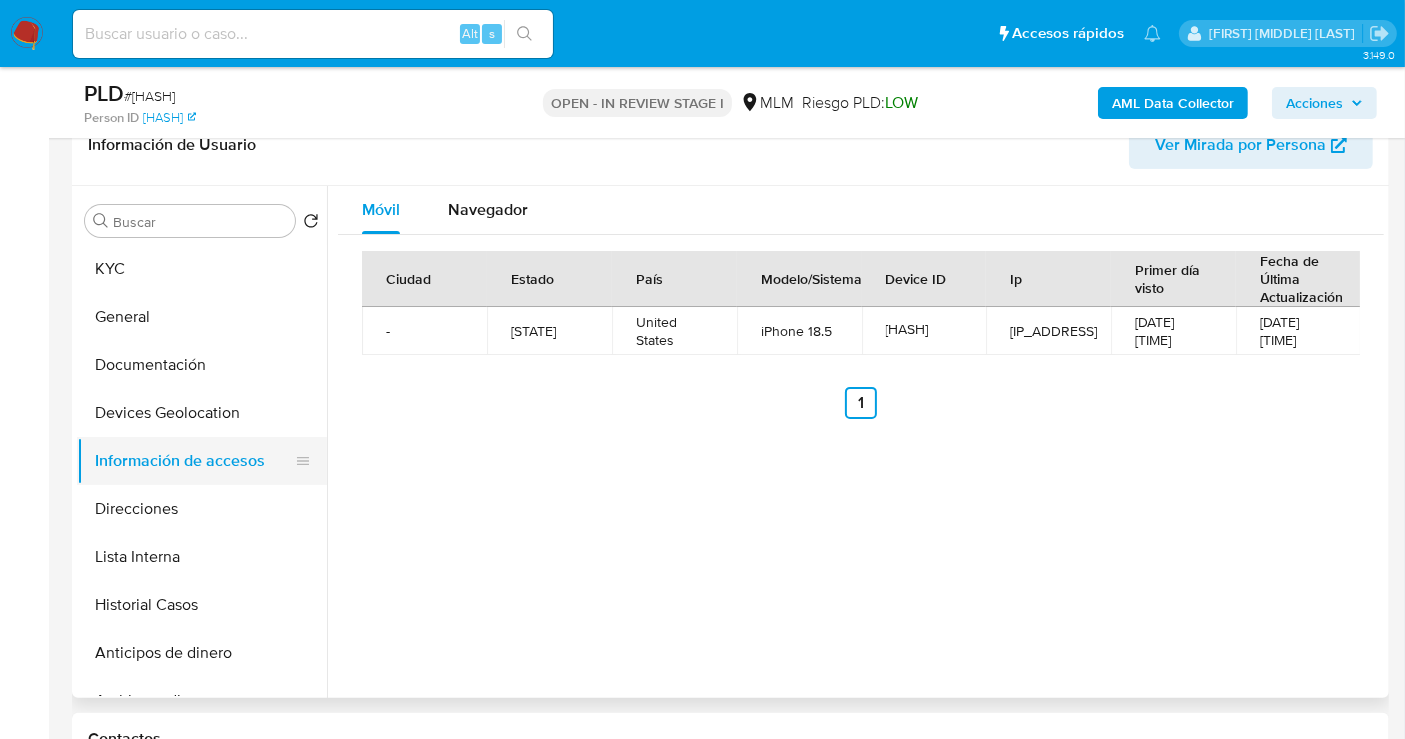 type 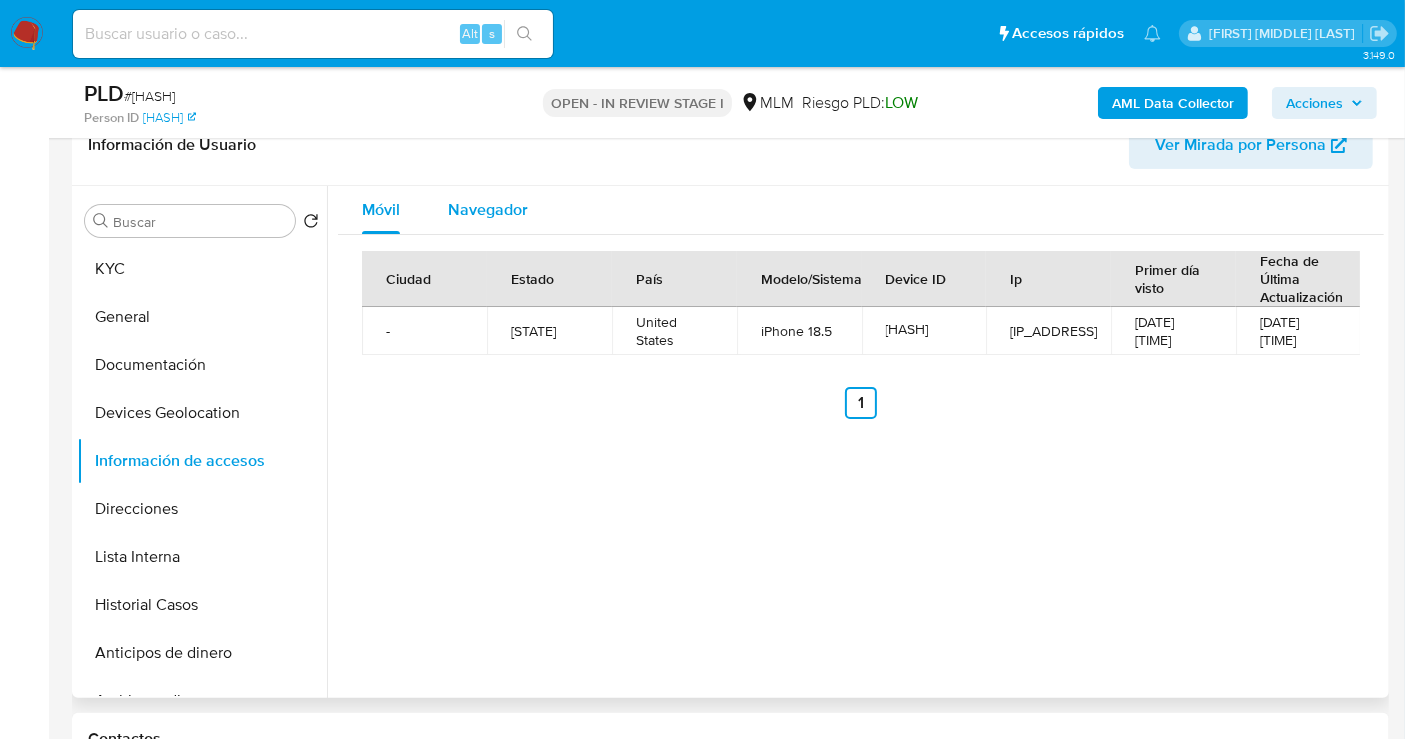 click on "Navegador" at bounding box center (488, 209) 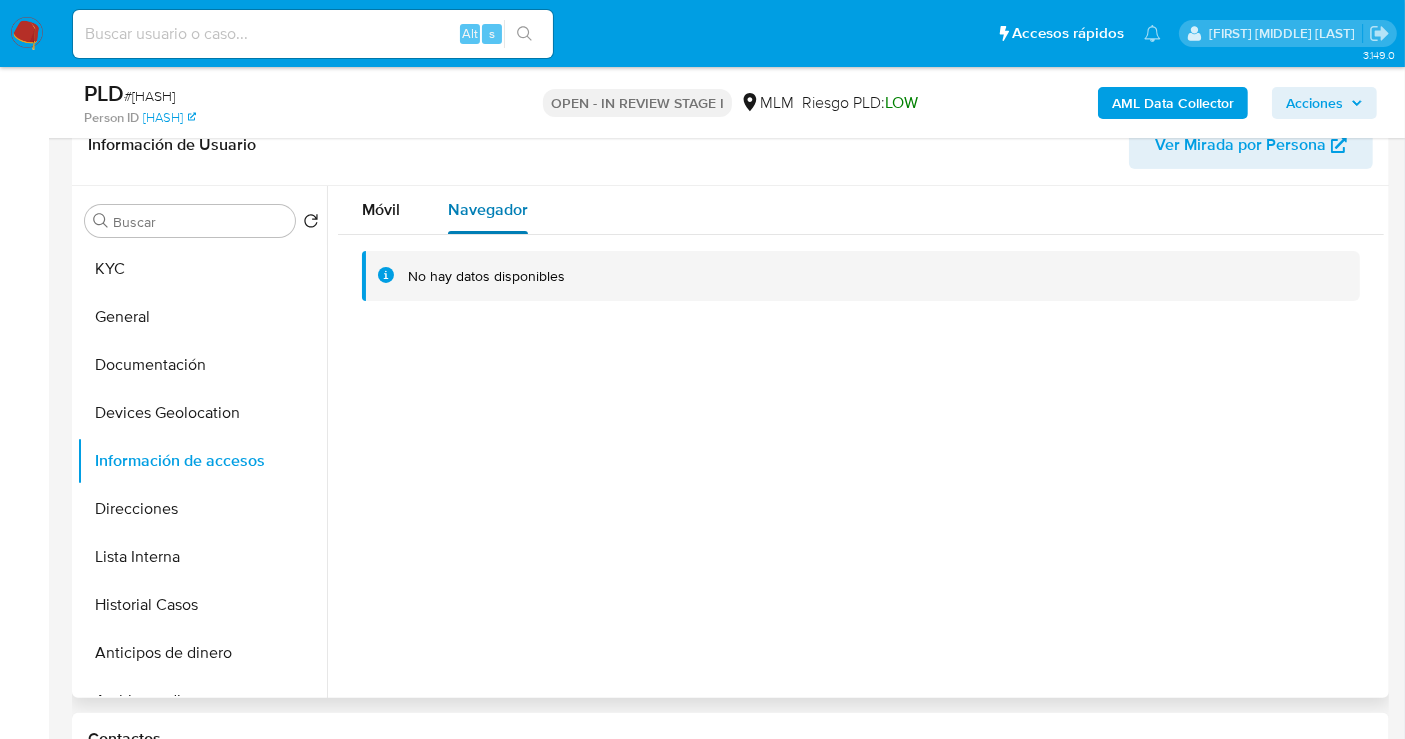 type 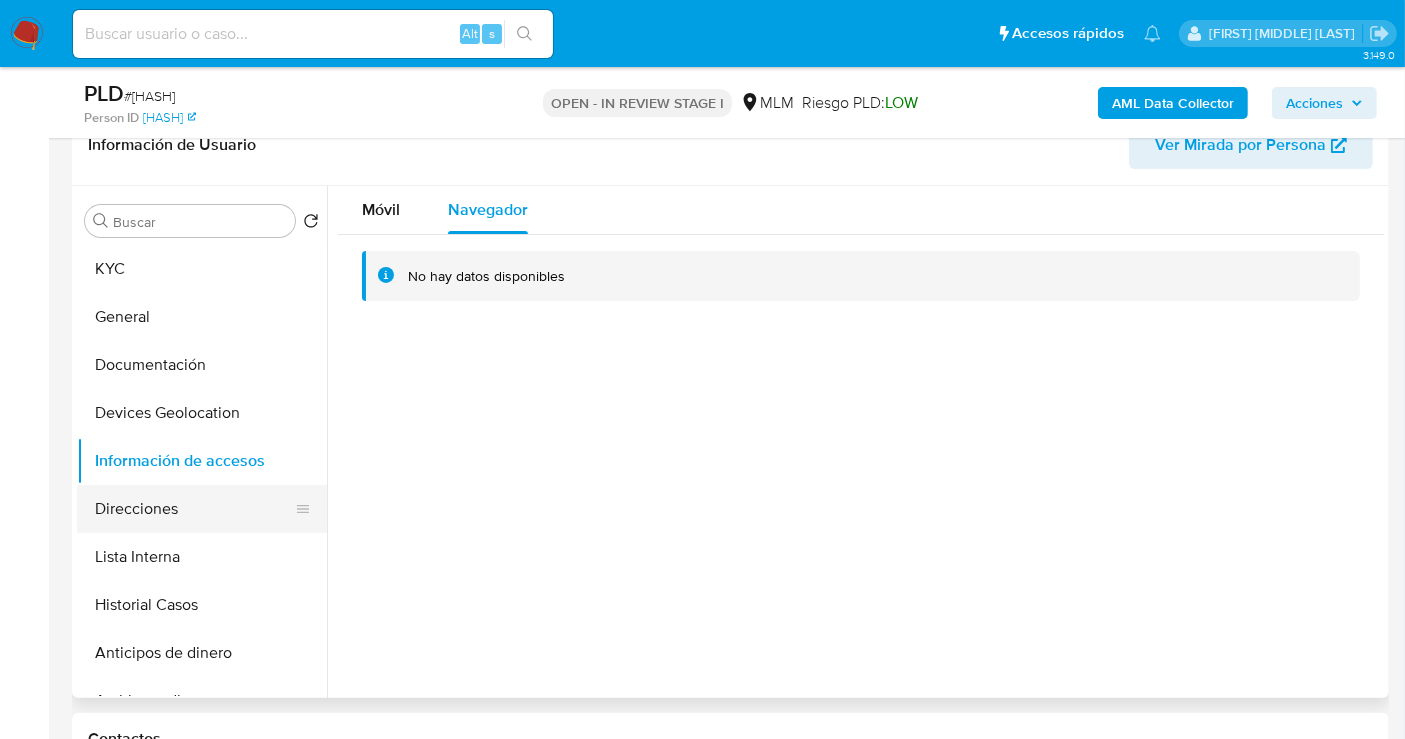 click on "Direcciones" at bounding box center (194, 509) 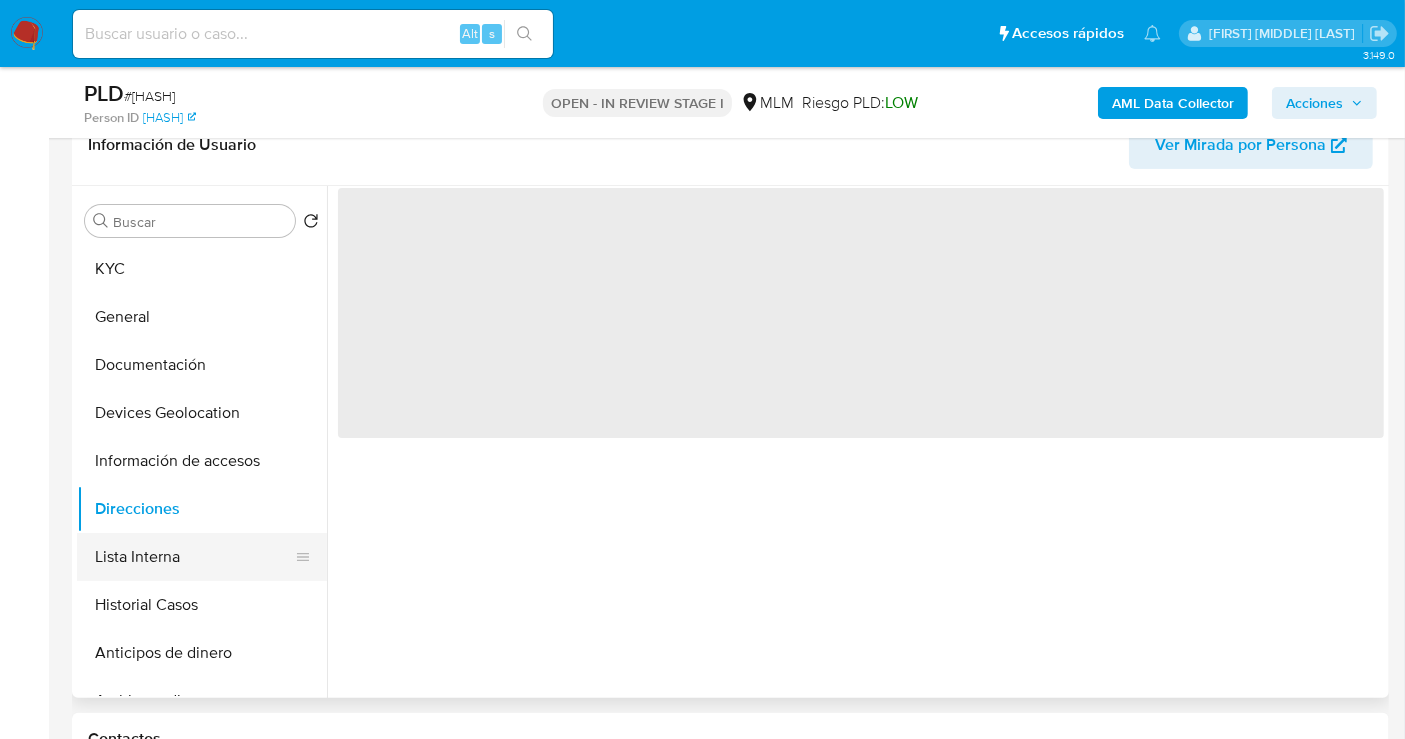 click on "Lista Interna" at bounding box center [194, 557] 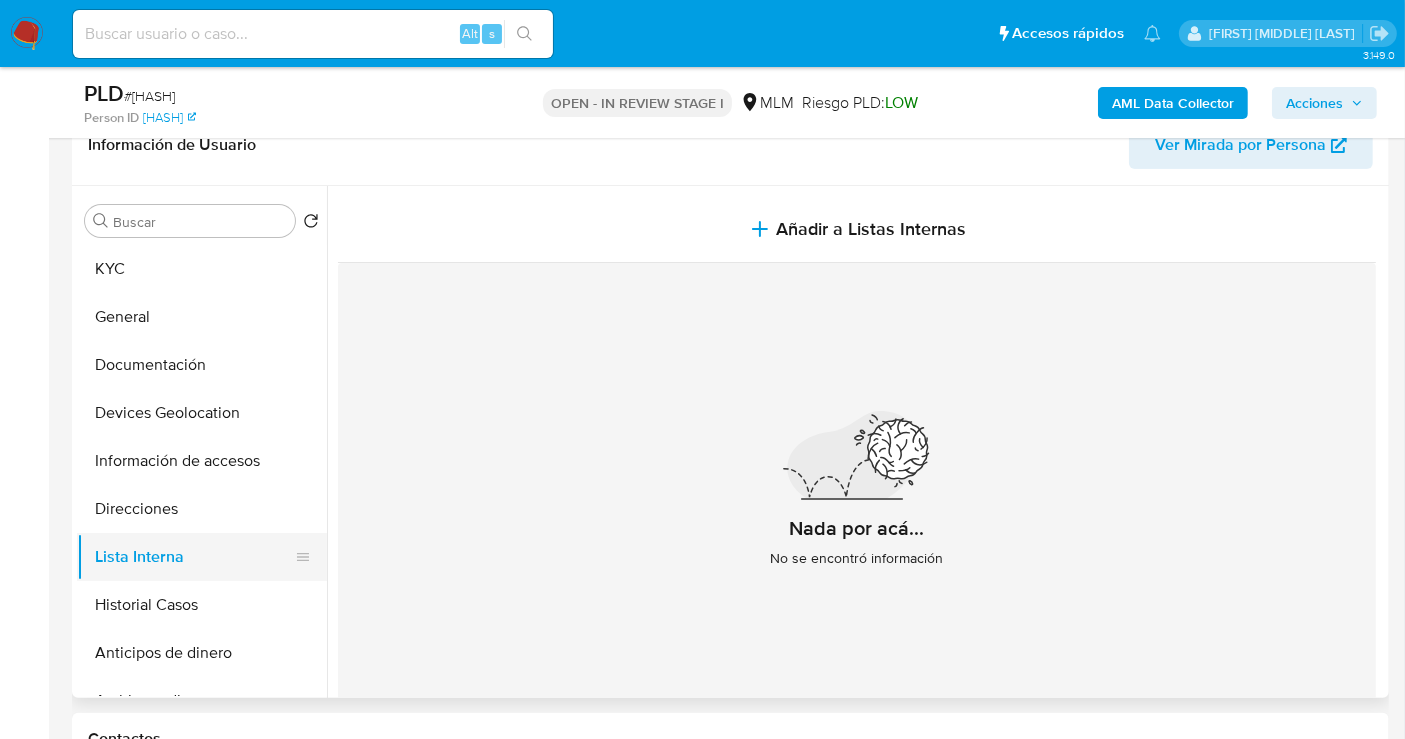 type 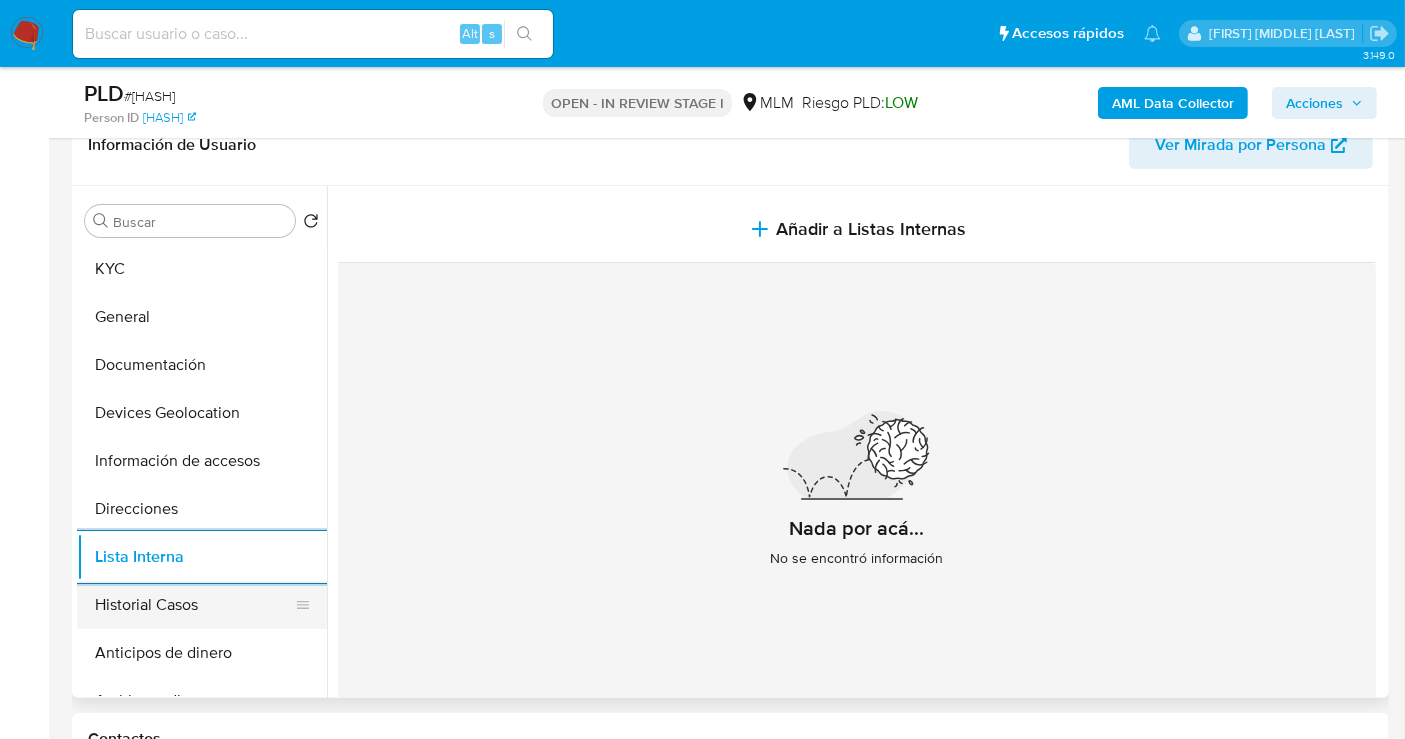 click on "Historial Casos" at bounding box center (194, 605) 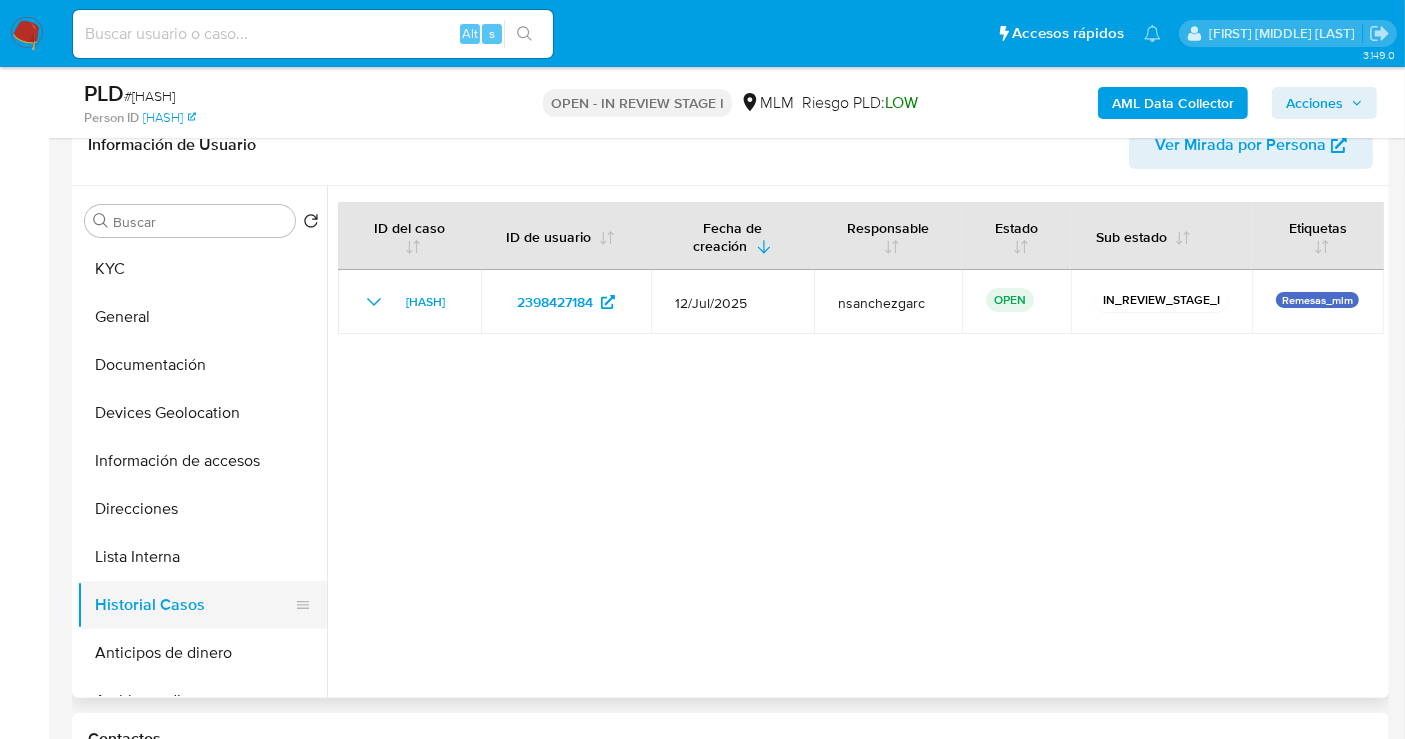 type 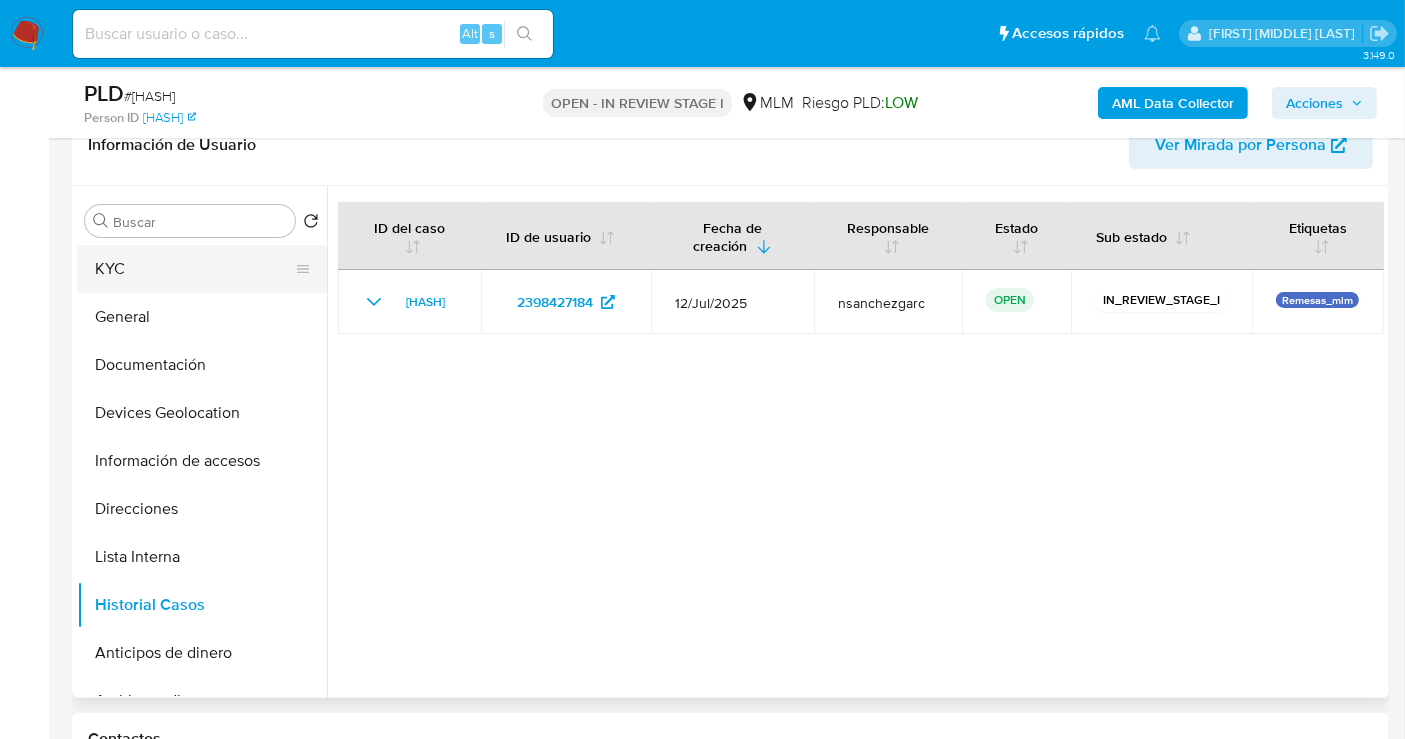 click on "KYC" at bounding box center [194, 269] 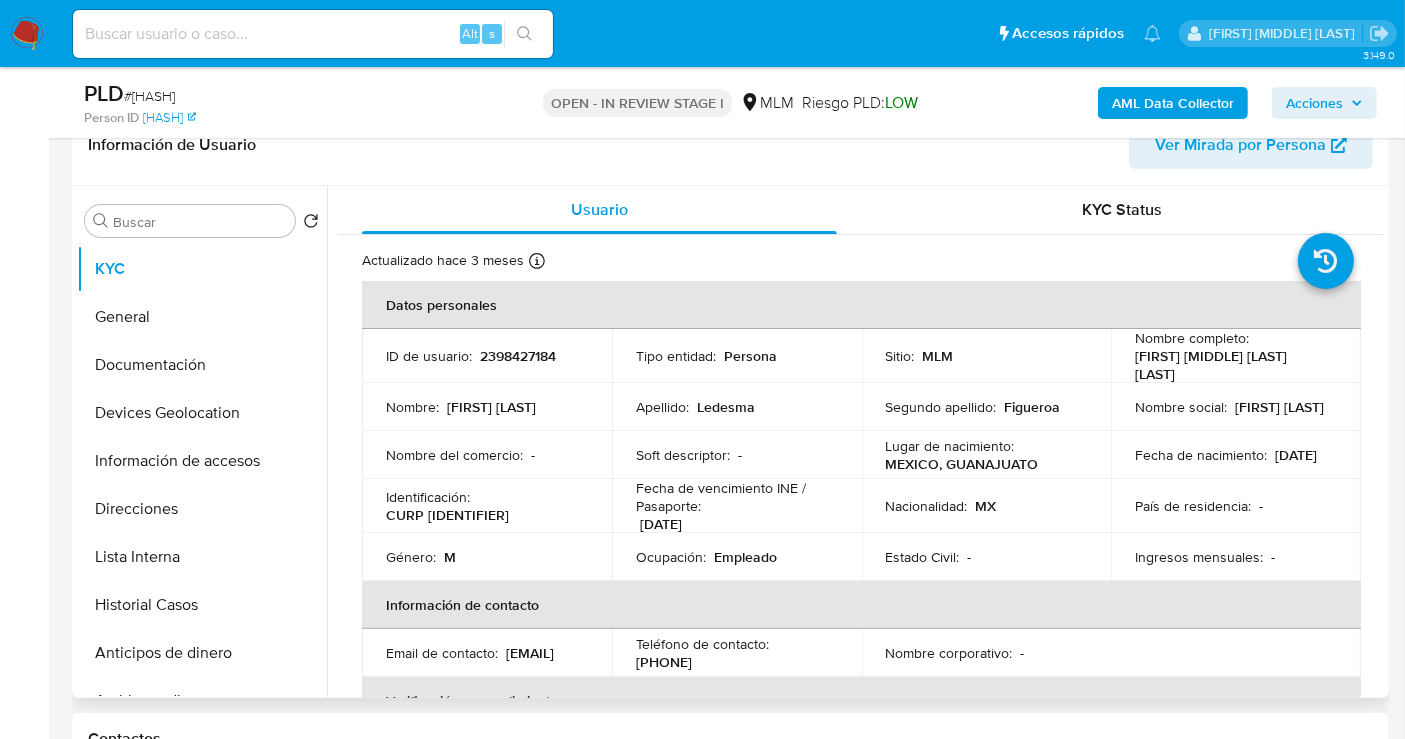 drag, startPoint x: 558, startPoint y: 672, endPoint x: 372, endPoint y: 671, distance: 186.00269 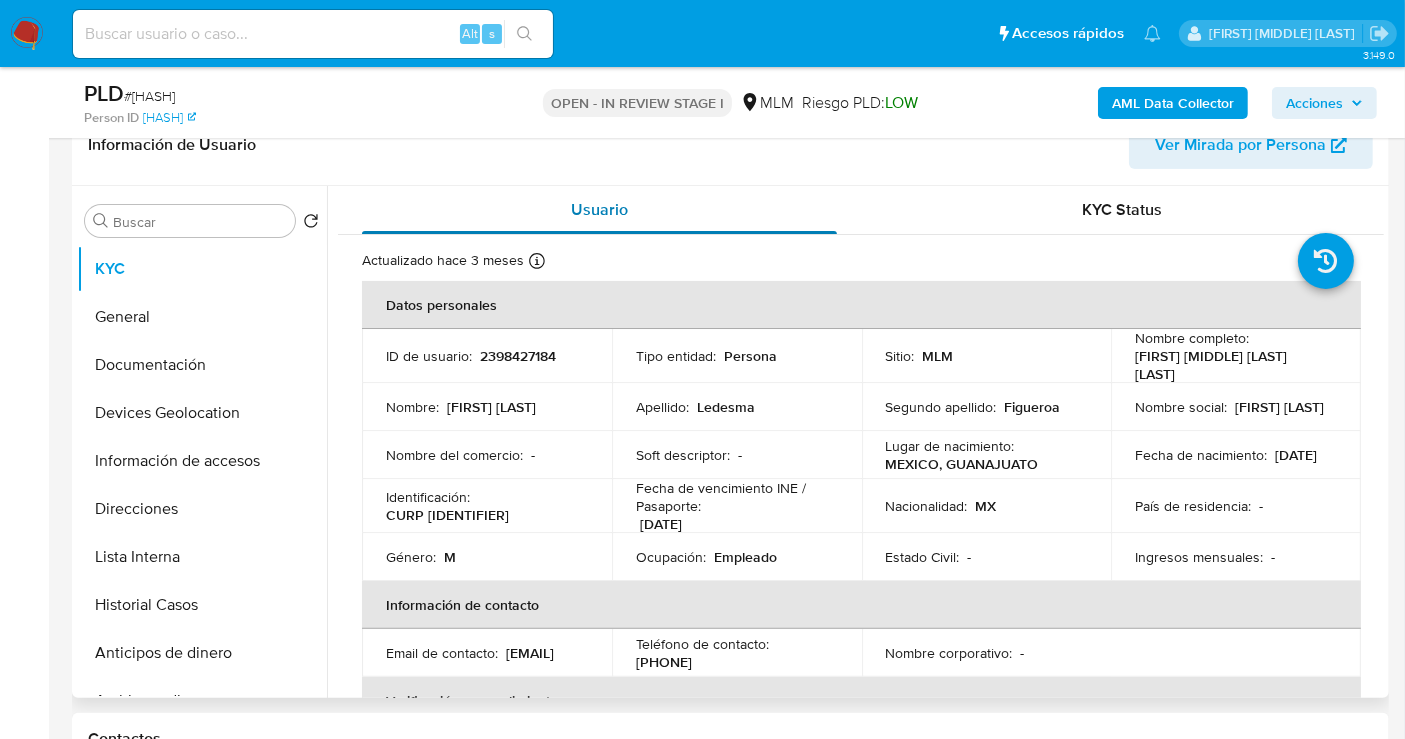 copy on "cledesma0919@gmail.com" 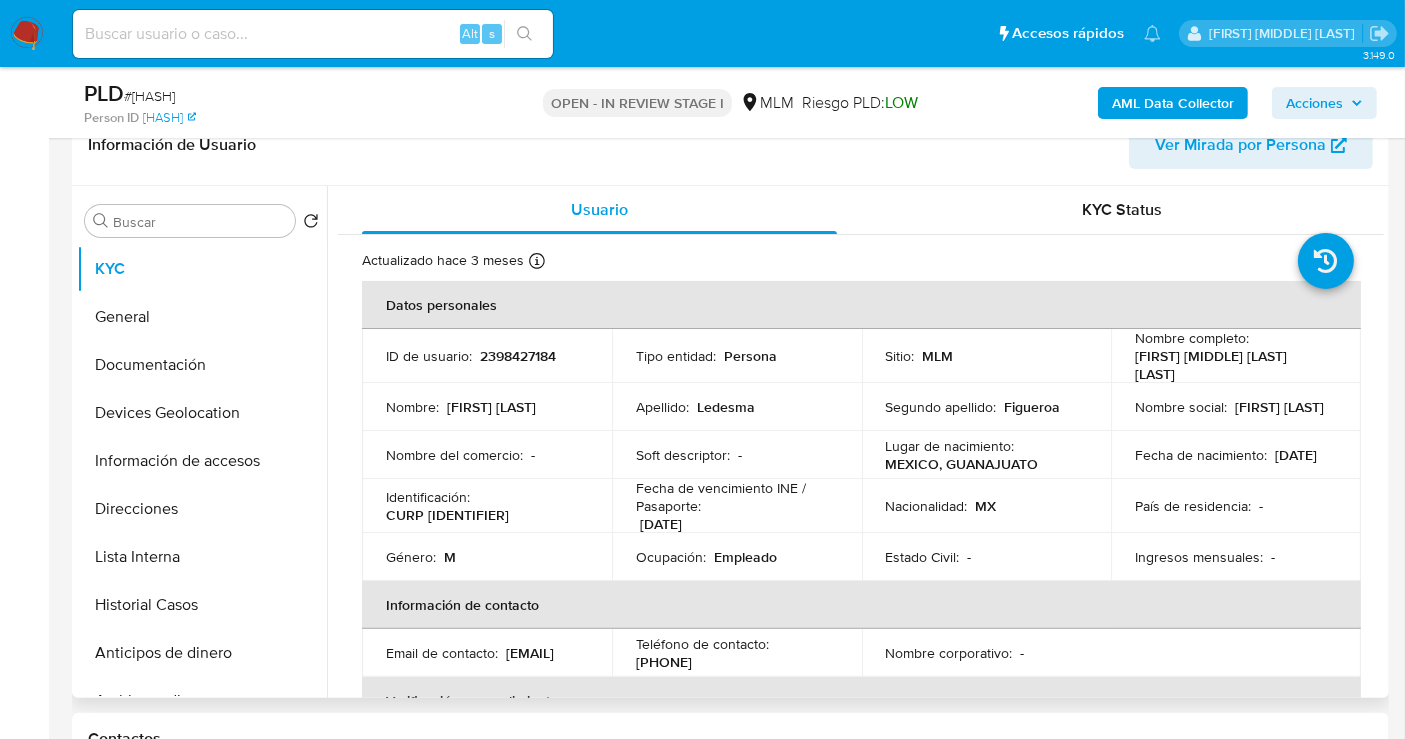 click on "7224945957" at bounding box center (664, 662) 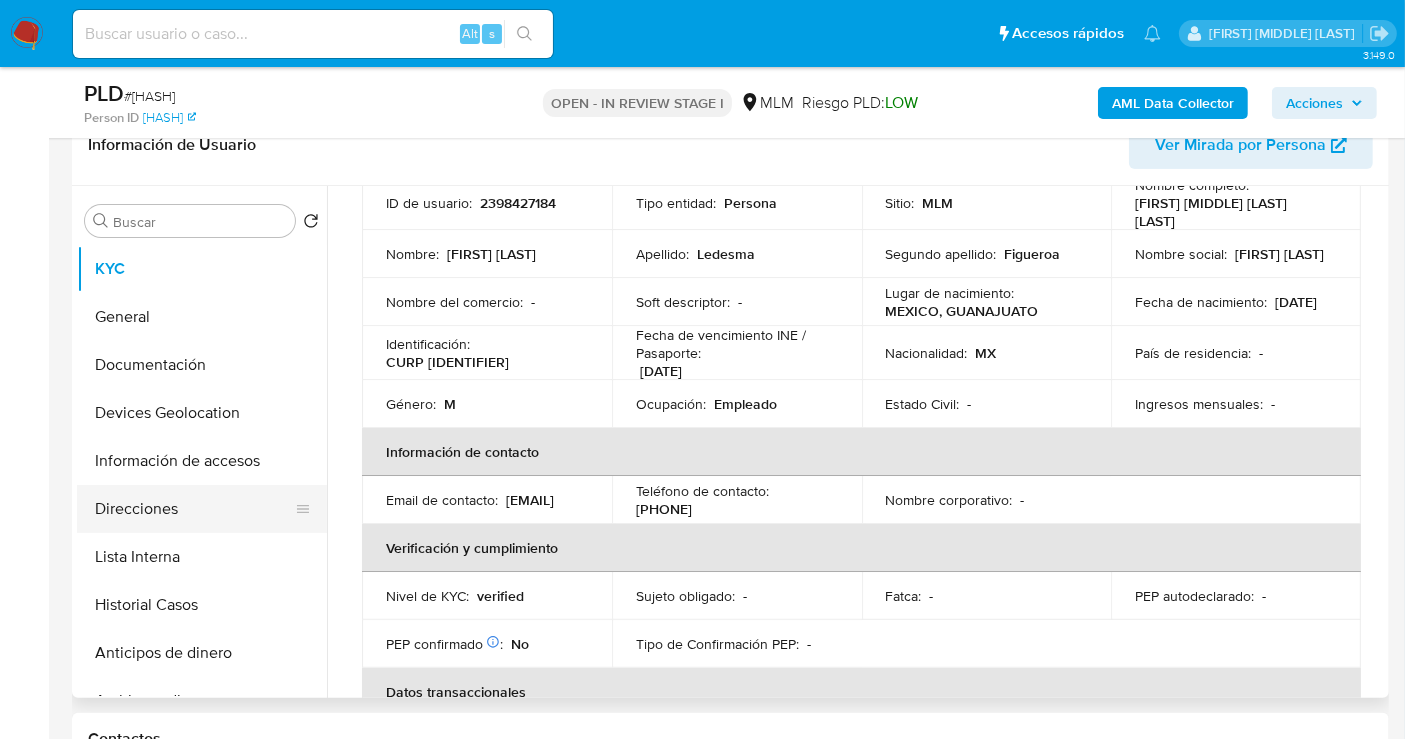 scroll, scrollTop: 222, scrollLeft: 0, axis: vertical 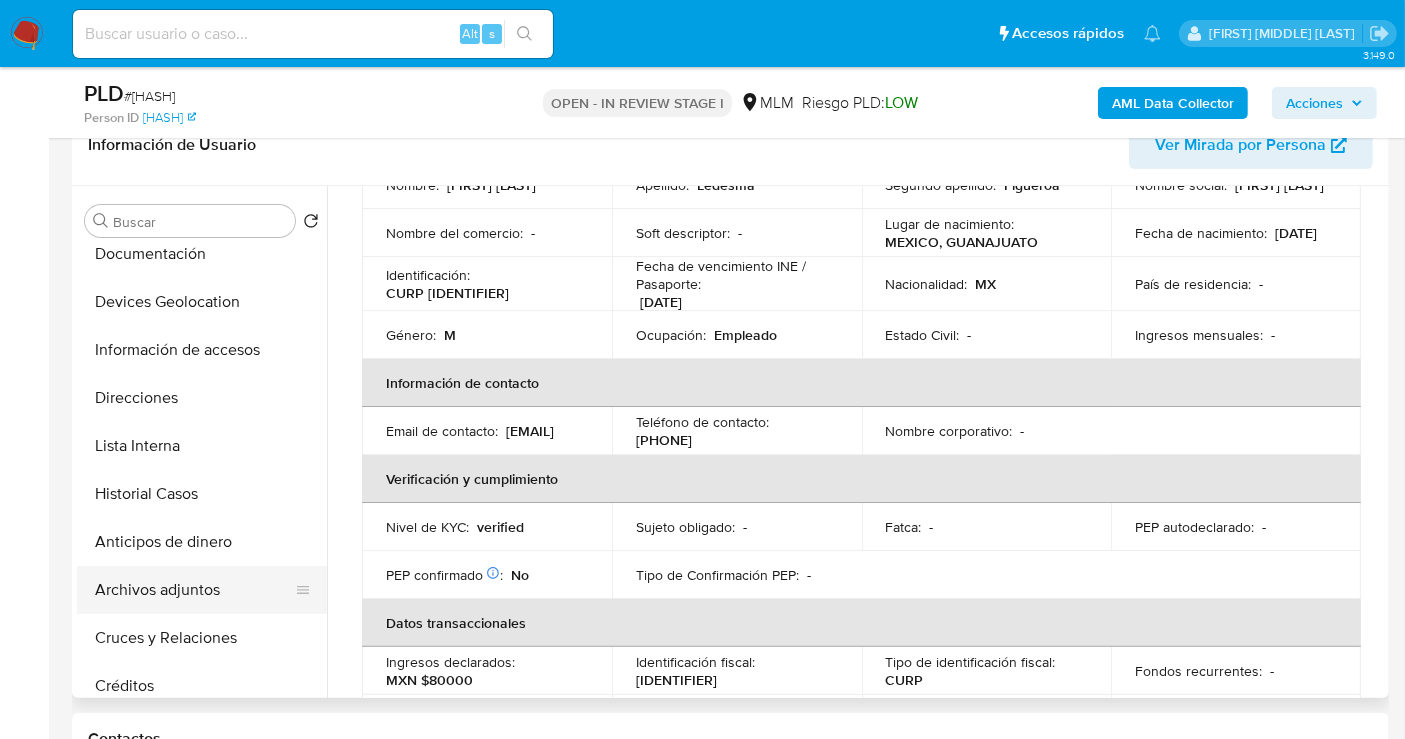 click on "Archivos adjuntos" at bounding box center (194, 590) 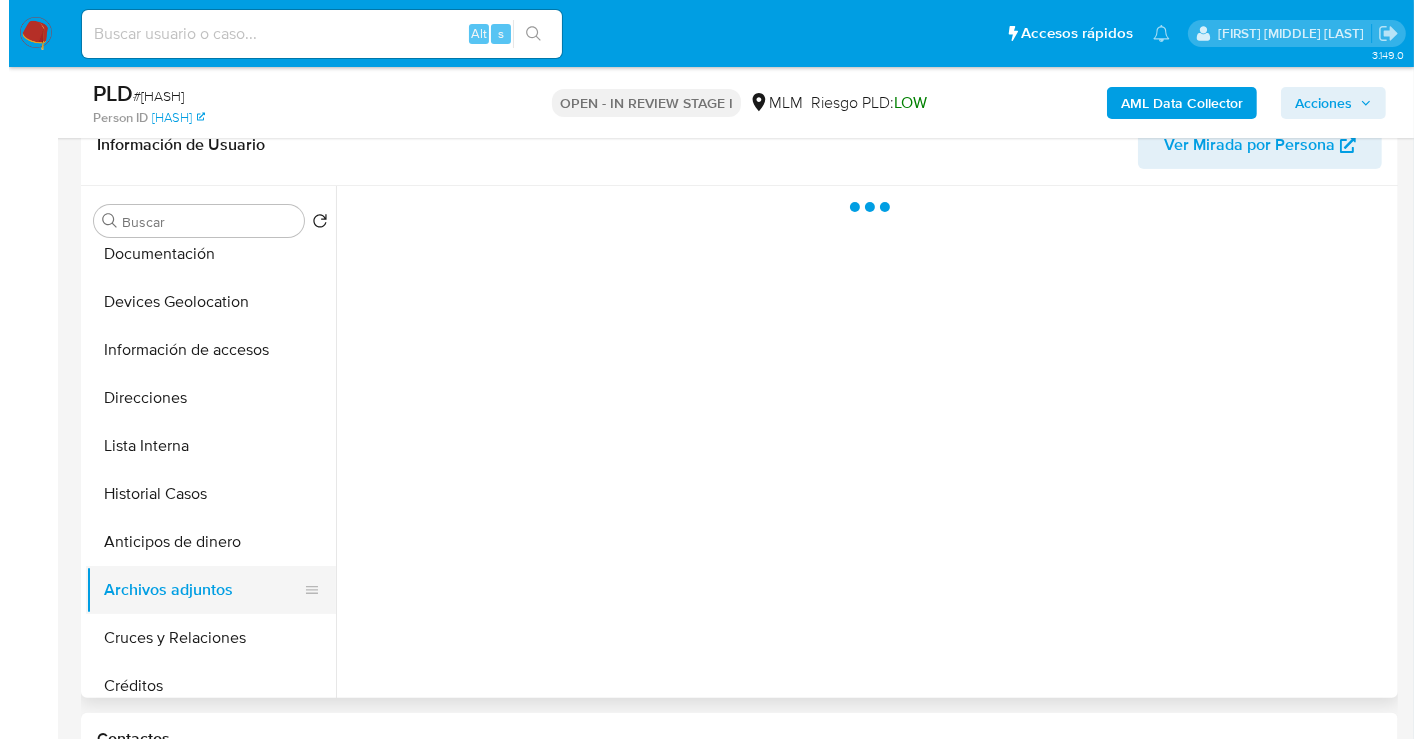 scroll, scrollTop: 0, scrollLeft: 0, axis: both 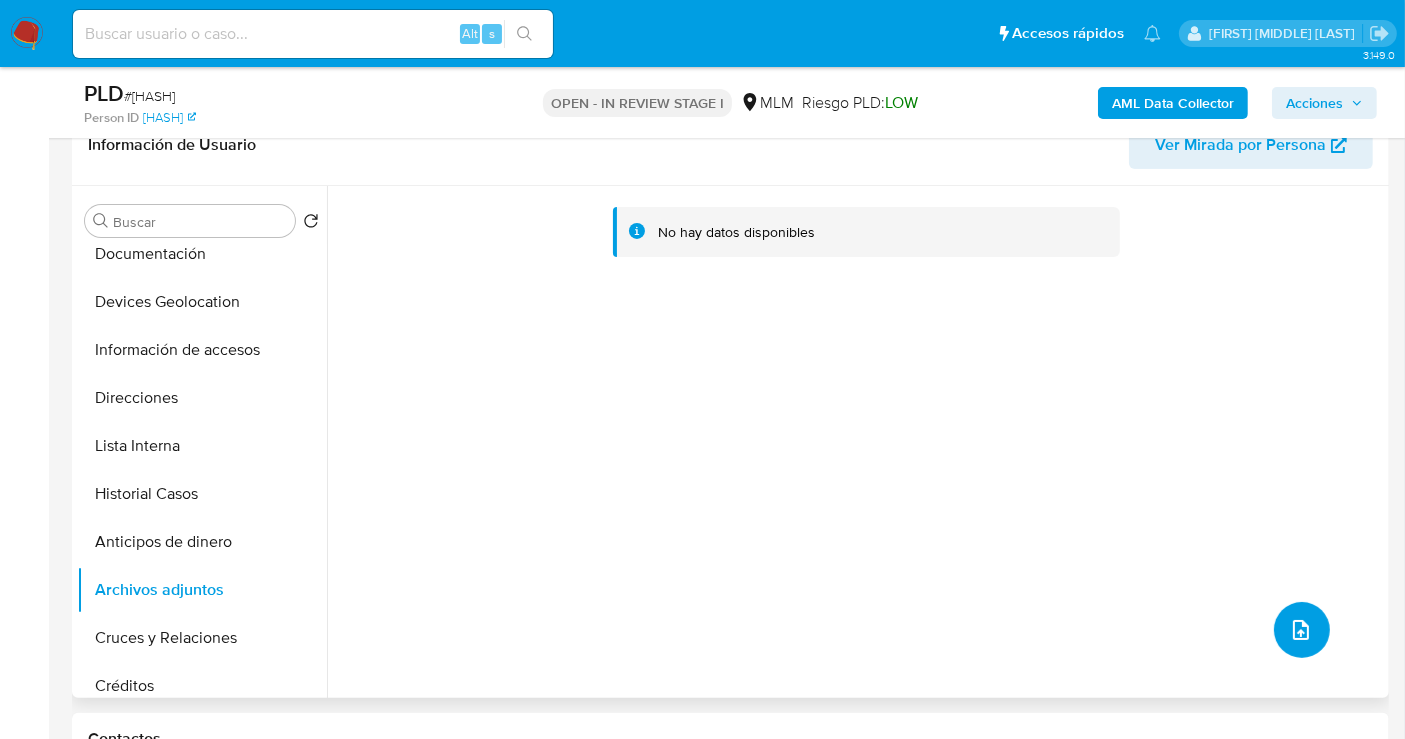 click 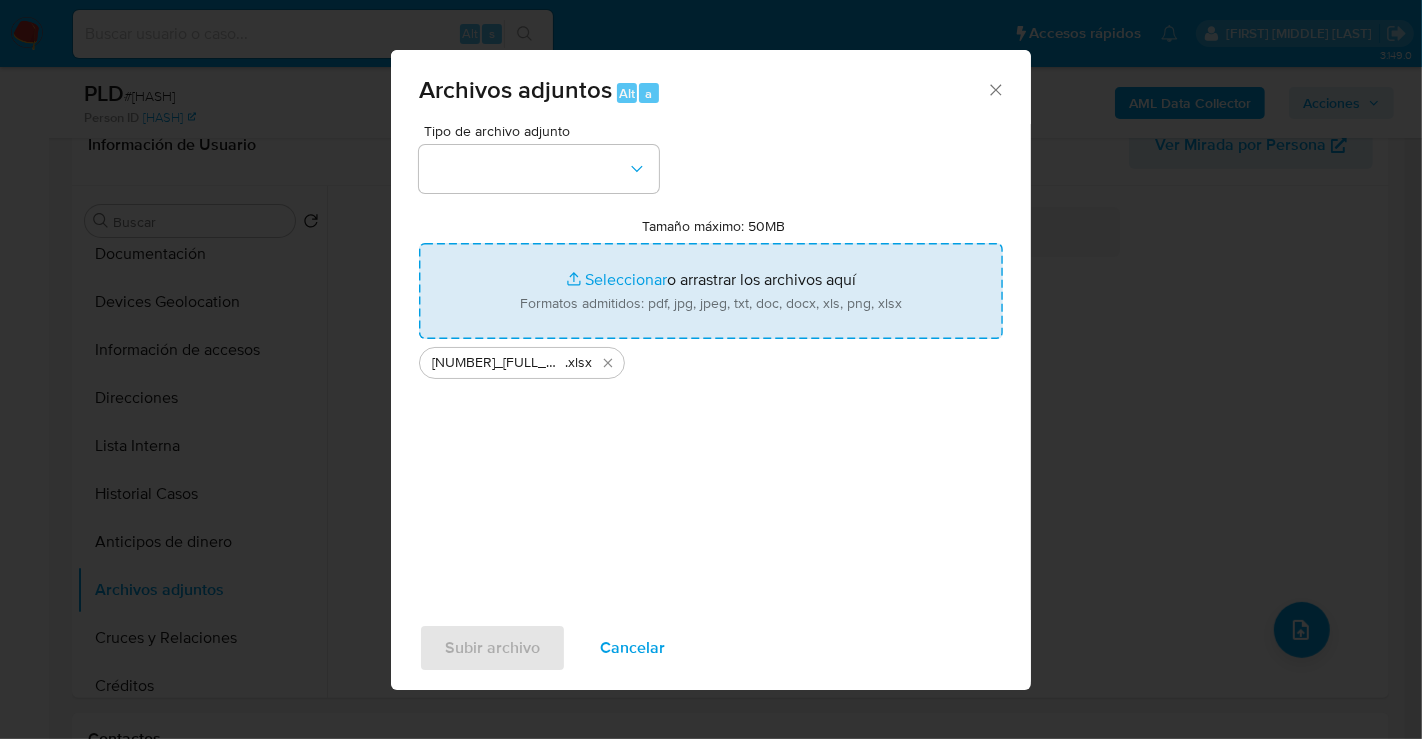 type on "C:\fakepath\2398427184_CARLOS DAMIAN LEDESMA FIGUEROA_JUL25.pdf" 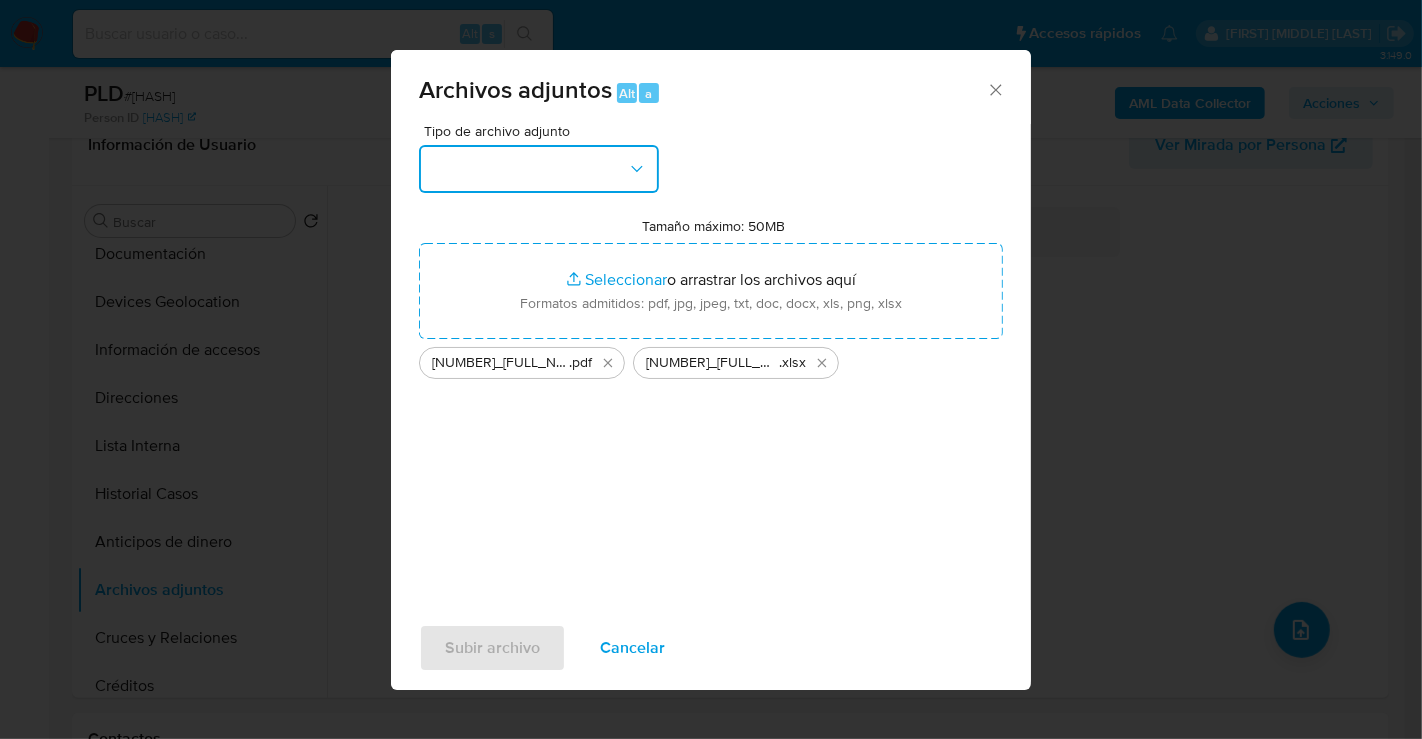 click at bounding box center [539, 169] 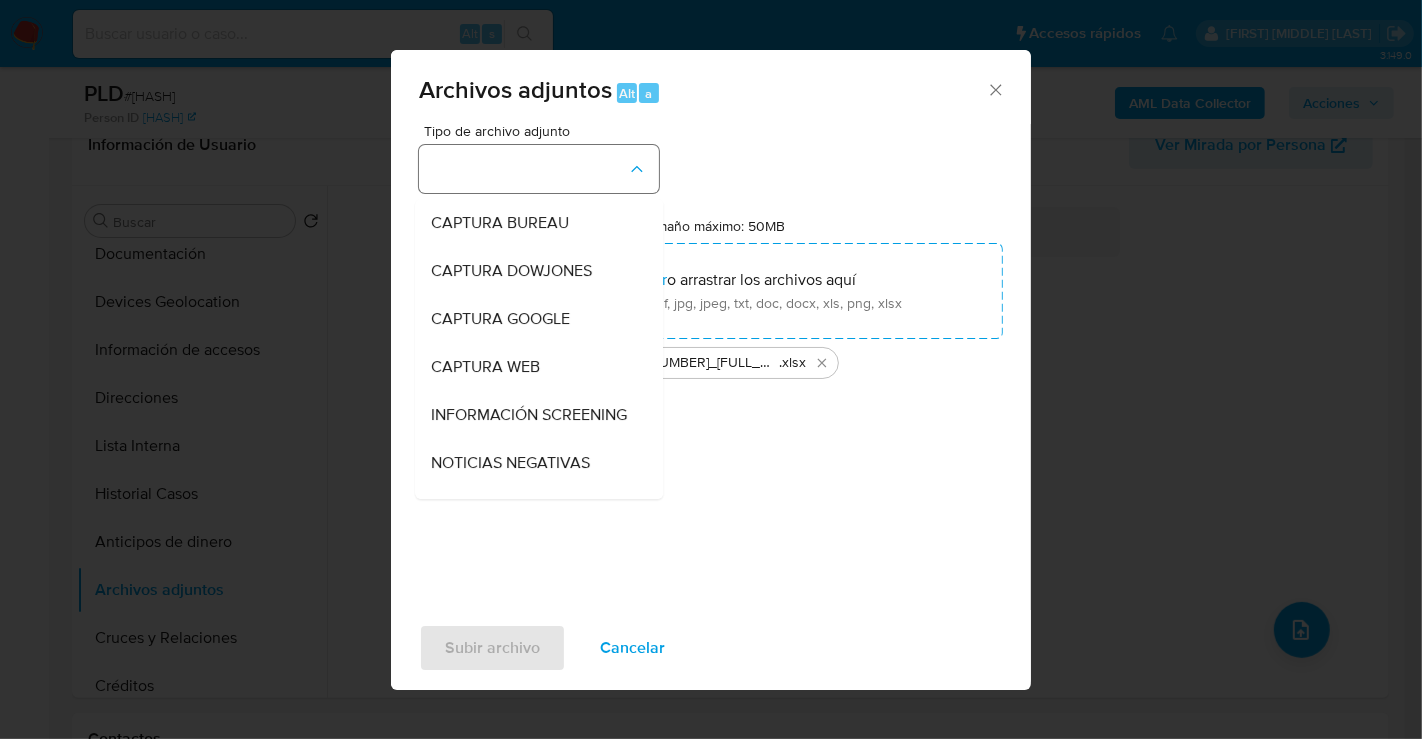 type 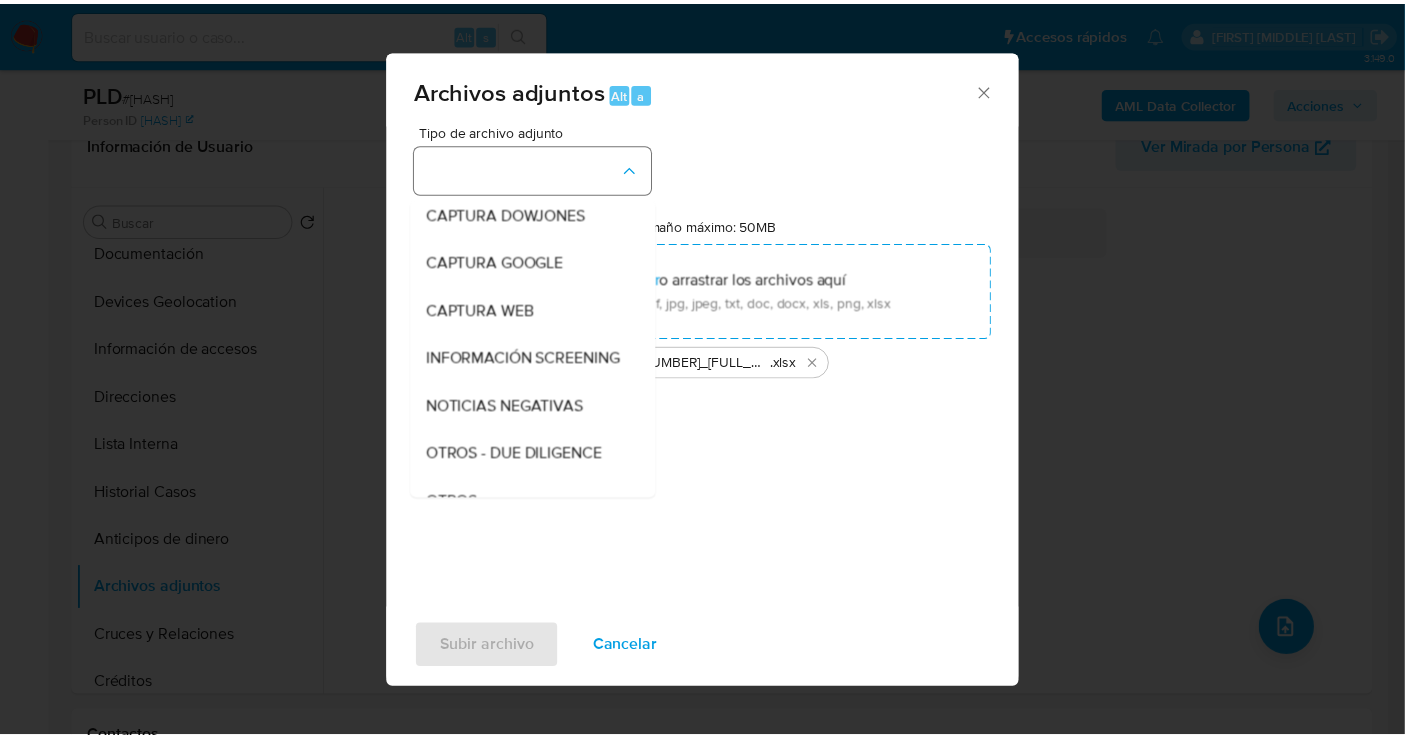 scroll, scrollTop: 103, scrollLeft: 0, axis: vertical 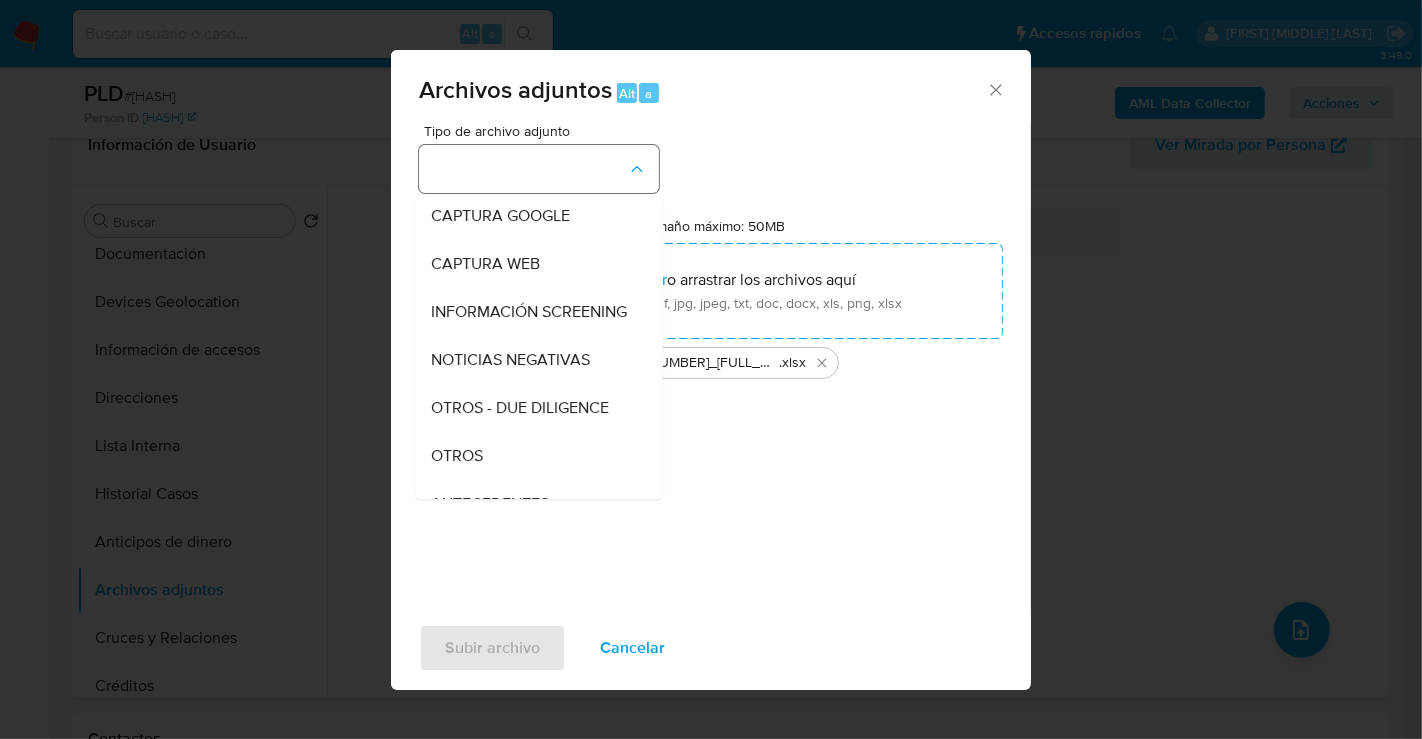 type 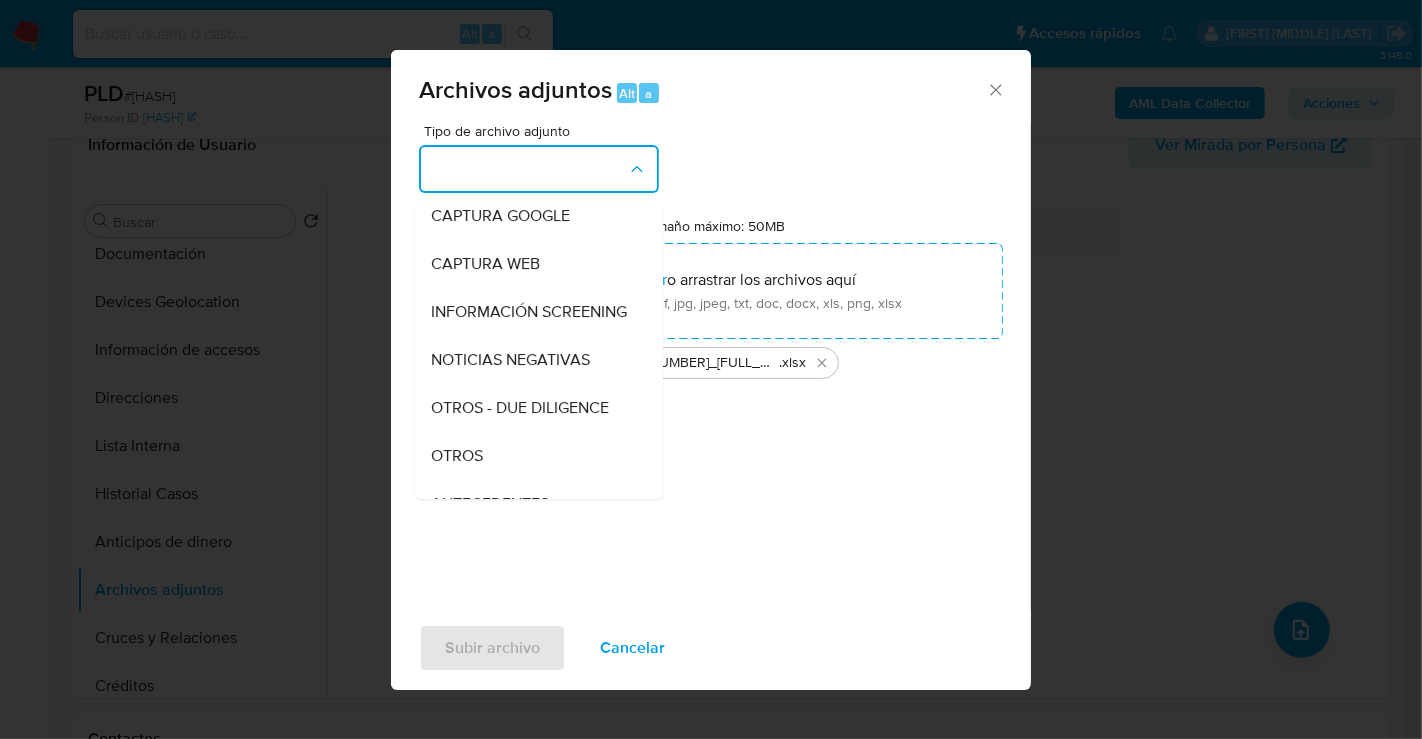 type 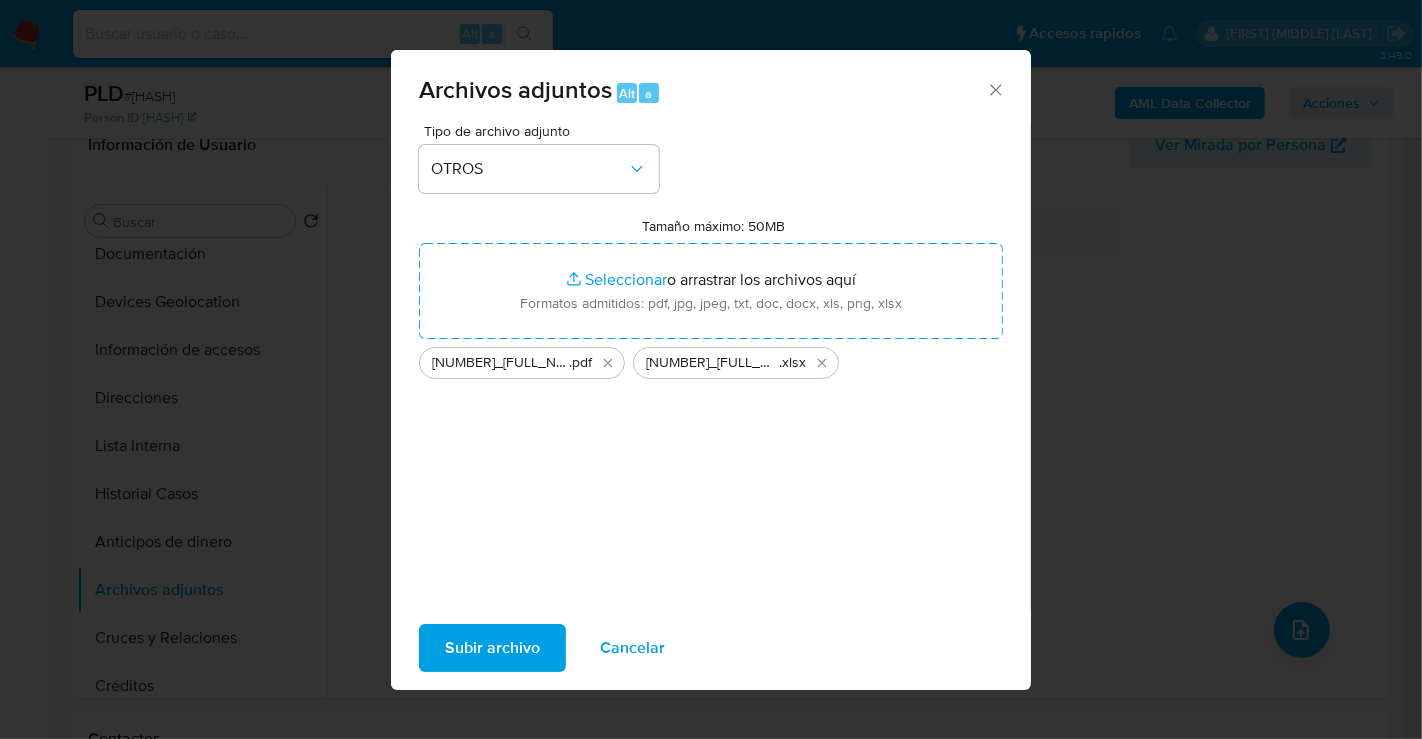 click on "Subir archivo" at bounding box center (492, 648) 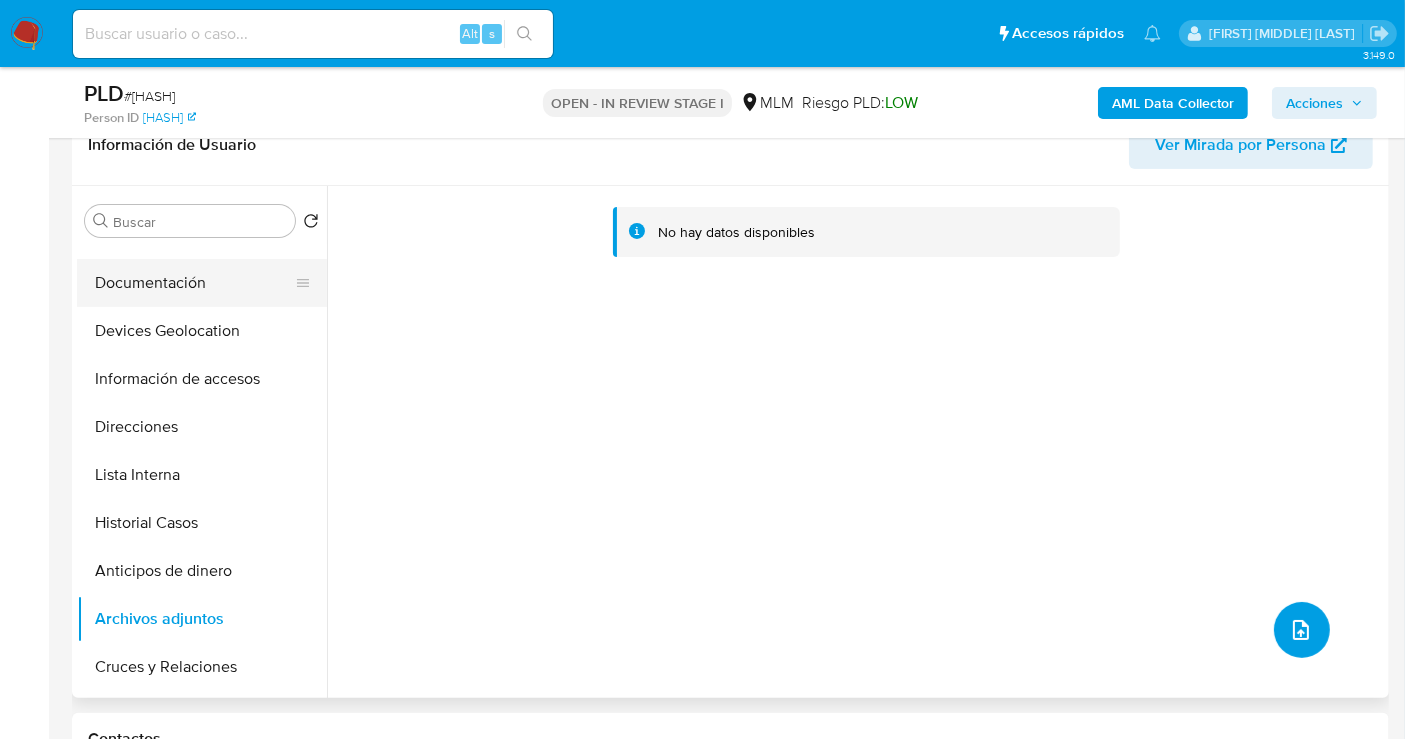 scroll, scrollTop: 0, scrollLeft: 0, axis: both 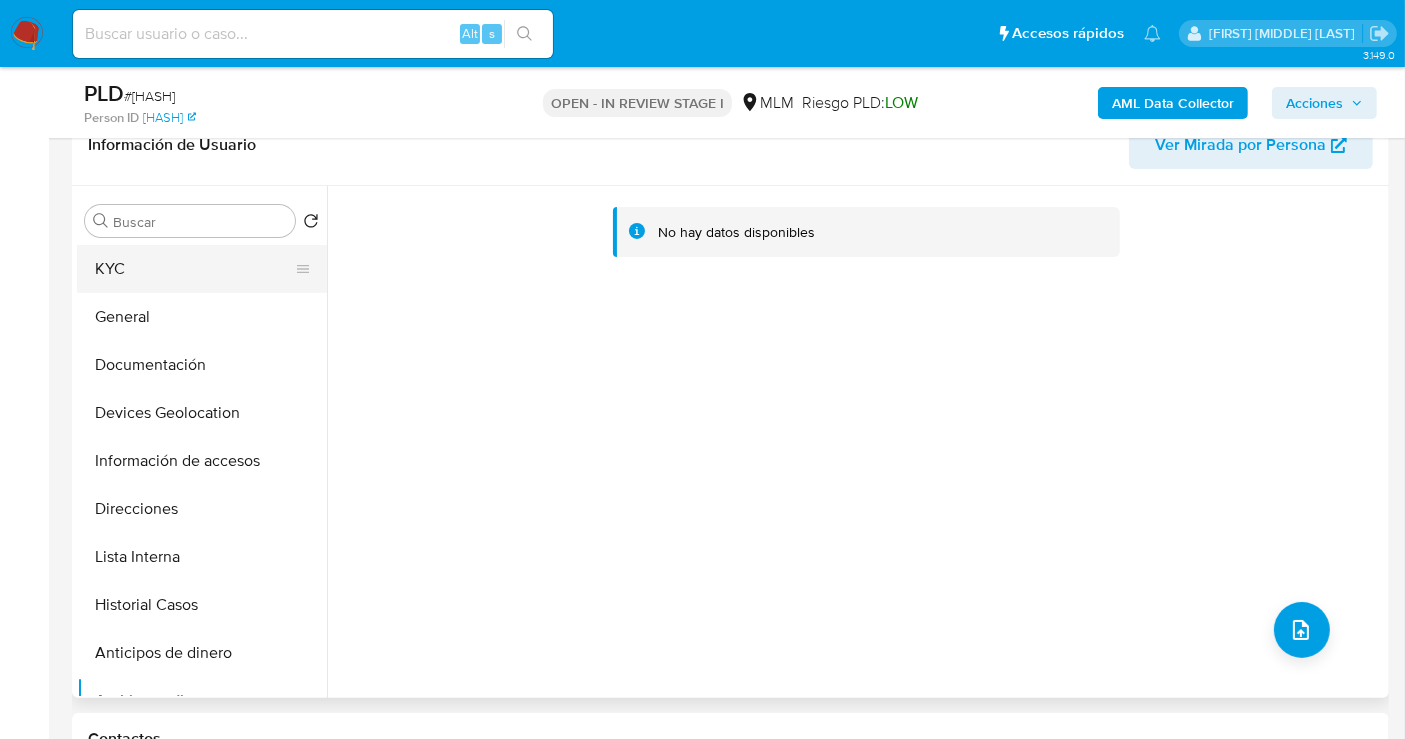 click on "KYC" at bounding box center [194, 269] 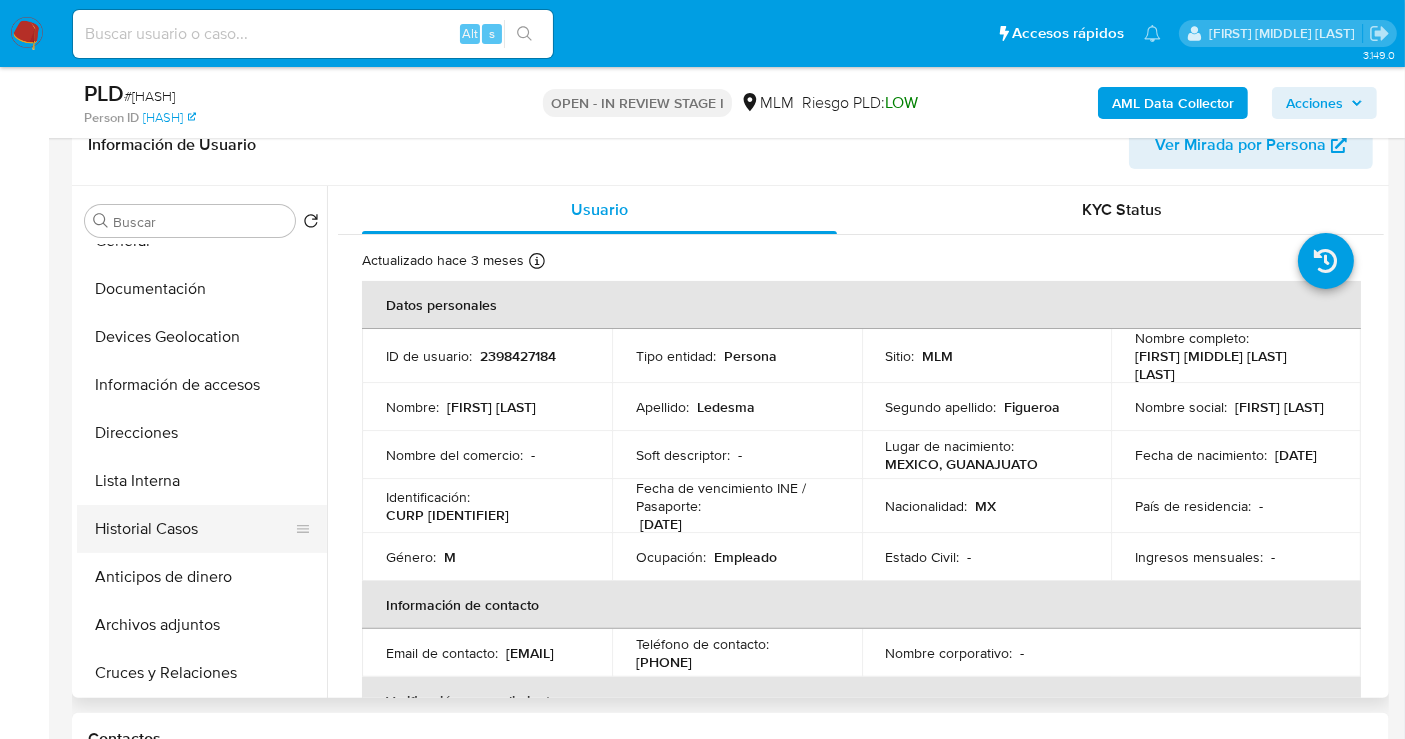 scroll, scrollTop: 222, scrollLeft: 0, axis: vertical 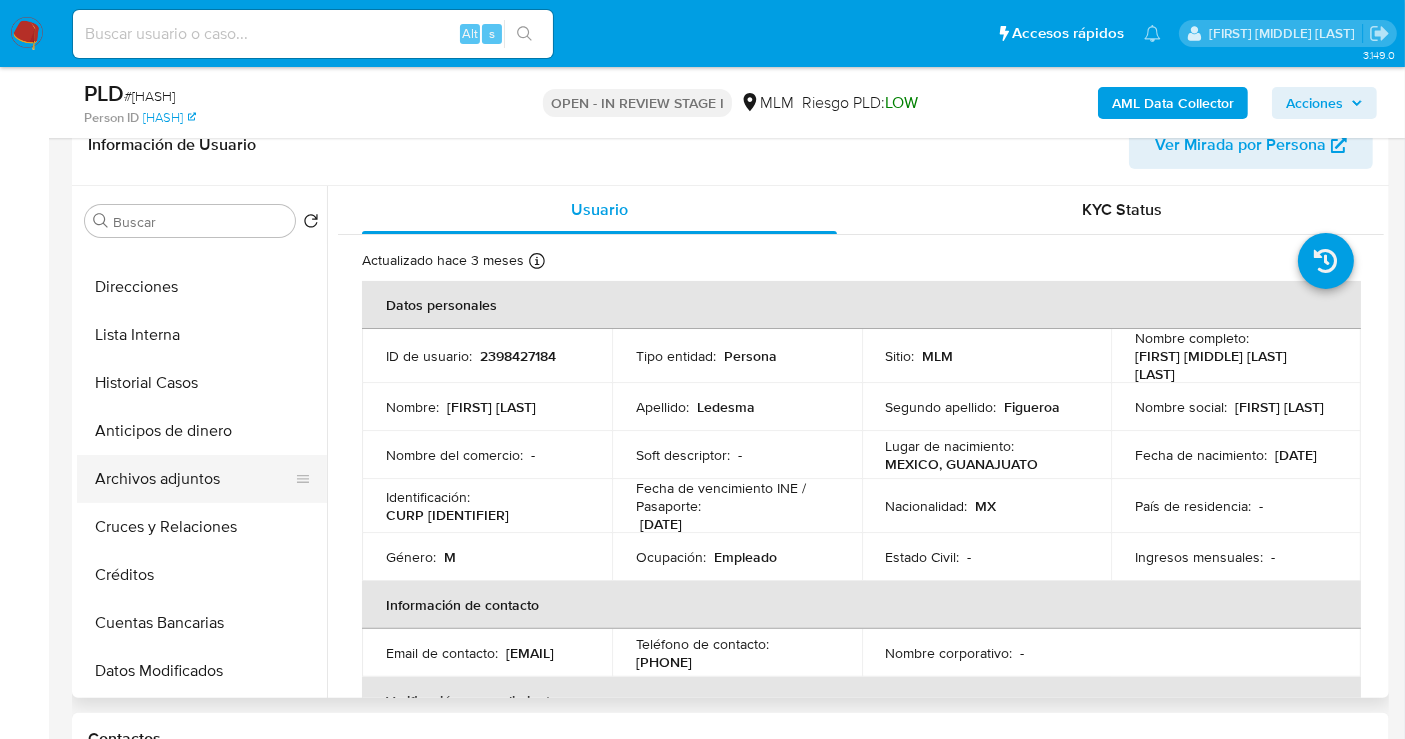 click on "Archivos adjuntos" at bounding box center (194, 479) 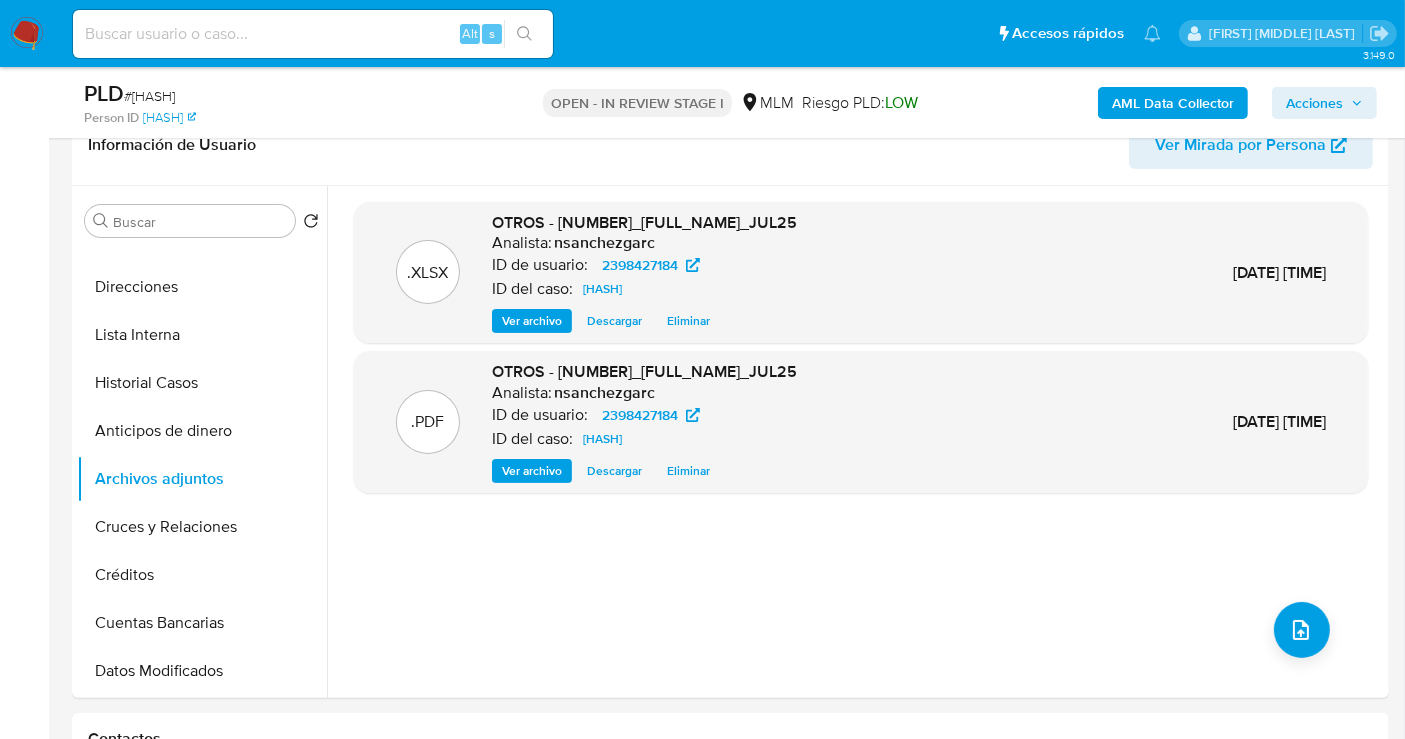 click on "Acciones" at bounding box center [1314, 103] 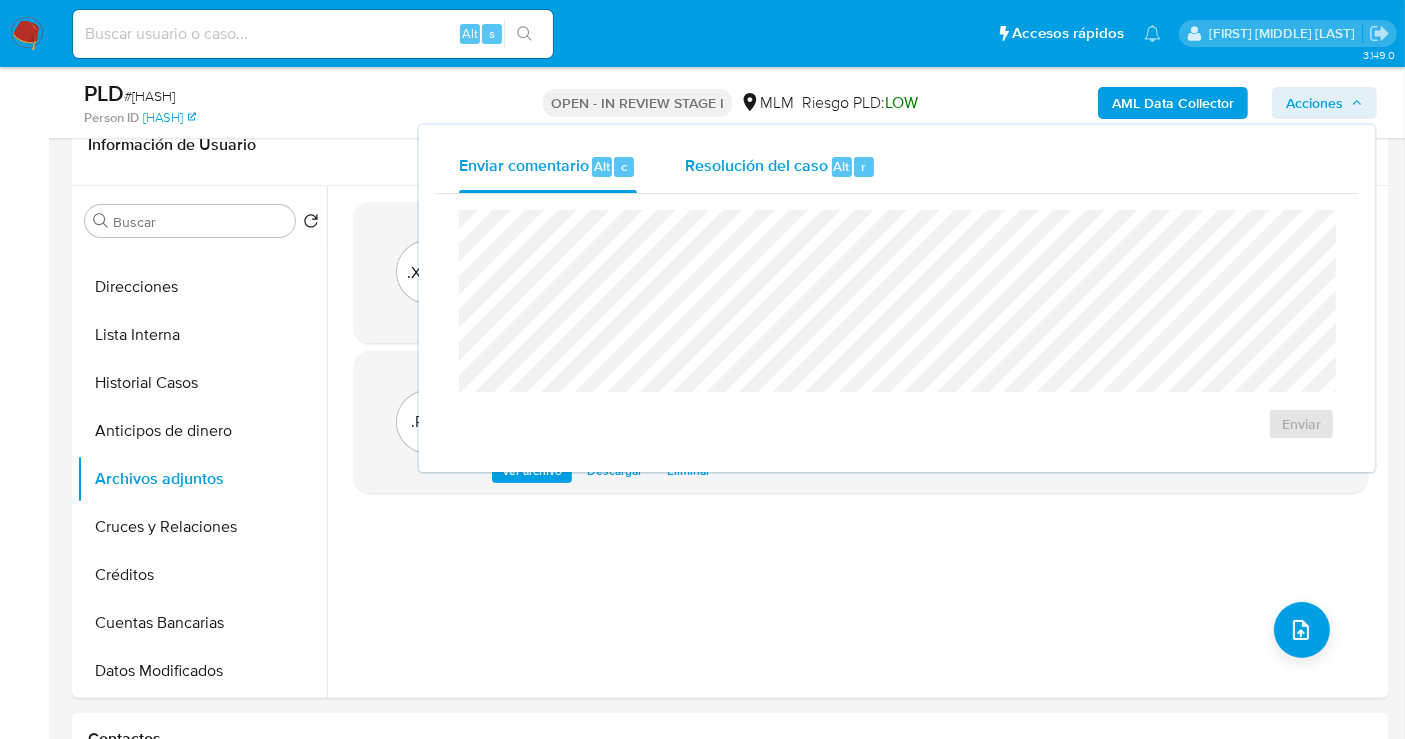 click on "Resolución del caso" at bounding box center [756, 165] 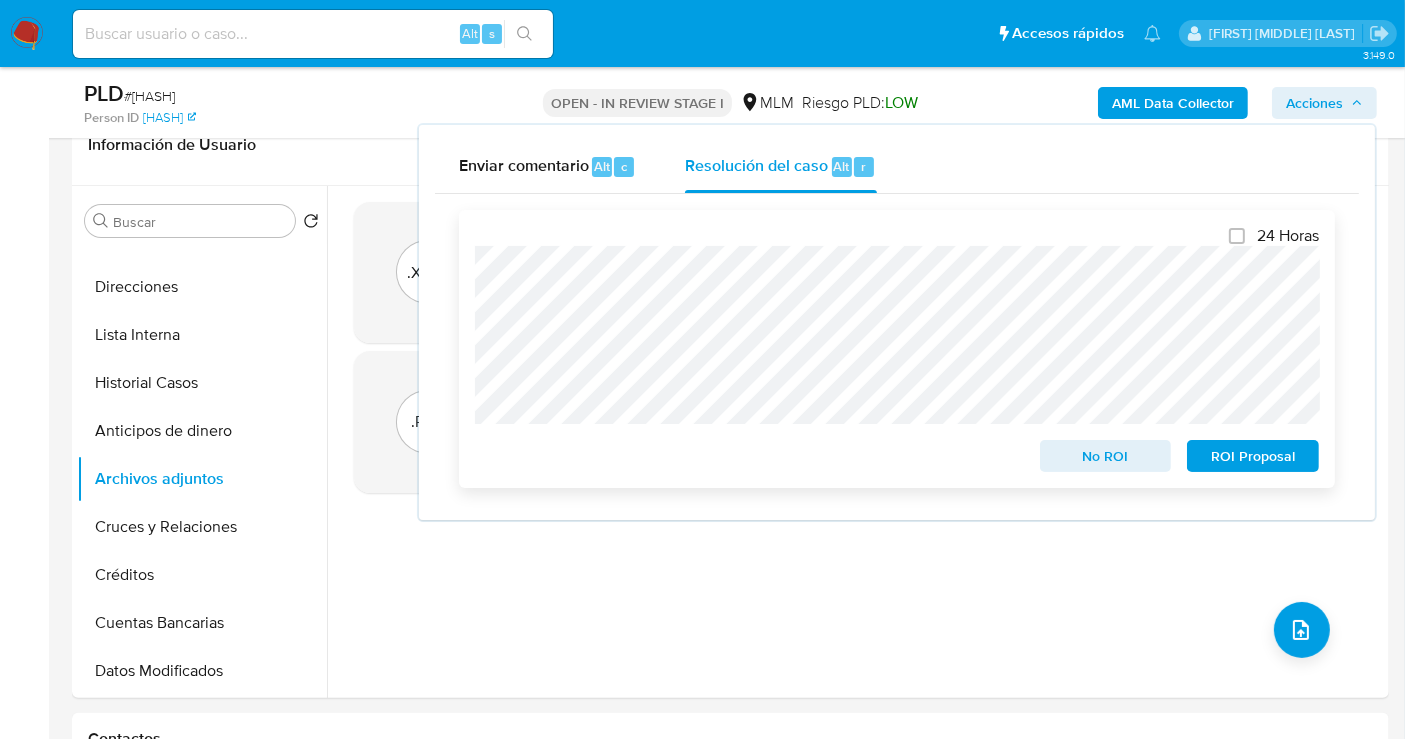click on "No ROI" at bounding box center [1106, 456] 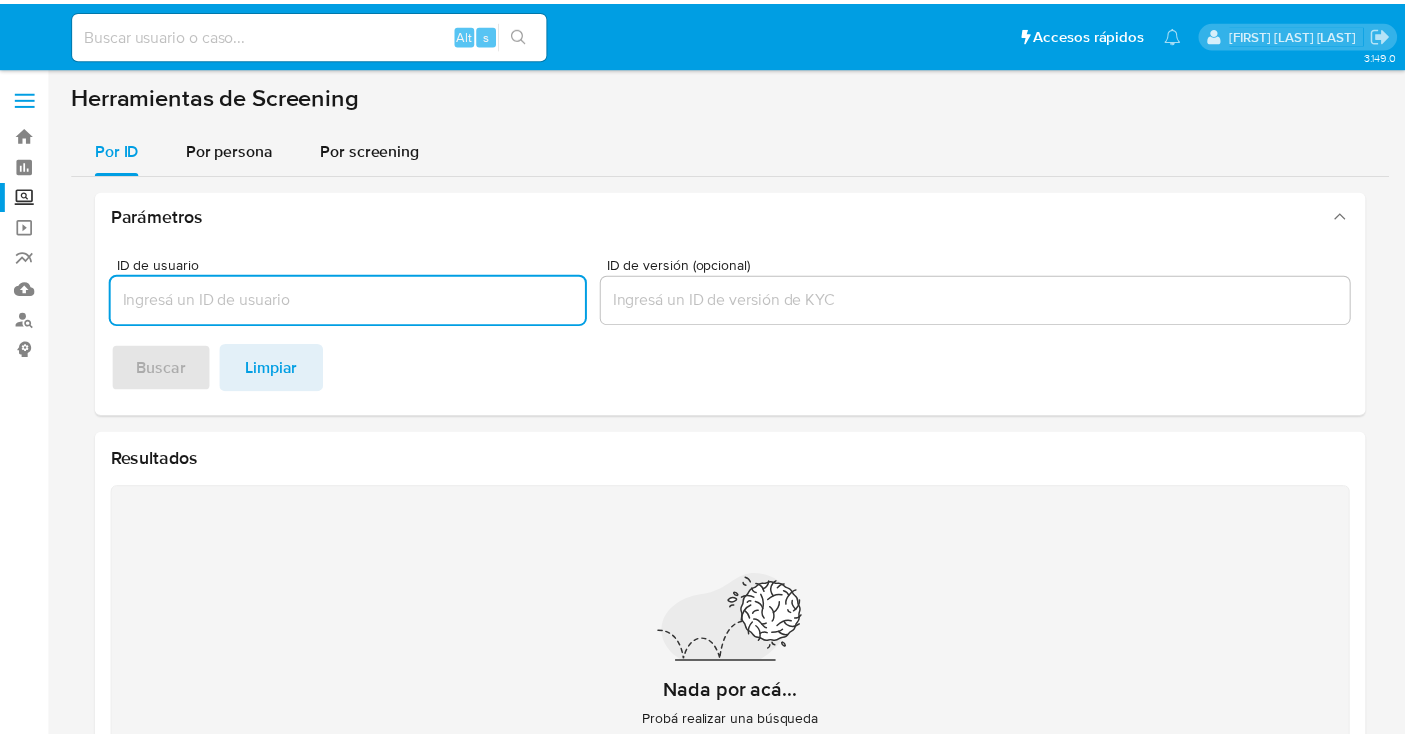 scroll, scrollTop: 0, scrollLeft: 0, axis: both 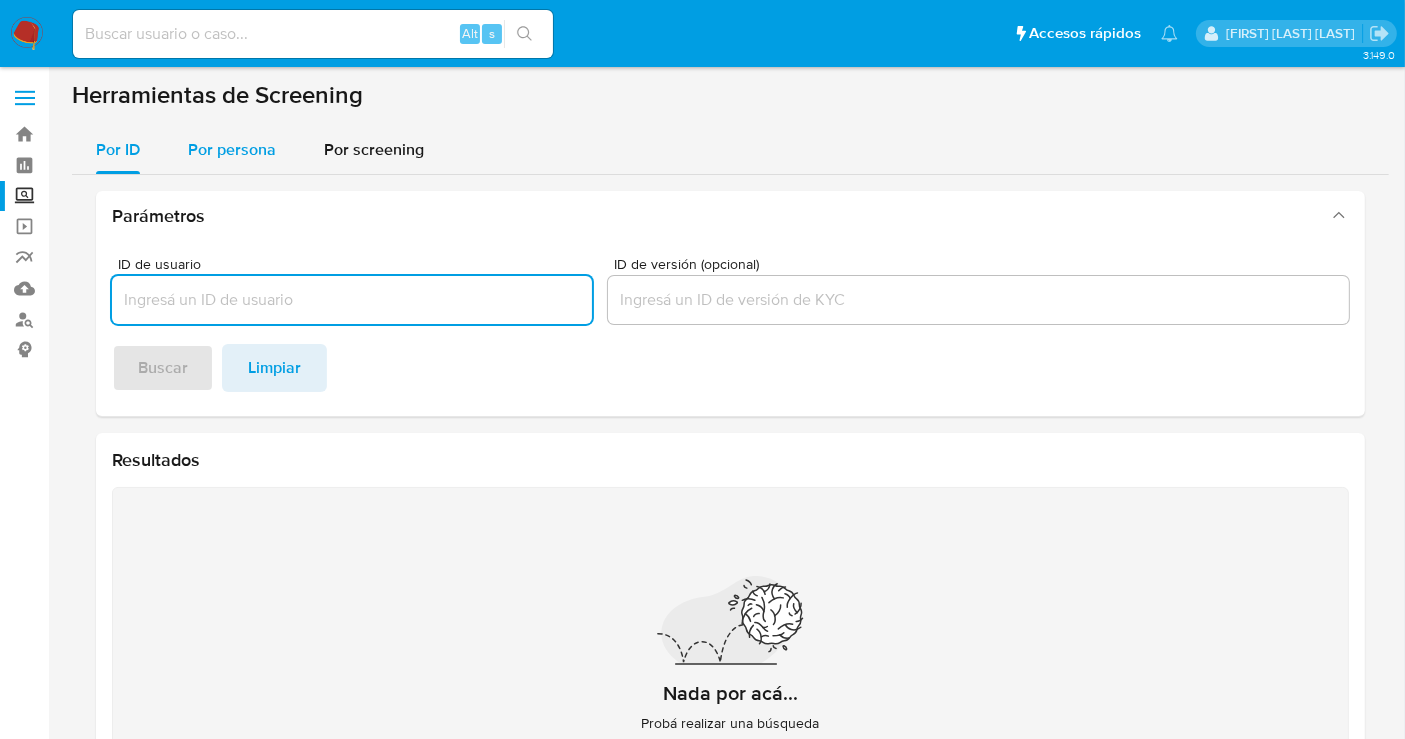 click on "Por persona" at bounding box center [232, 149] 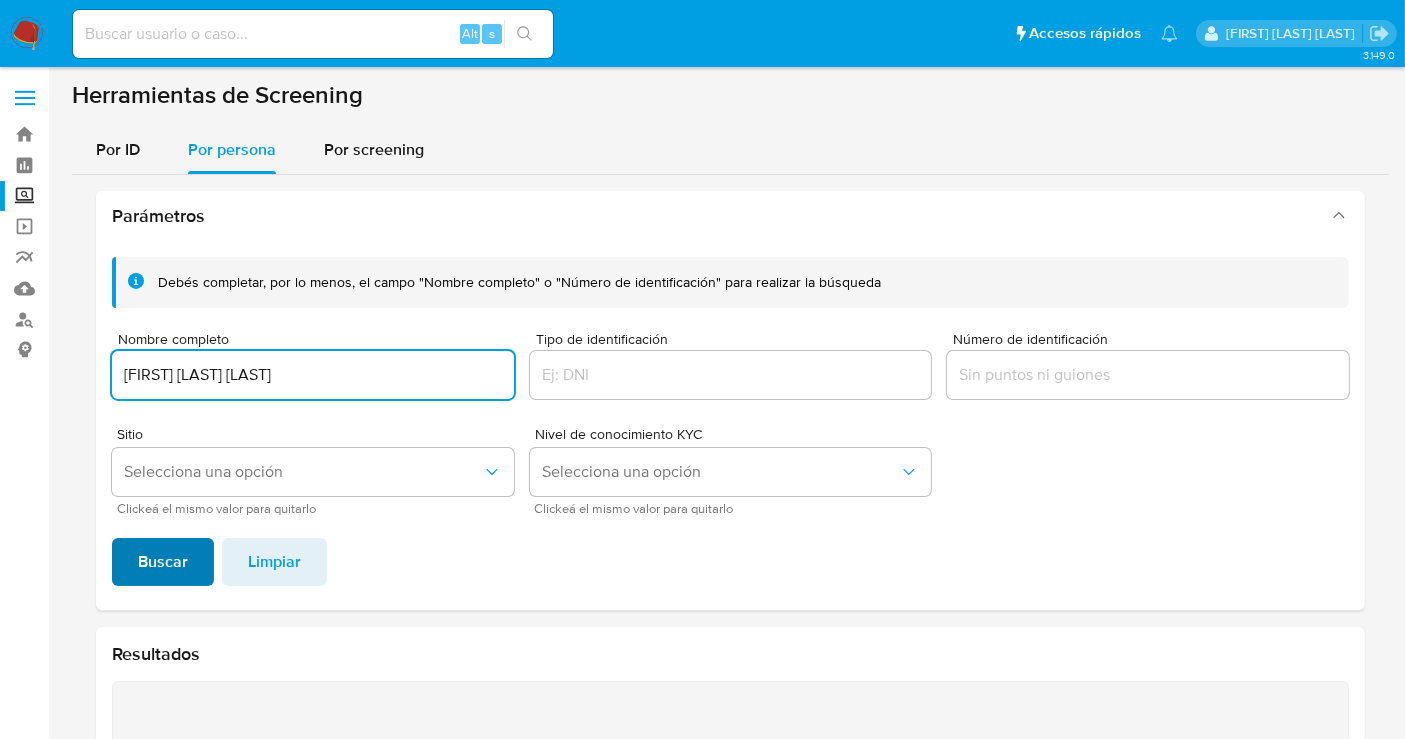 type on "[FIRST] [LAST] [LAST]" 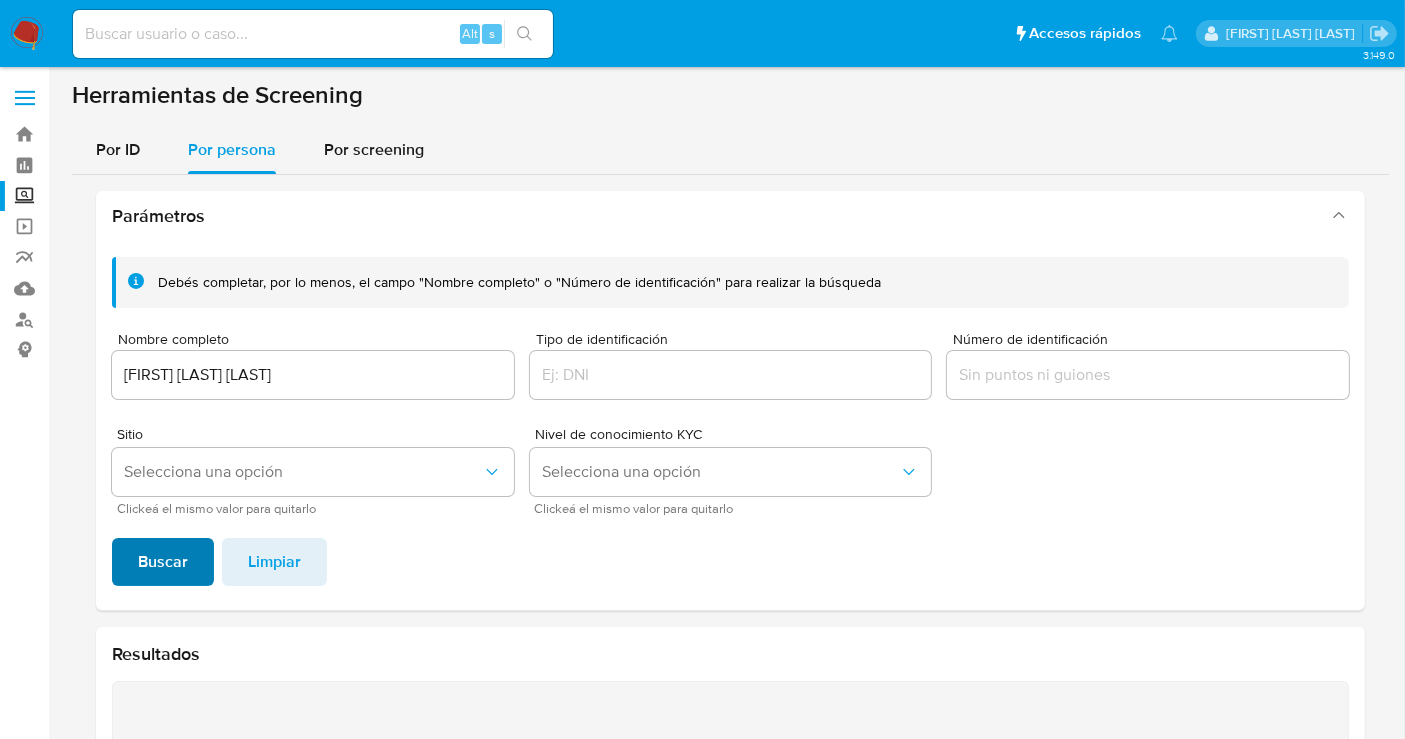 click on "Buscar" at bounding box center [163, 562] 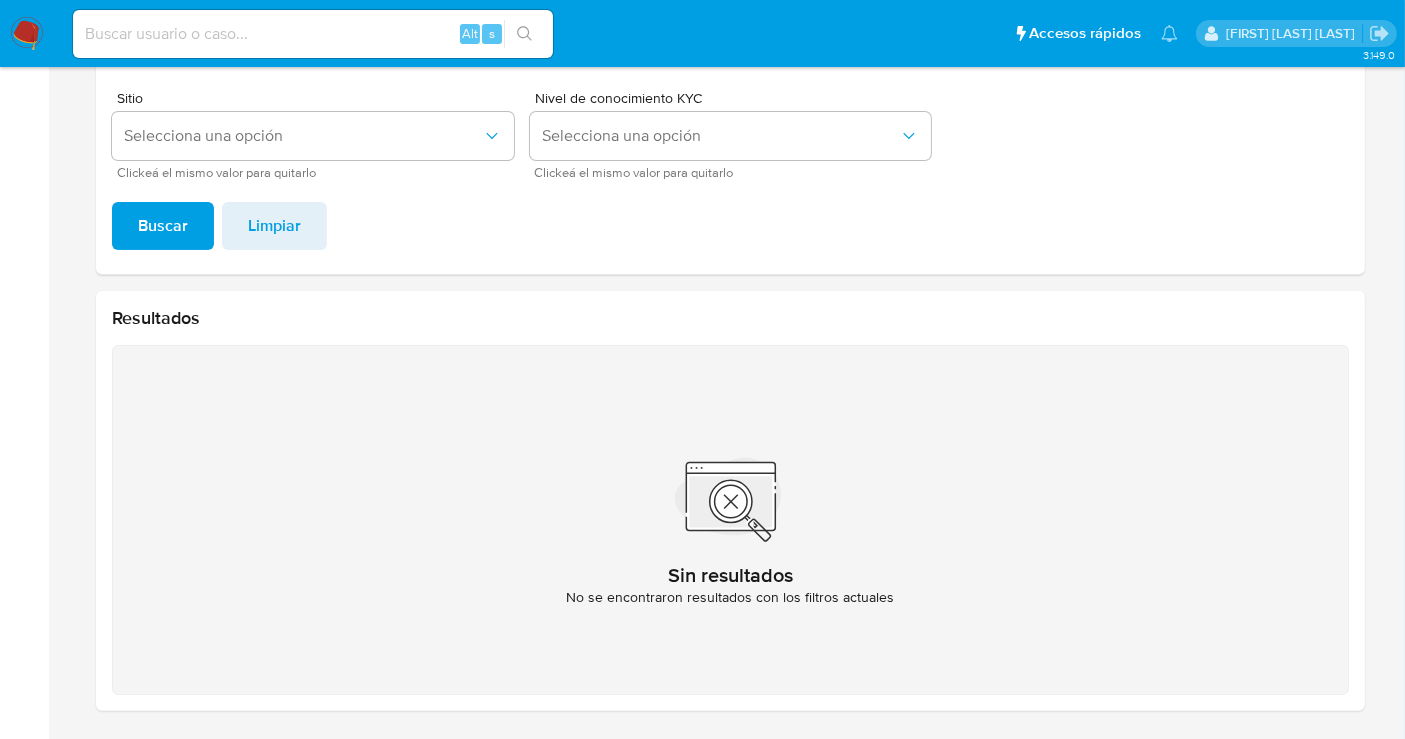 type 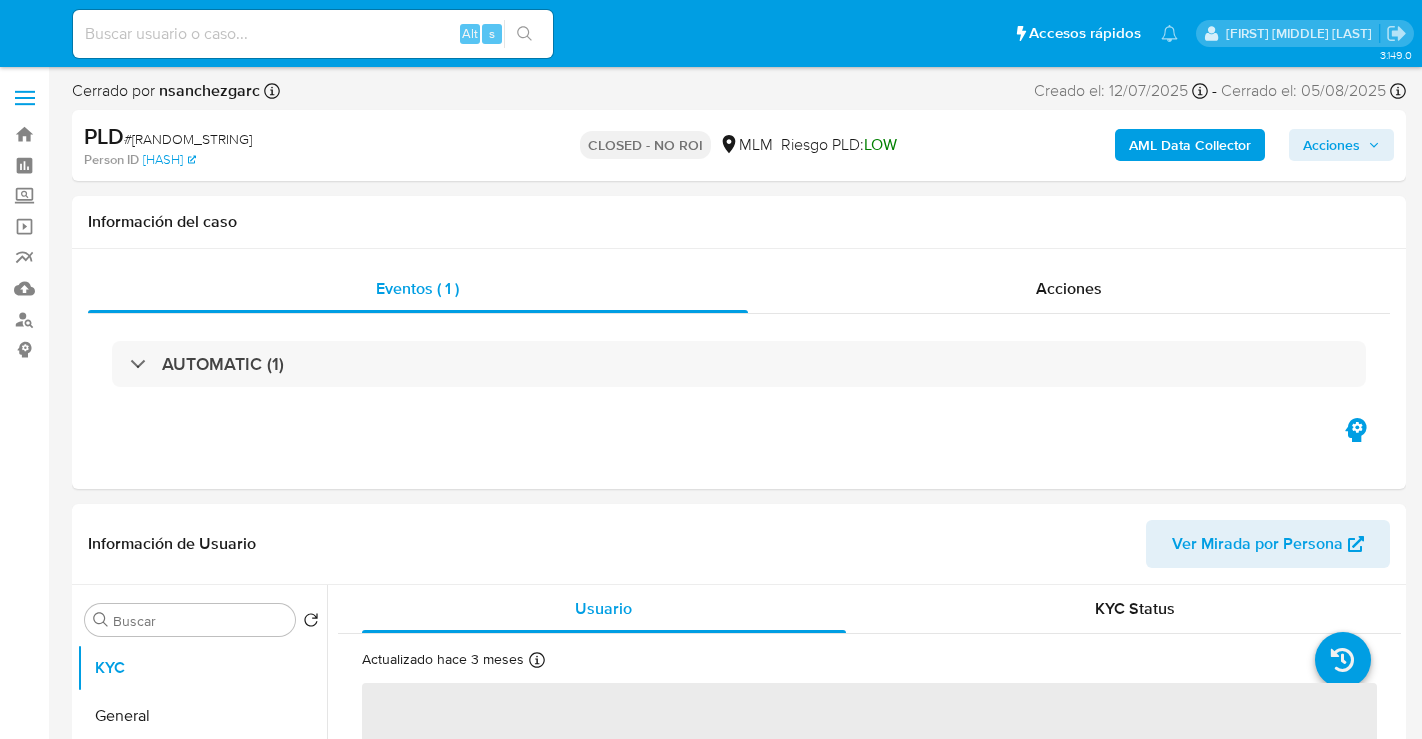 select on "10" 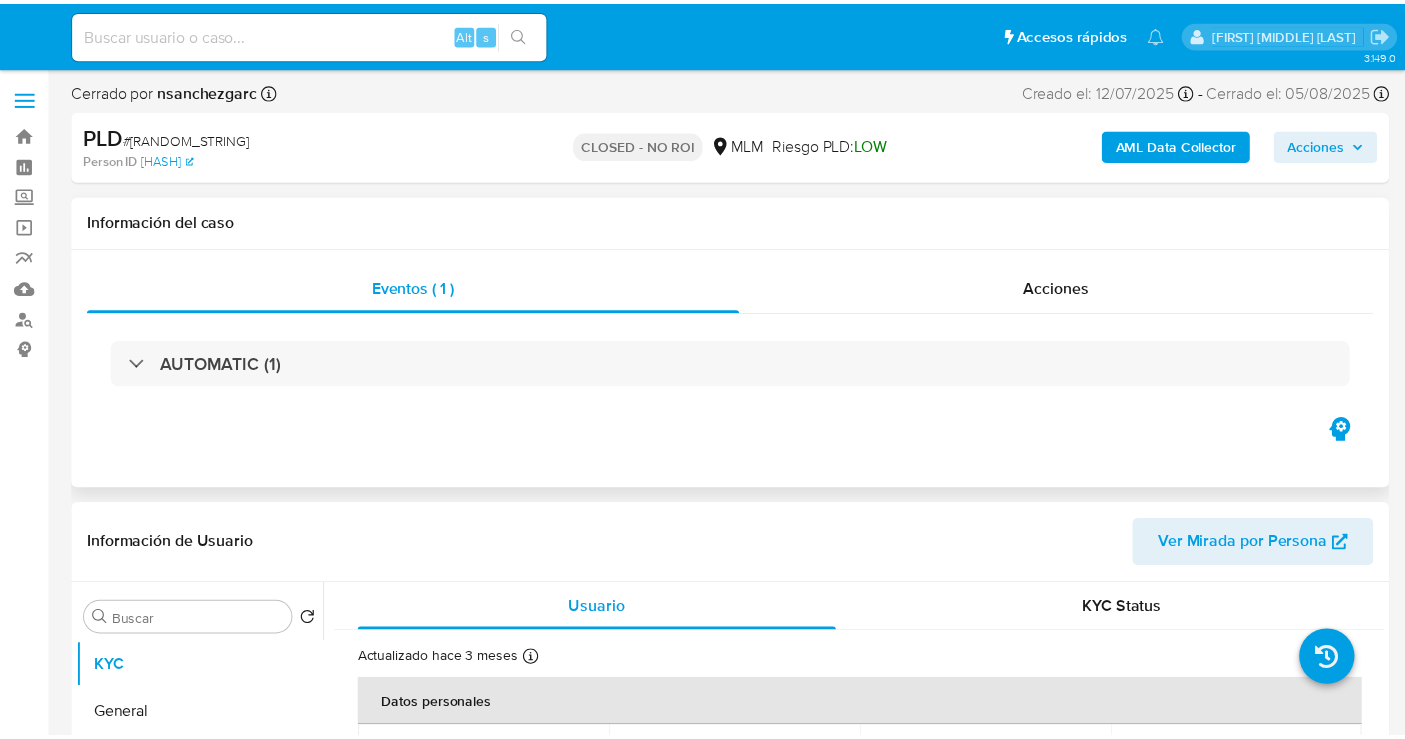 scroll, scrollTop: 0, scrollLeft: 0, axis: both 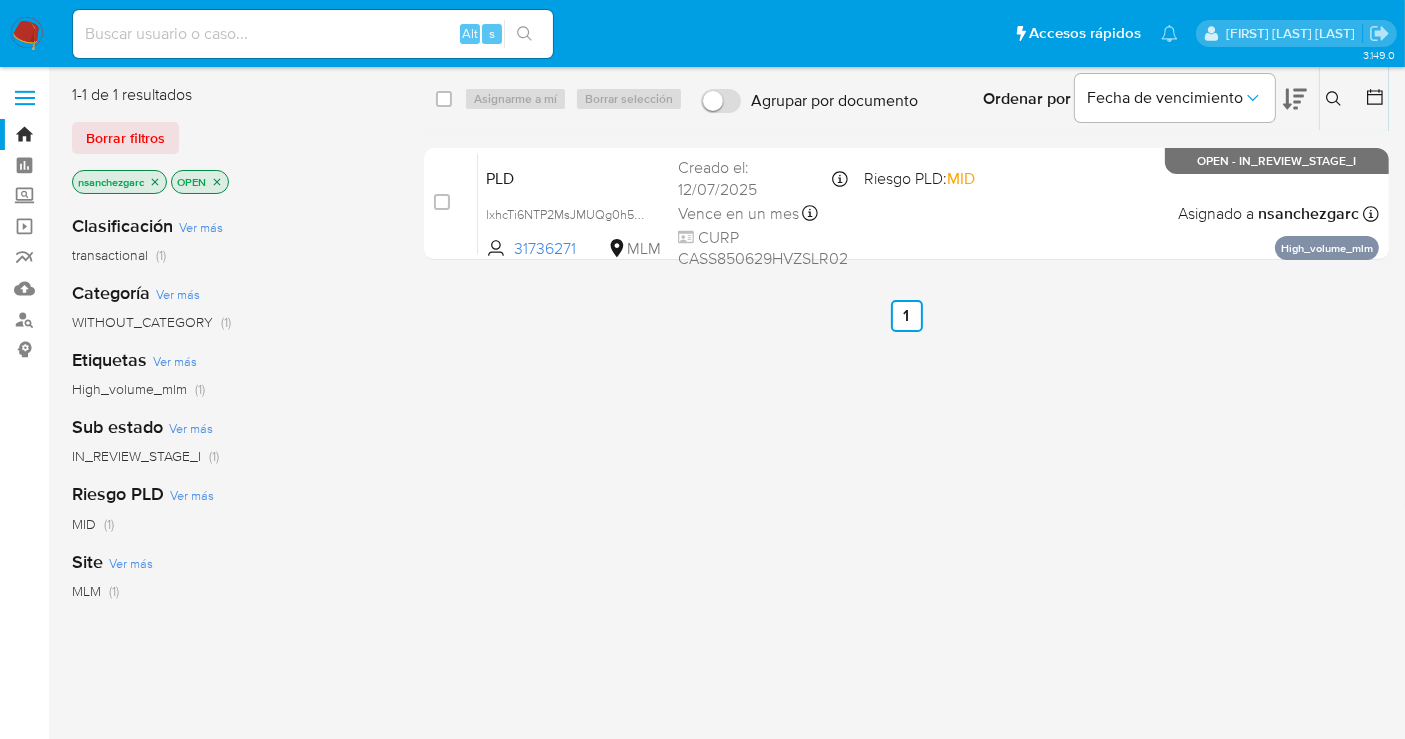 click 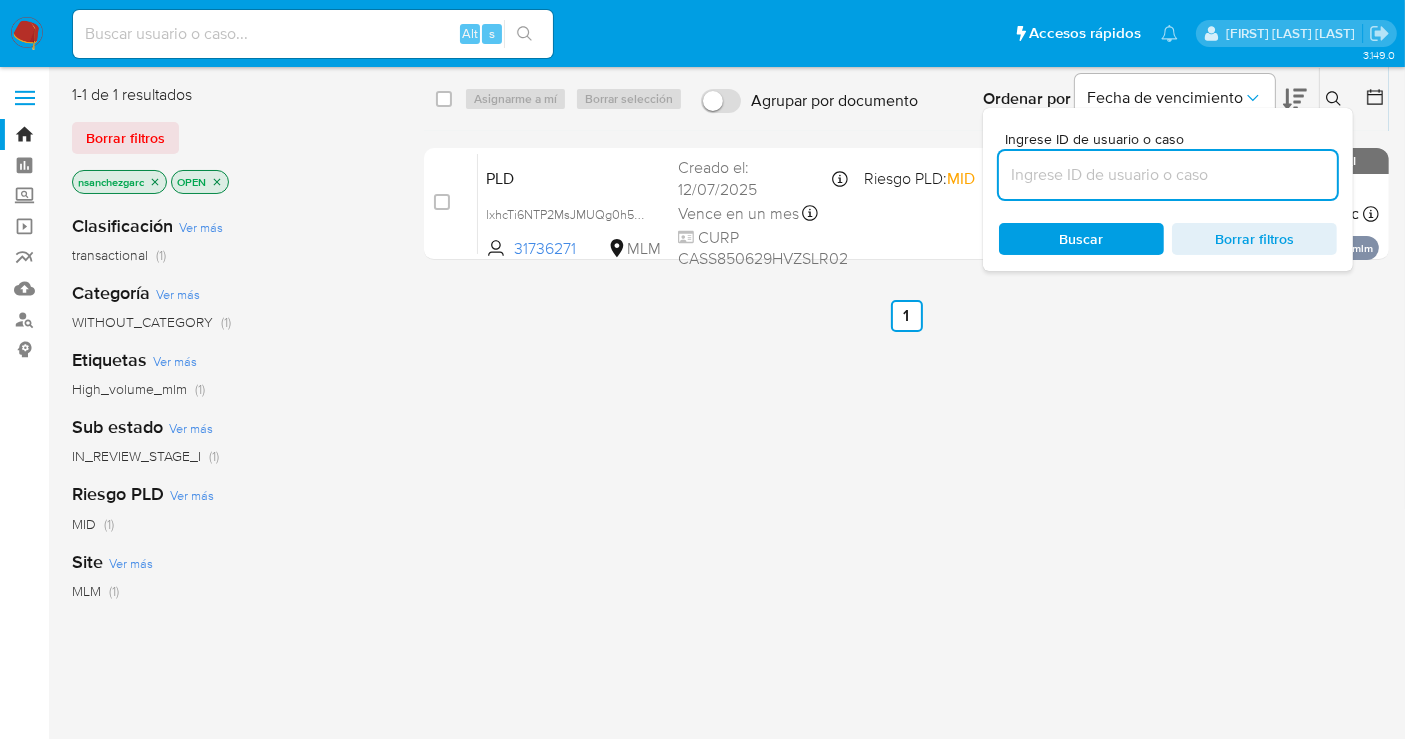 click at bounding box center (1168, 175) 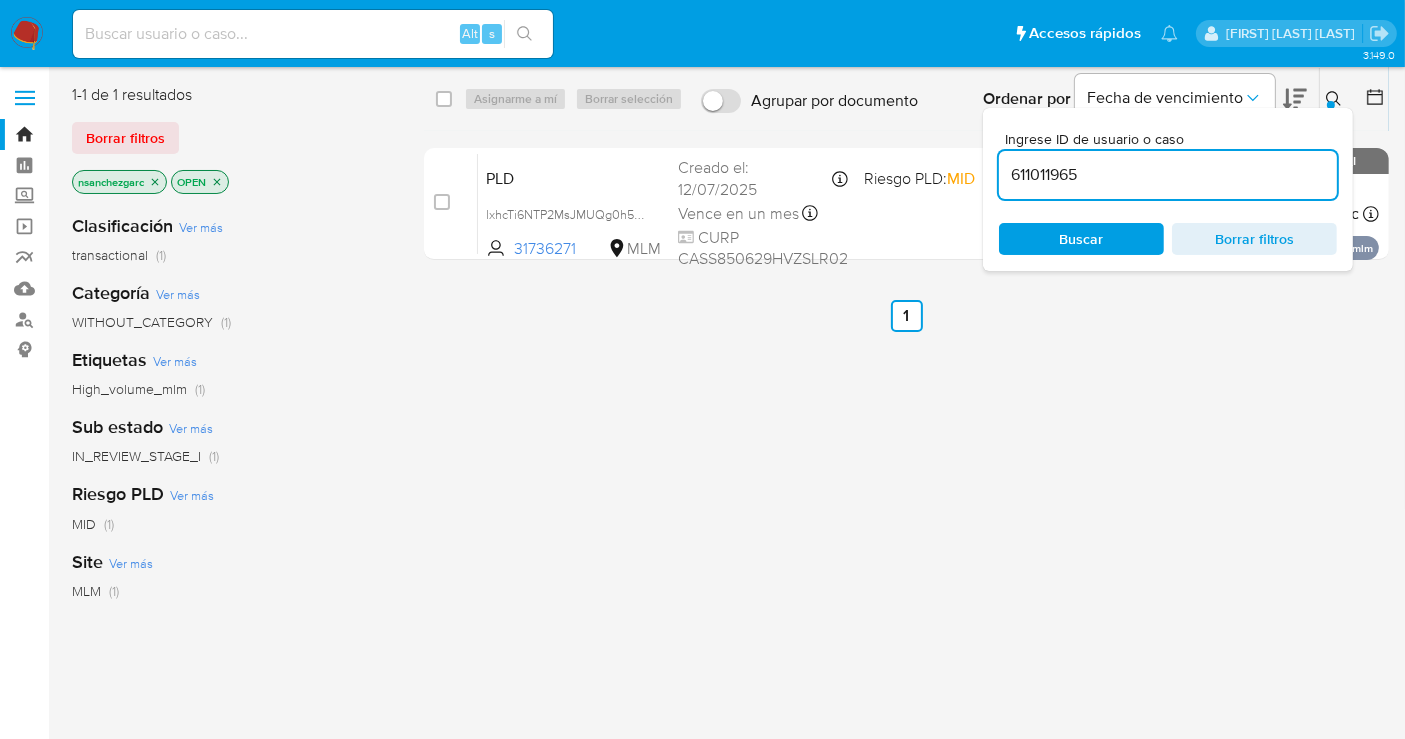 type on "611011965" 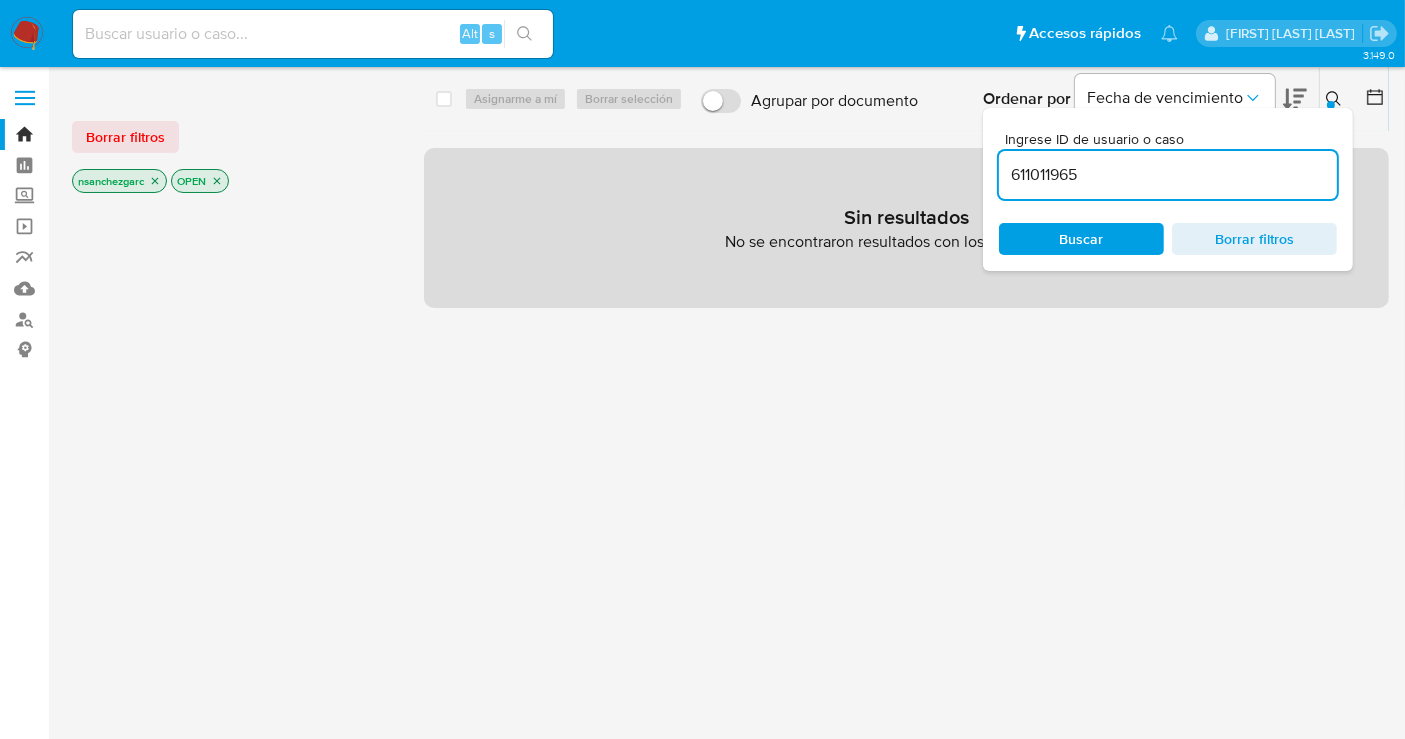 click 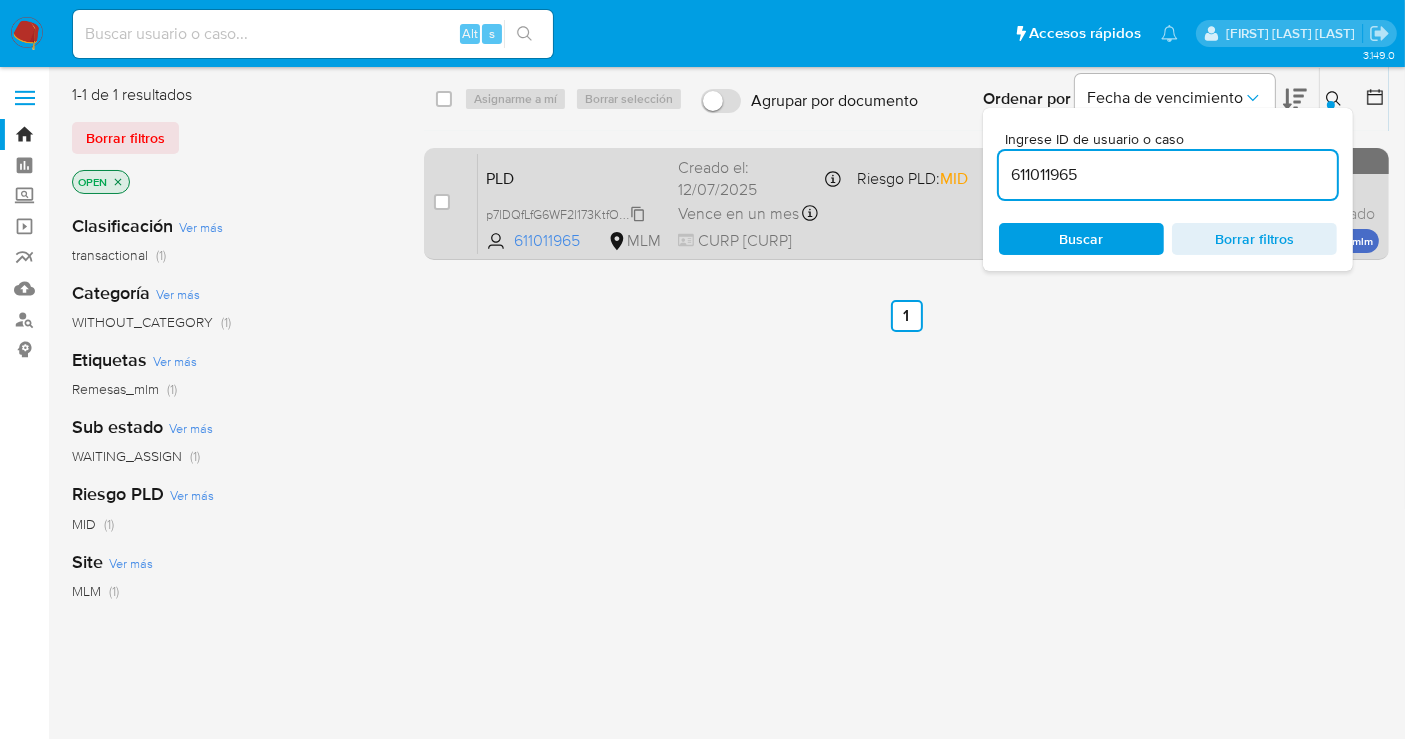 click 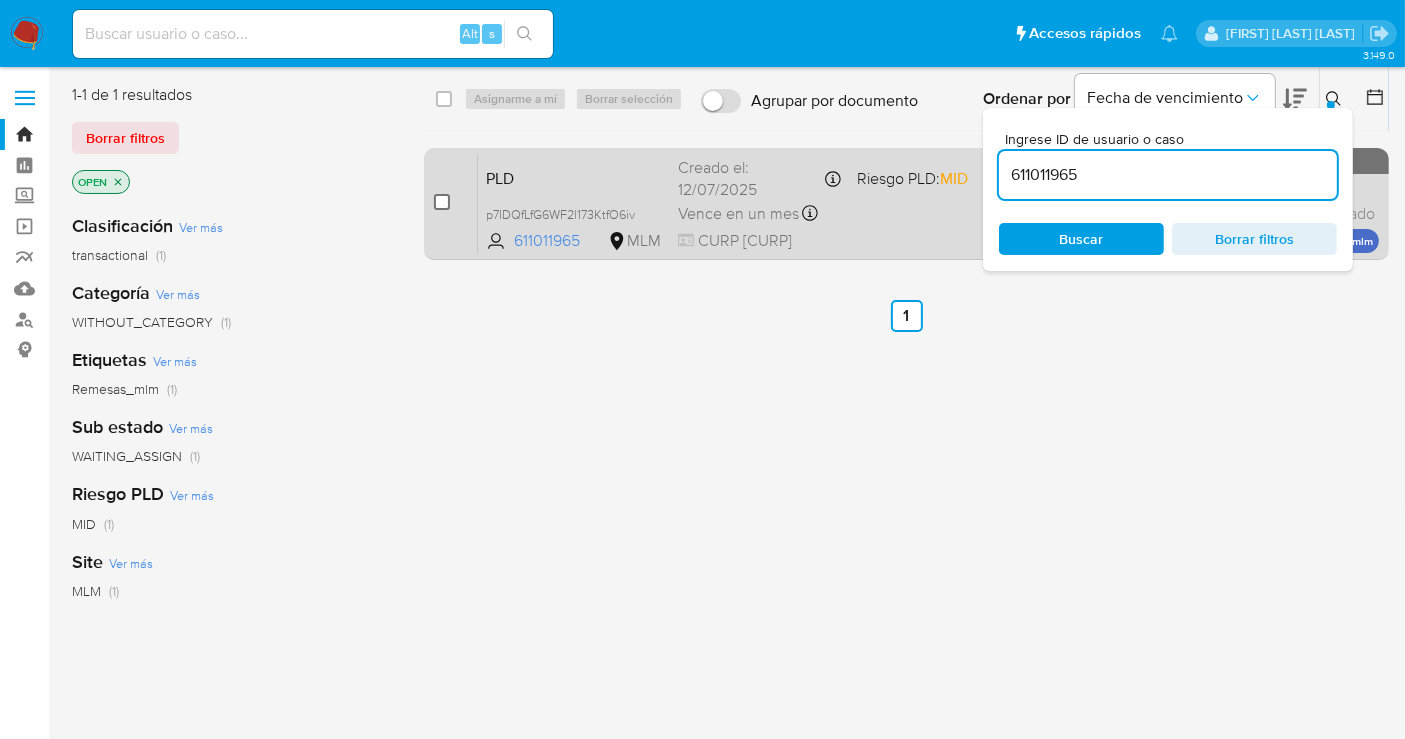 click at bounding box center [442, 202] 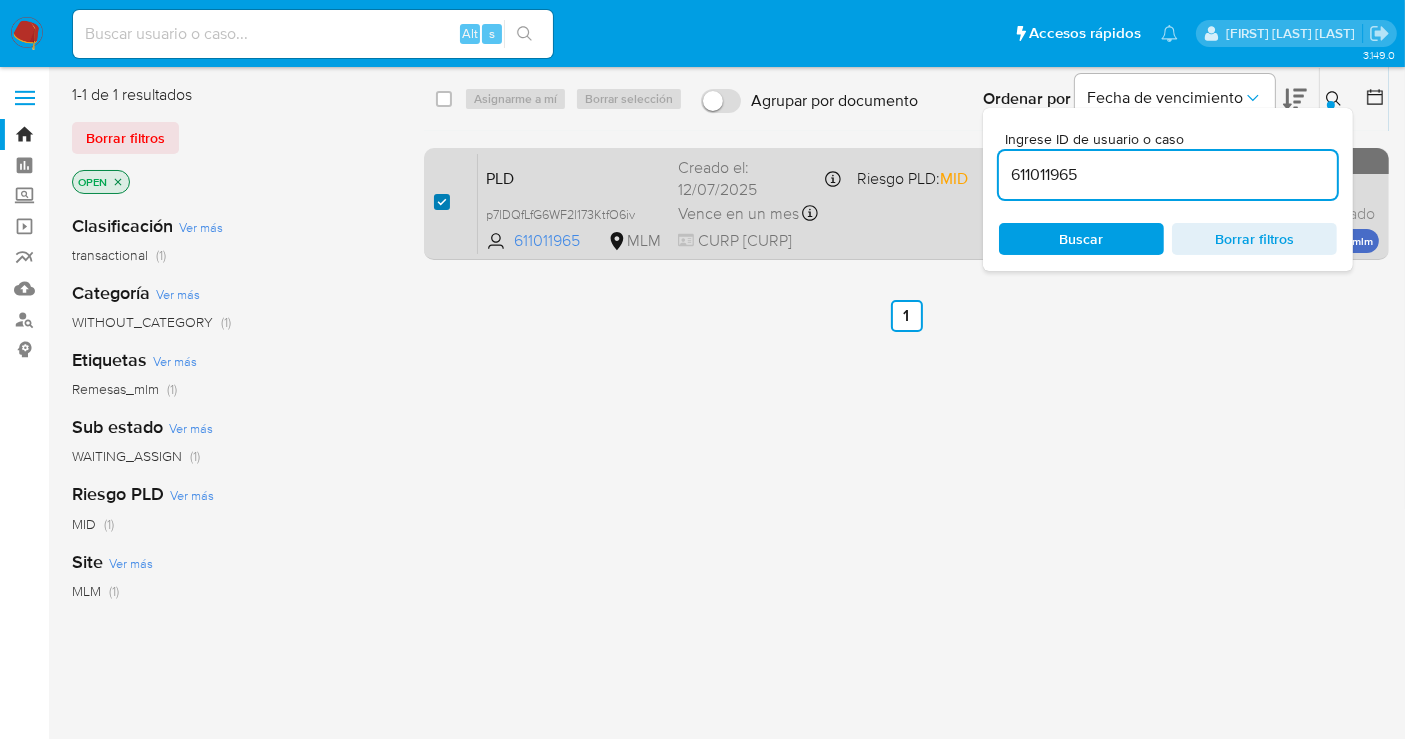 checkbox on "true" 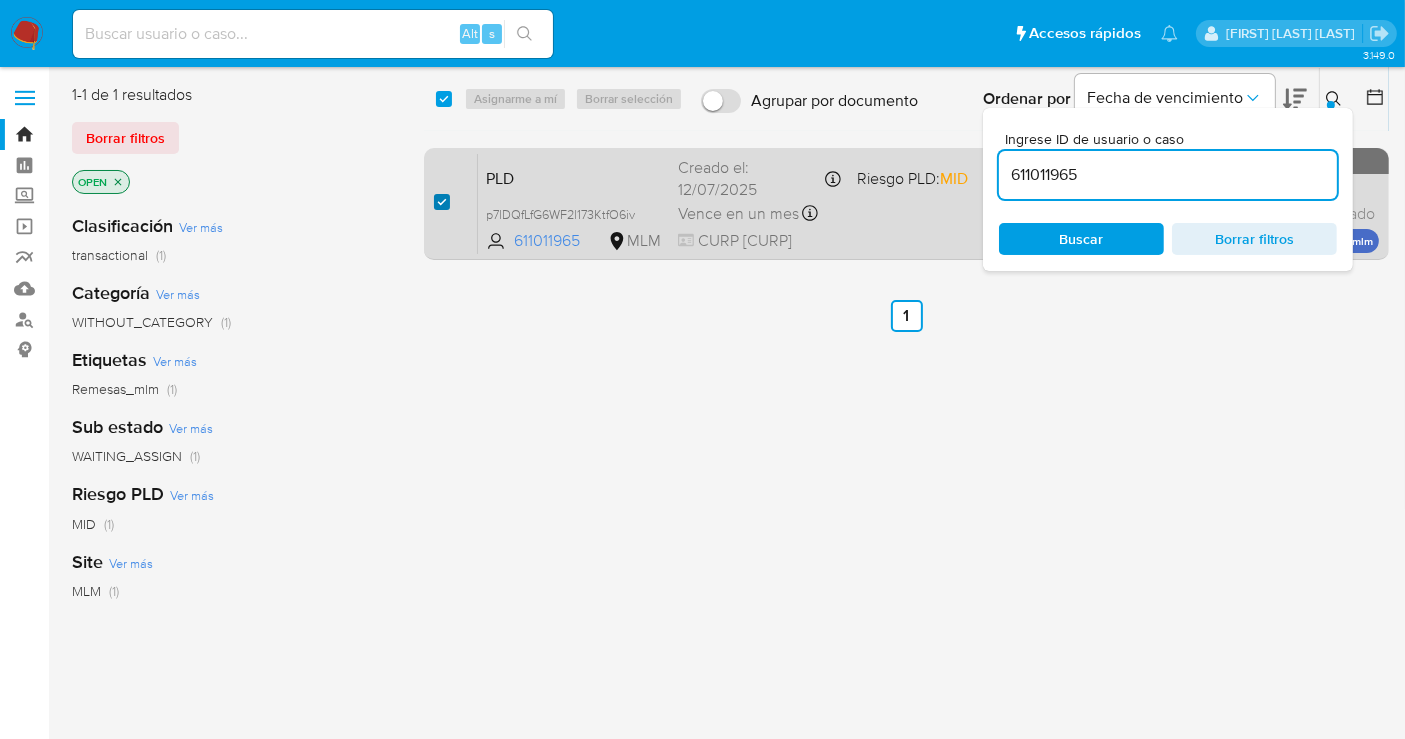 checkbox on "true" 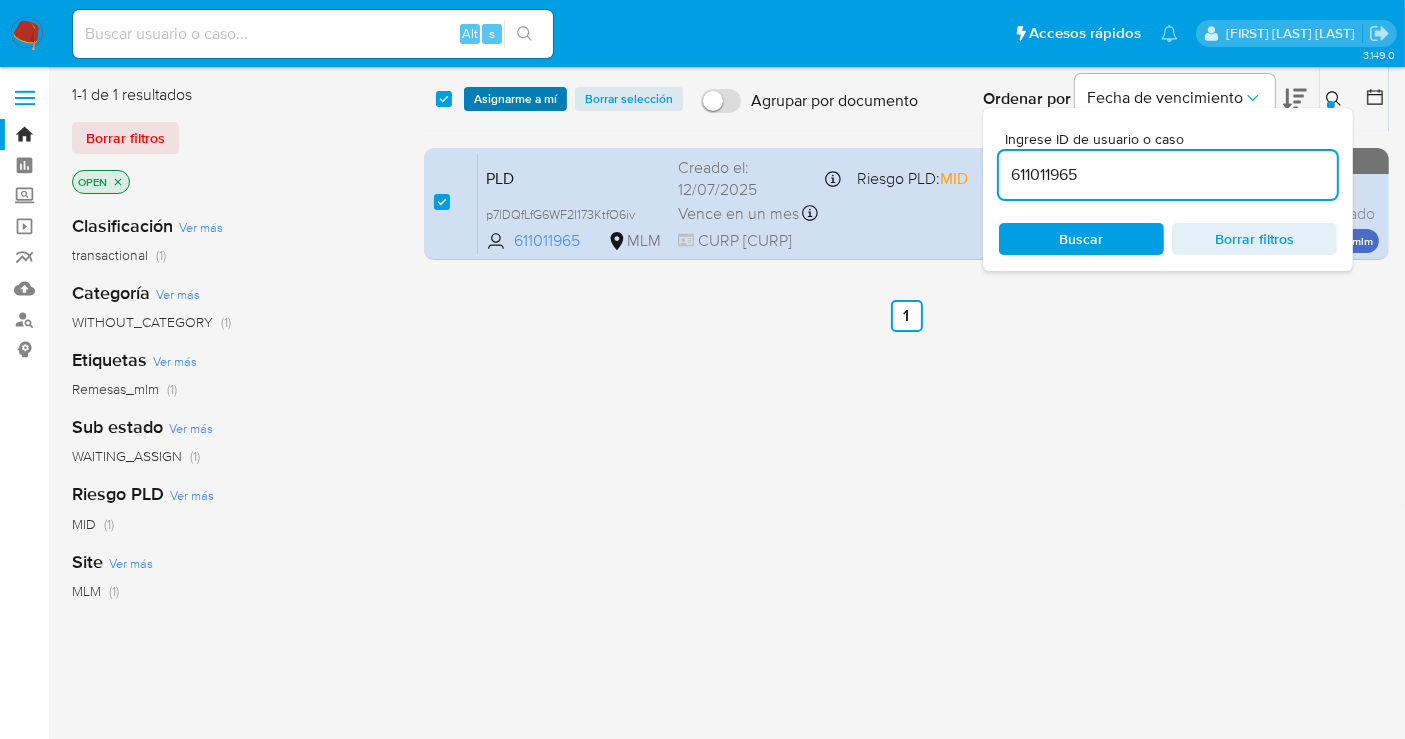 click on "Asignarme a mí" at bounding box center [515, 99] 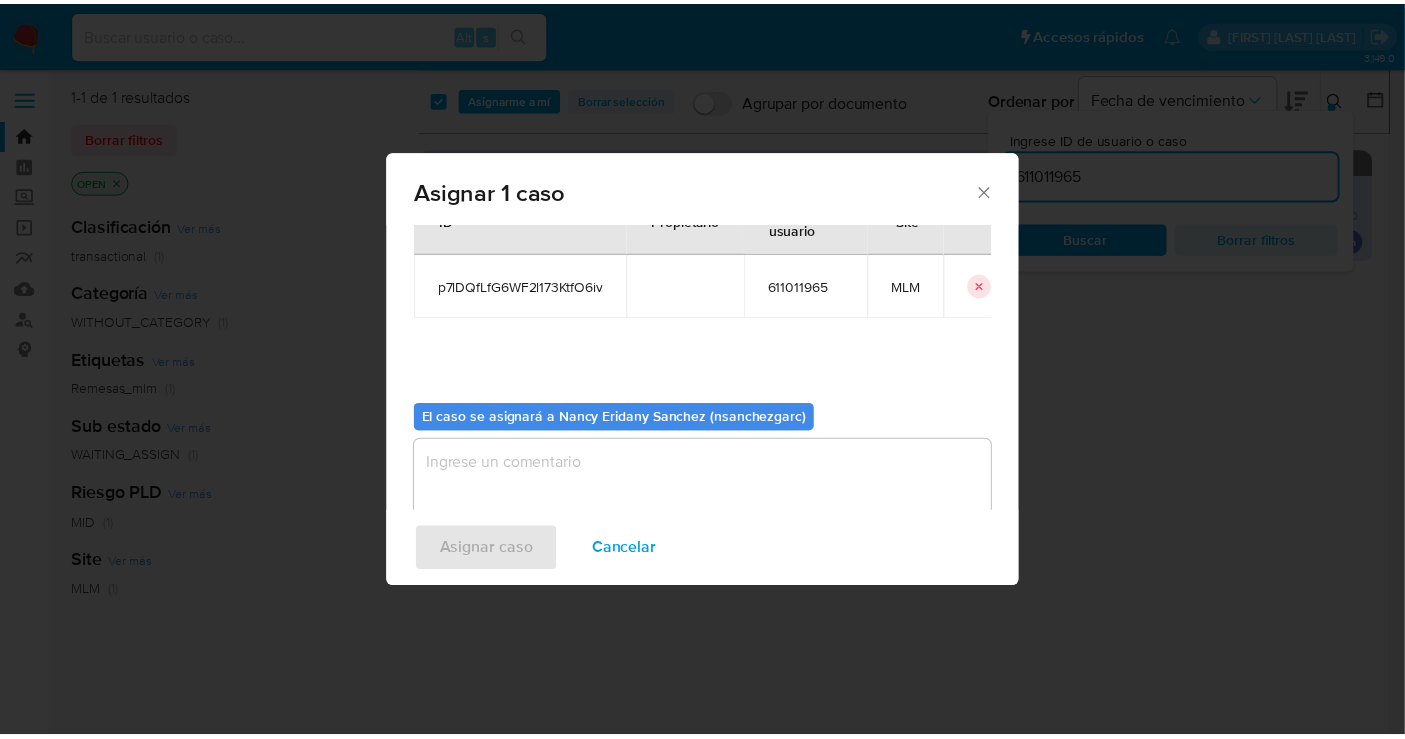 scroll, scrollTop: 102, scrollLeft: 0, axis: vertical 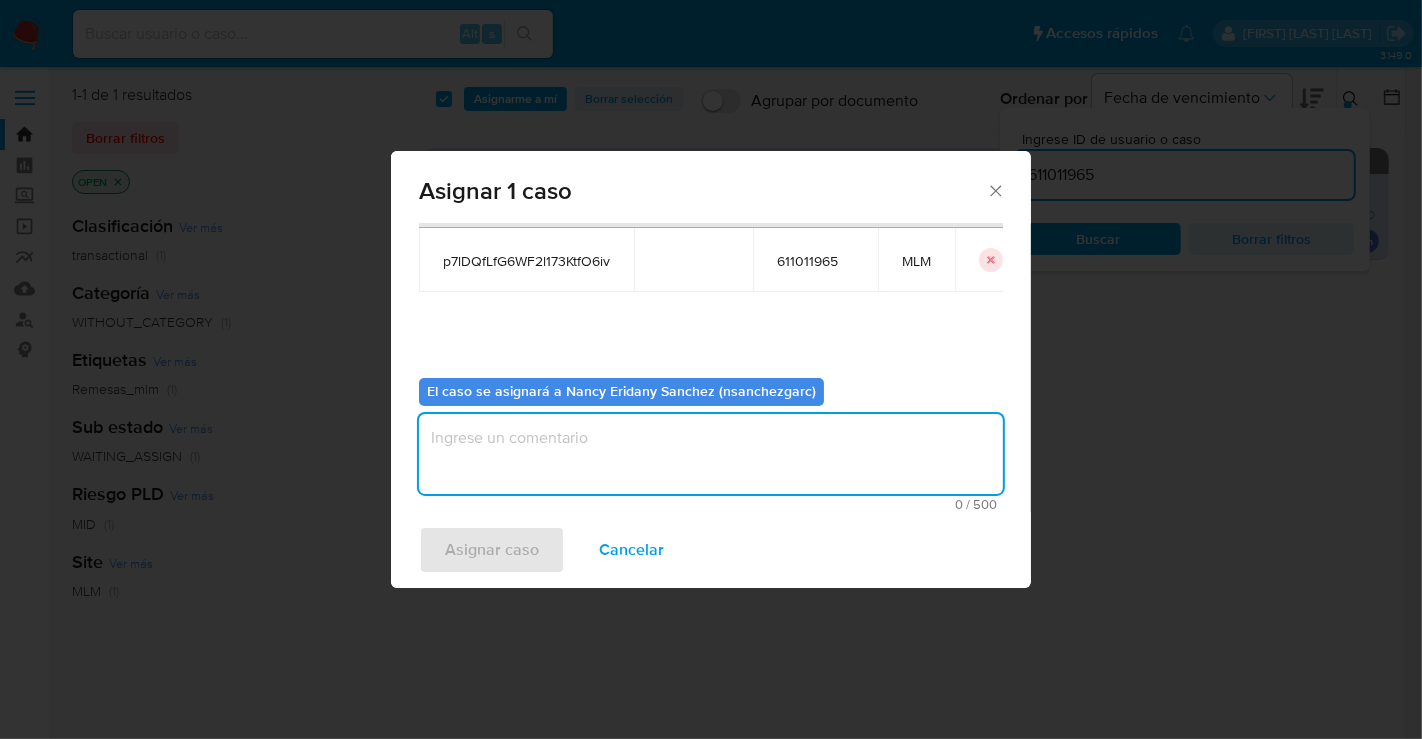 click at bounding box center [711, 454] 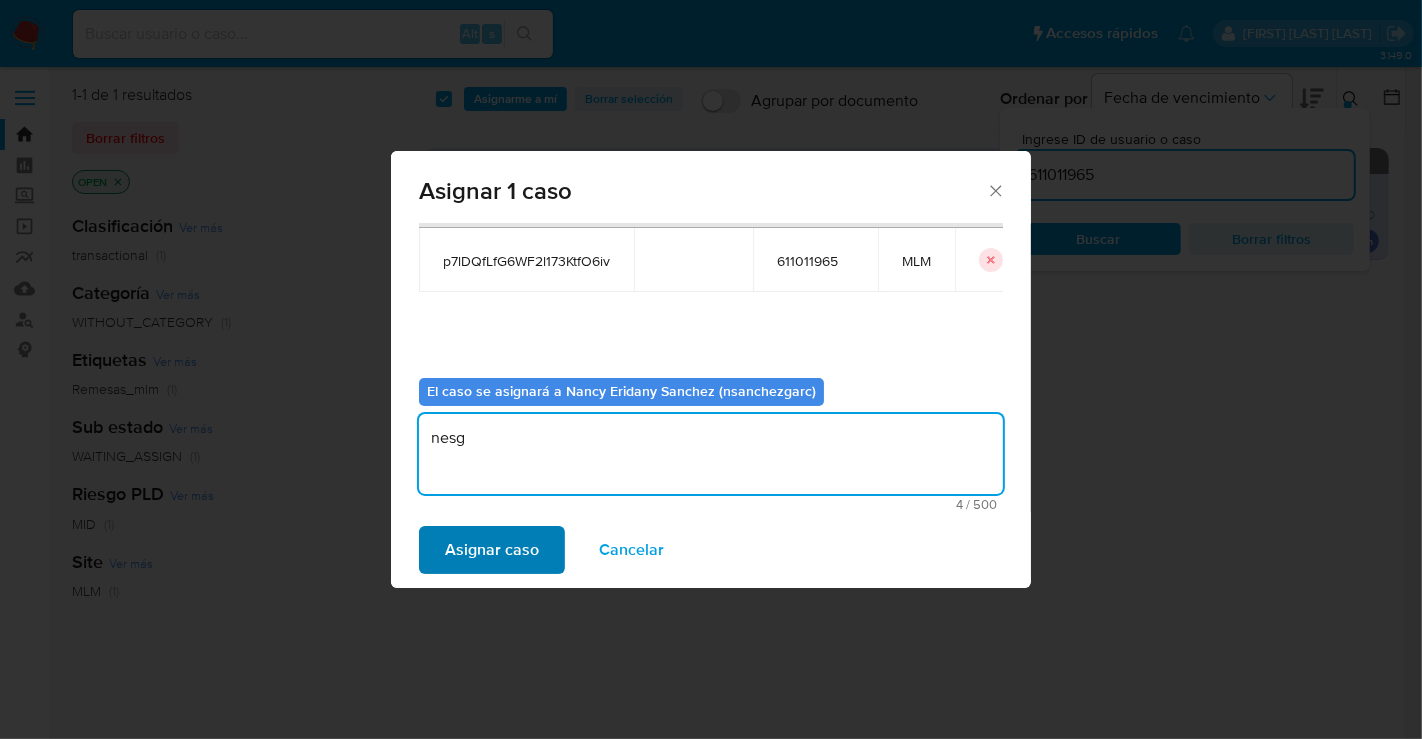 type on "nesg" 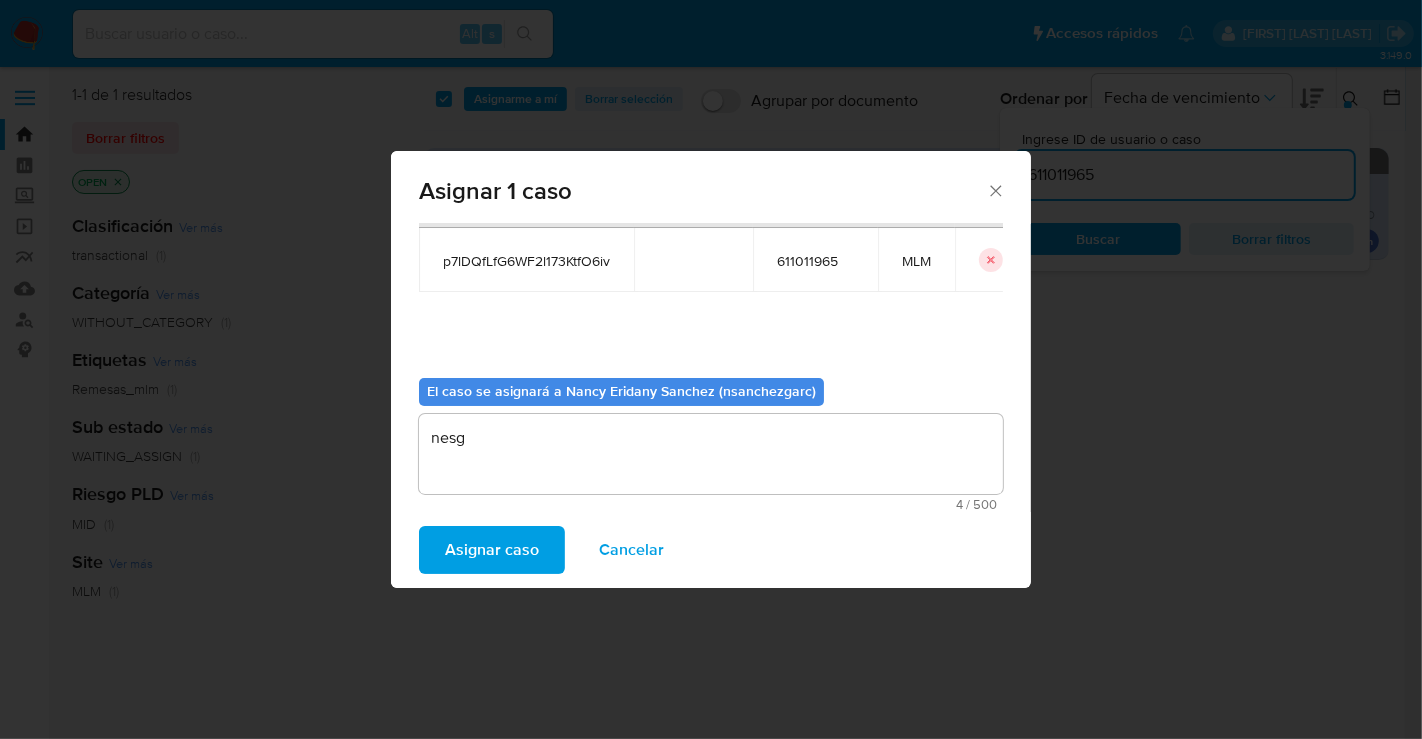 click on "Asignar caso" at bounding box center [492, 550] 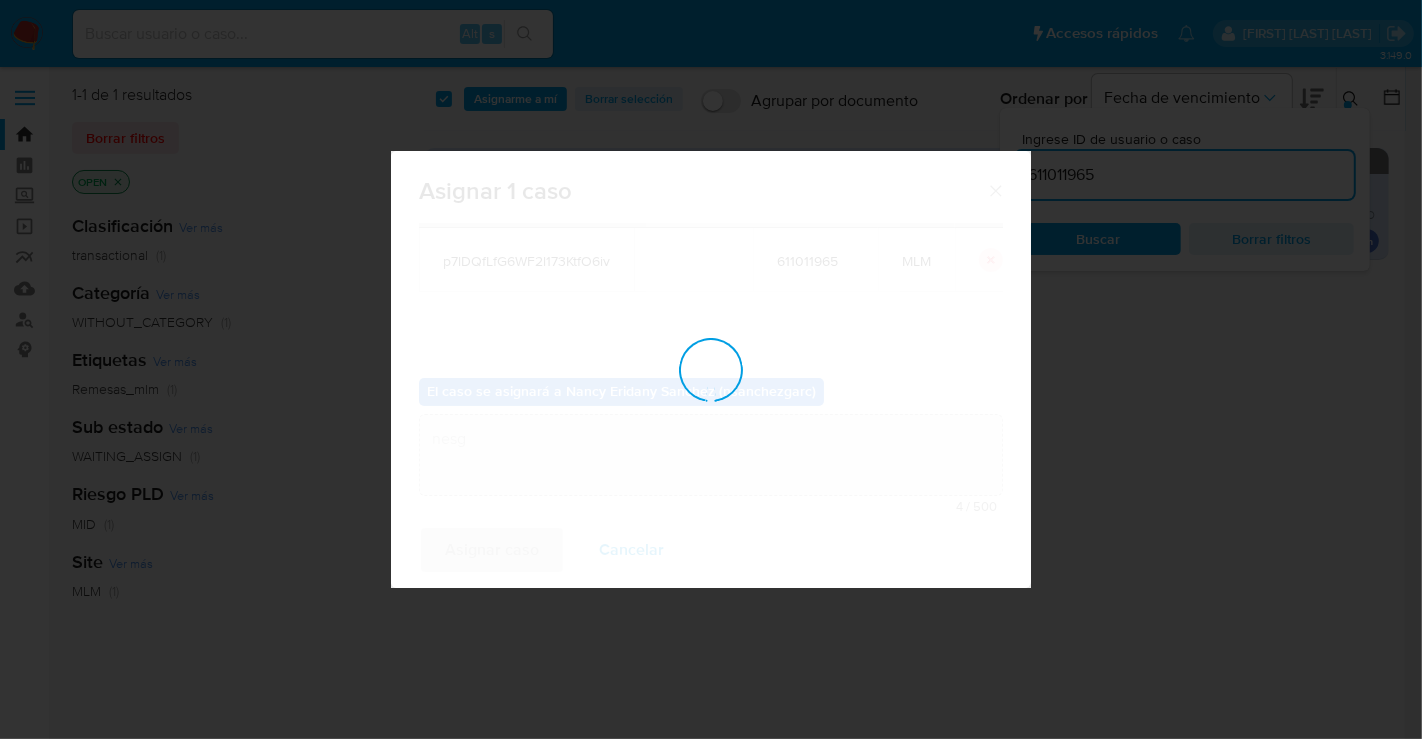 type 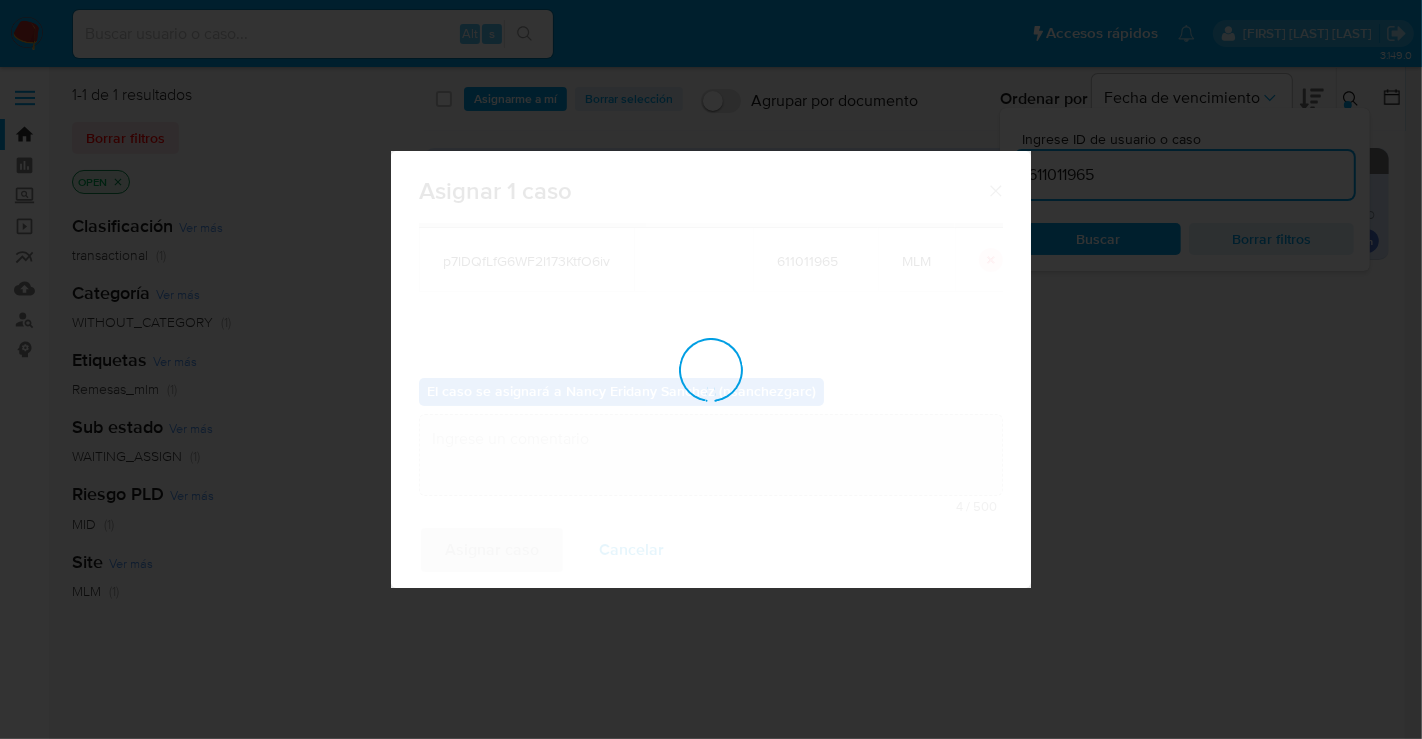 checkbox on "false" 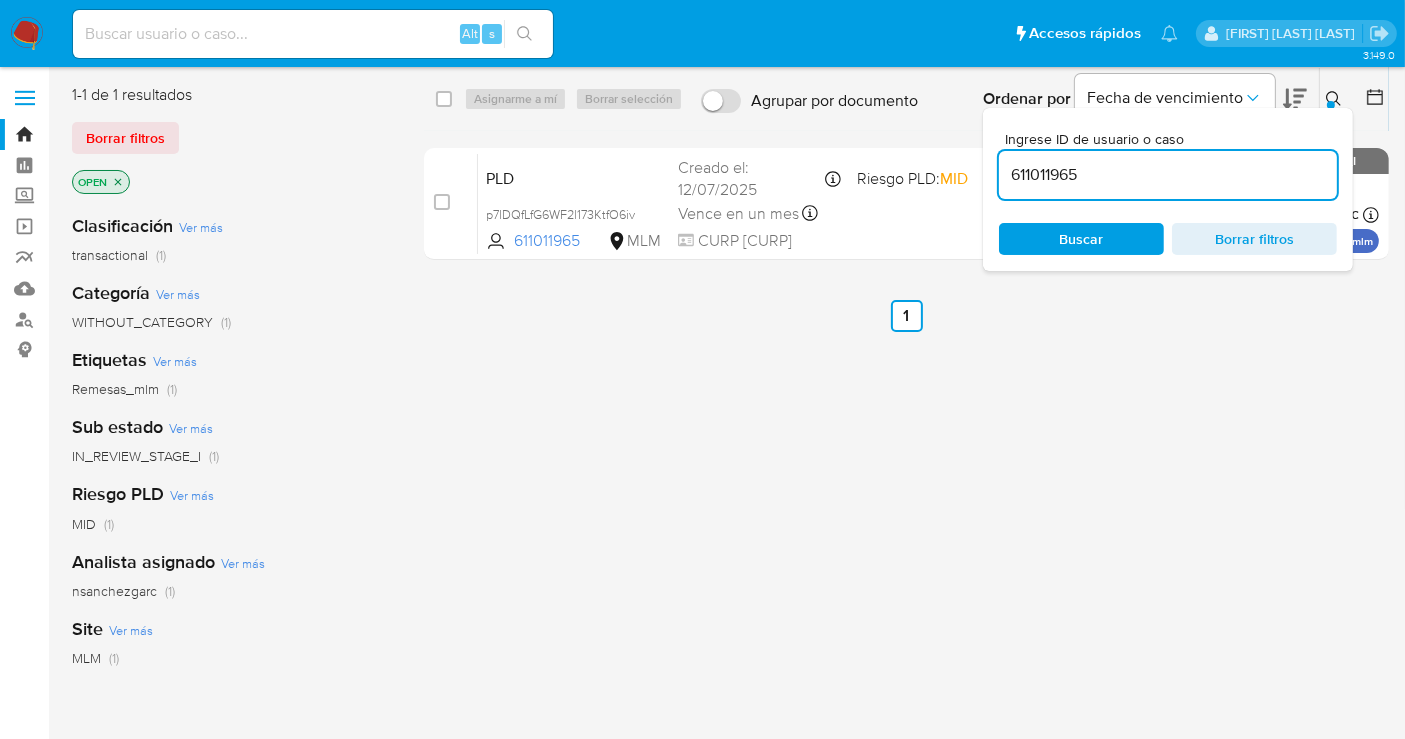 click on "select-all-cases-checkbox Asignarme a mí Borrar selección Agrupar por documento Ordenar por Fecha de vencimiento   No es posible ordenar los resultados mientras se encuentren agrupados. Ingrese ID de usuario o caso 611011965 Buscar Borrar filtros case-item-checkbox   No es posible asignar el caso PLD p7lDQfLfG6WF2l173KtfO6iv 611011965 MLM Riesgo PLD:  MID Creado el: 12/07/2025   Creado el: 12/07/2025 02:12:51 Vence en un mes   Vence el 10/09/2025 02:12:51 CURP   CAOF620620HNTHCL00 Asignado a   nsanchezgarc   Asignado el: 05/08/2025 15:58:11 Remesas_mlm OPEN - IN_REVIEW_STAGE_I  Anterior 1 Siguiente" at bounding box center (906, 529) 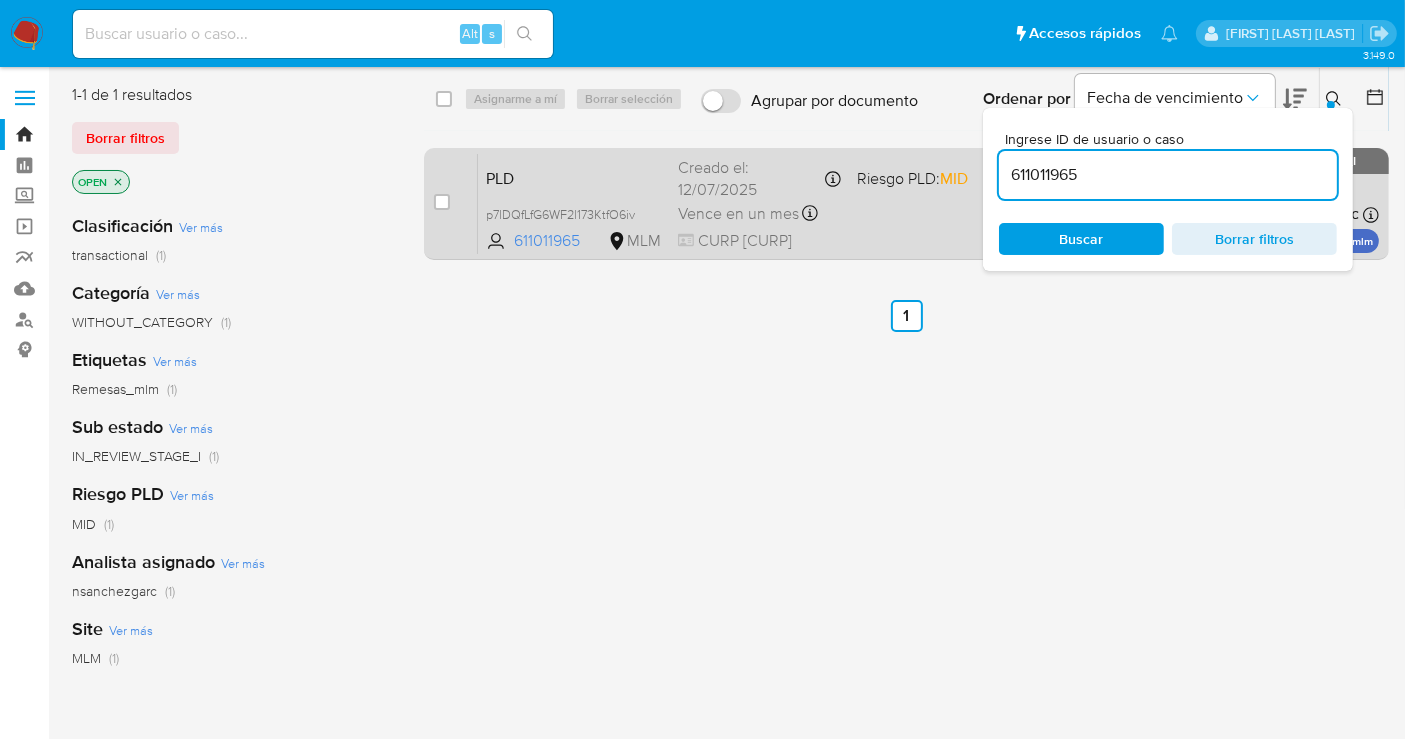 click on "Vence en un mes" at bounding box center [738, 214] 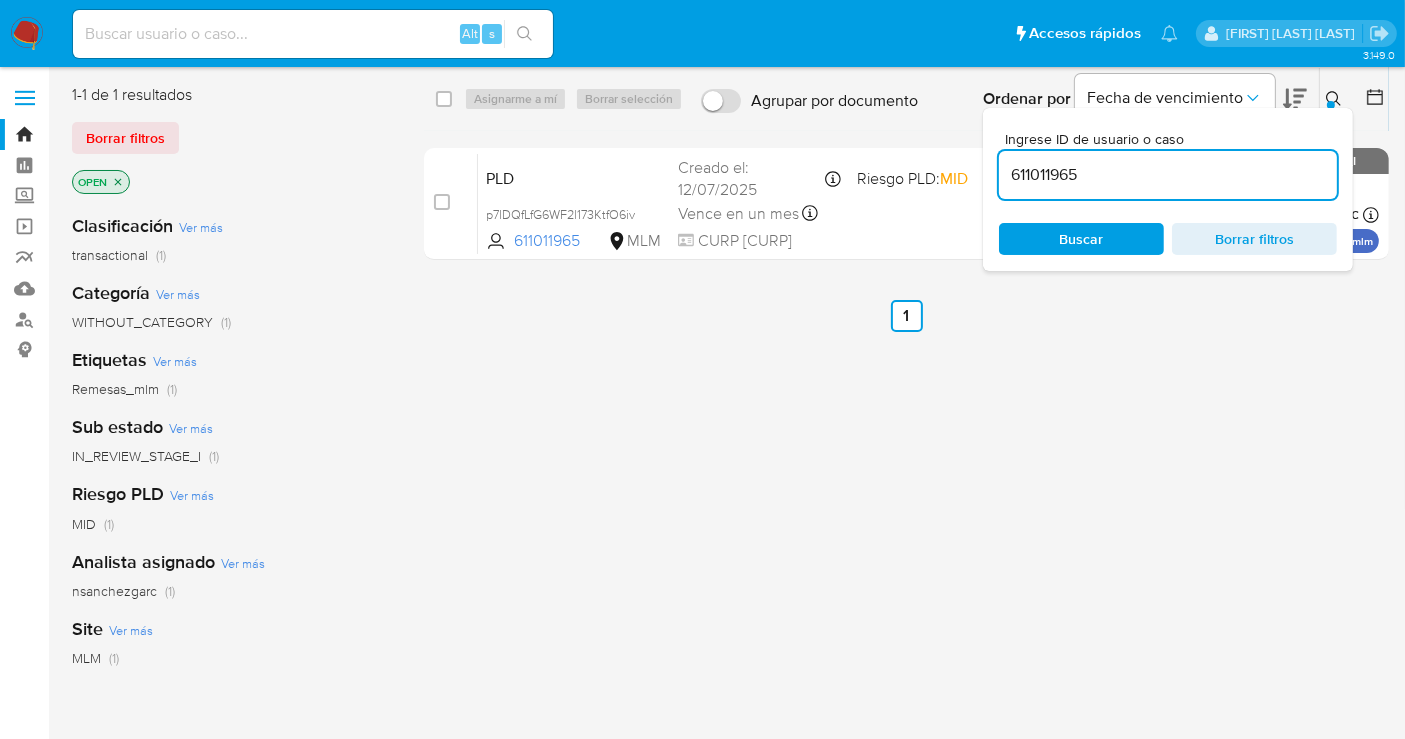 click at bounding box center (1336, 99) 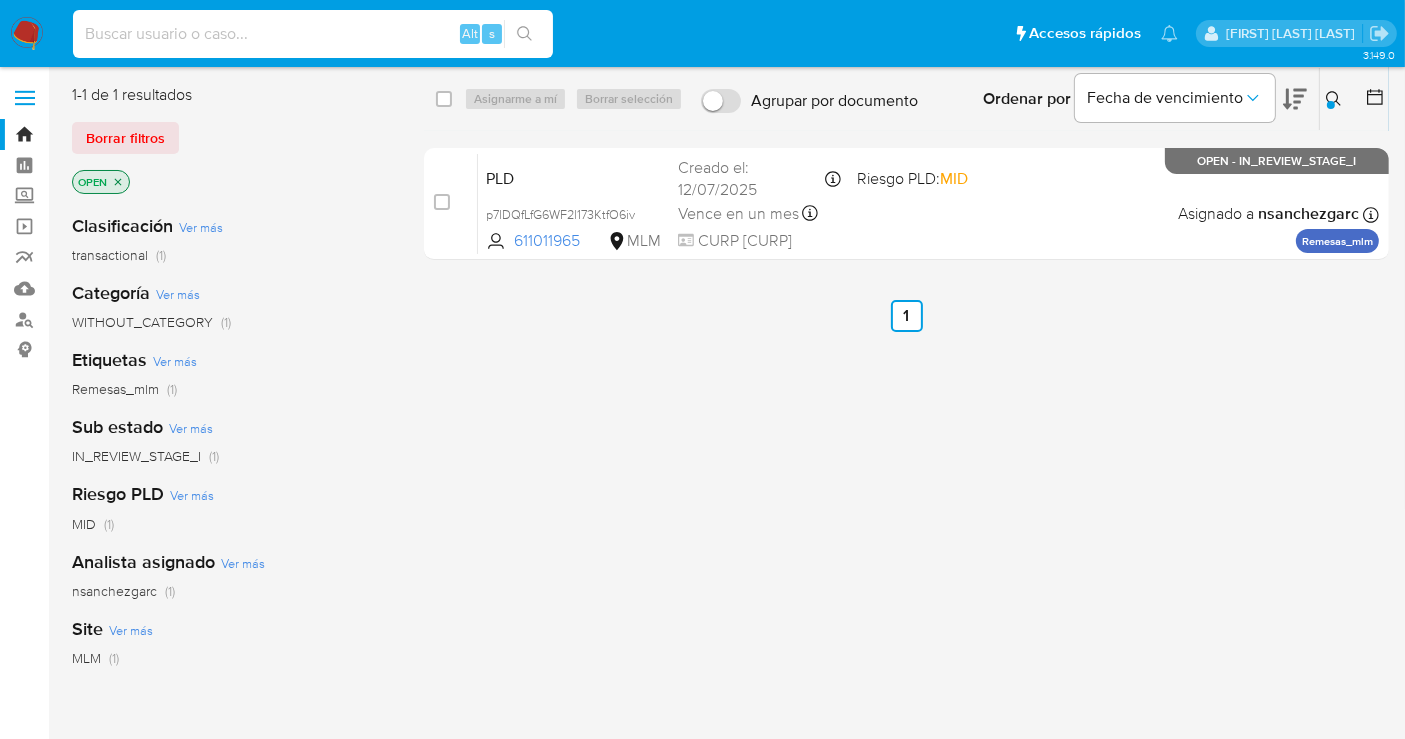 click at bounding box center (313, 34) 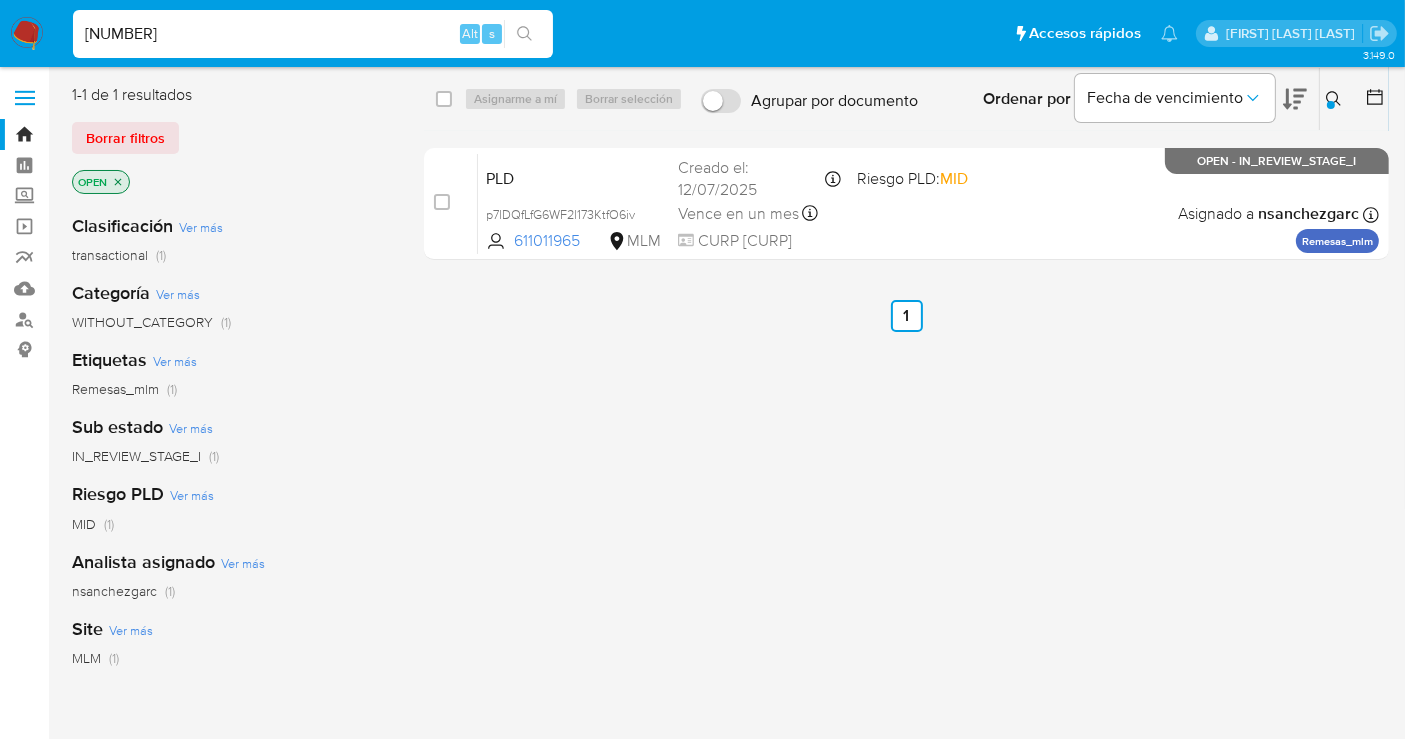 type on "1642604706" 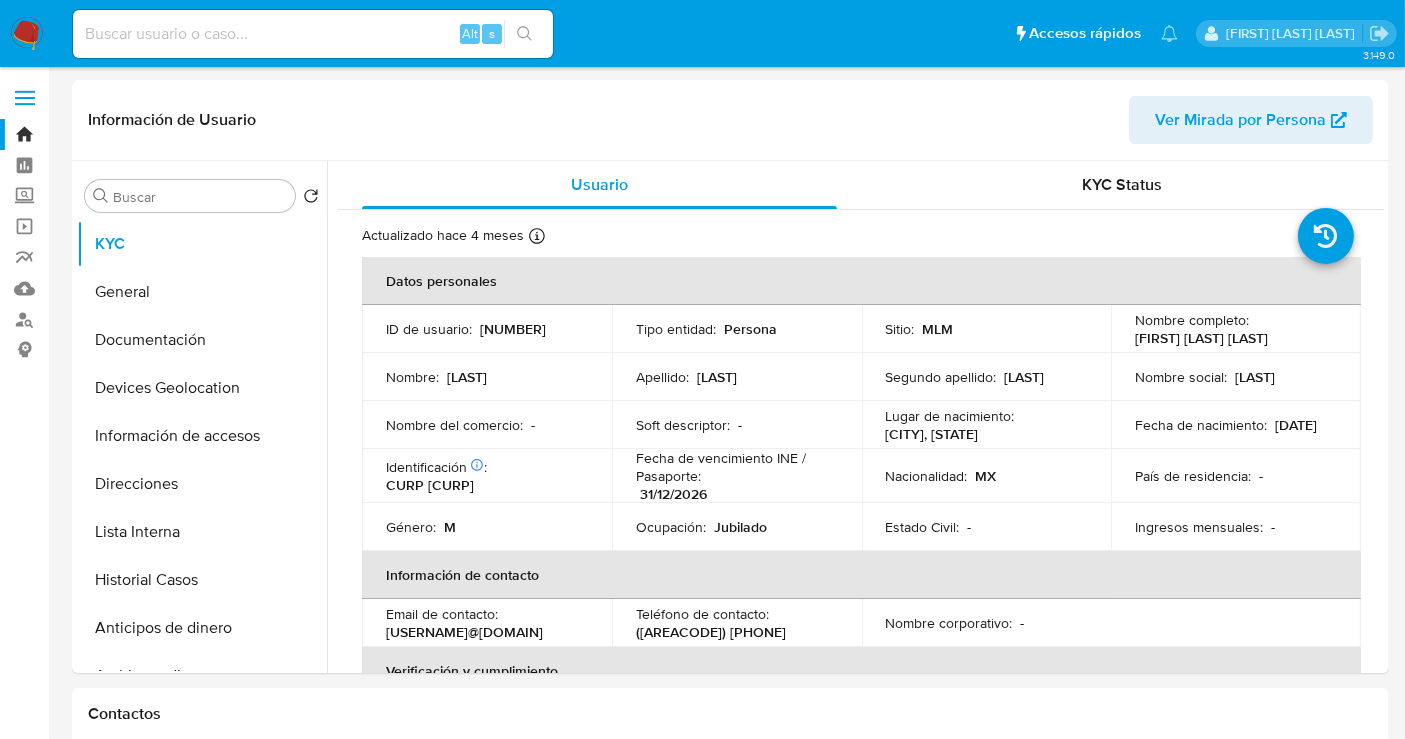 select on "10" 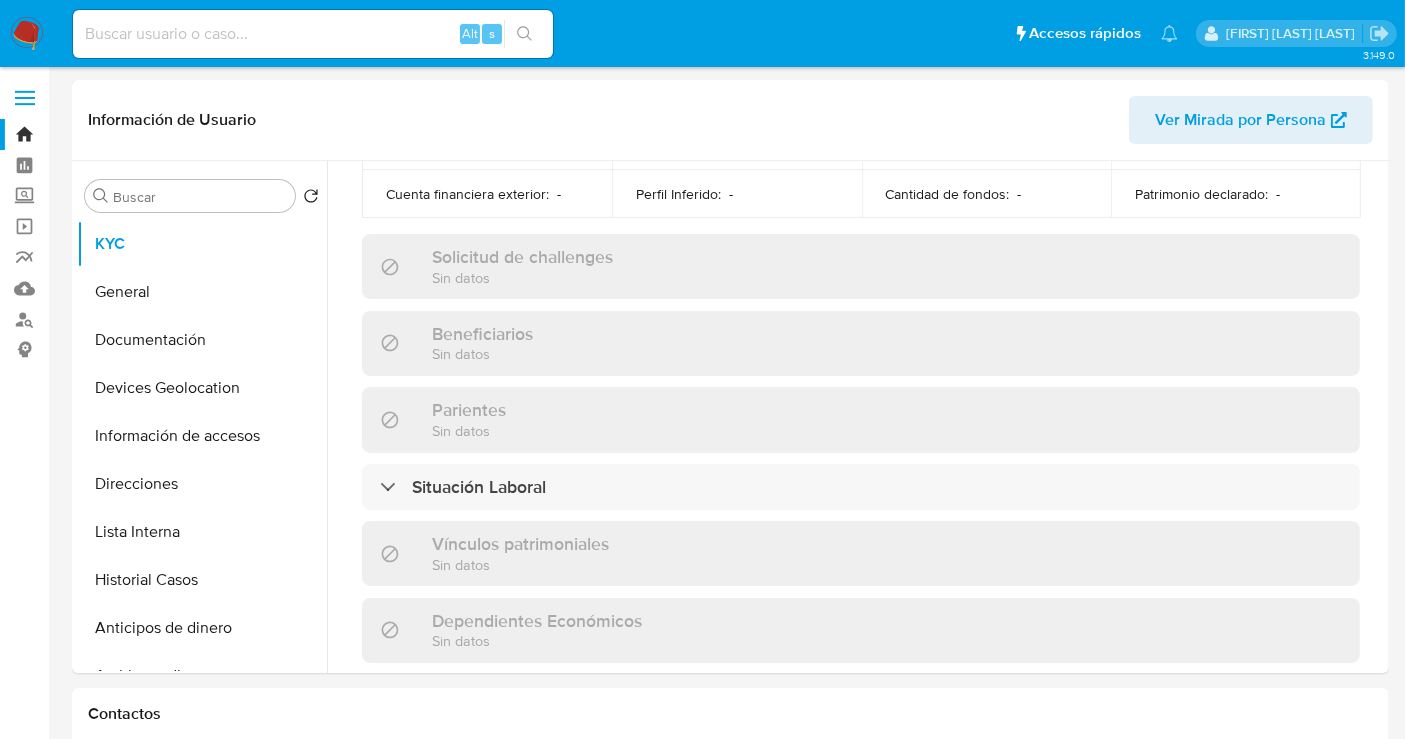 scroll, scrollTop: 1111, scrollLeft: 0, axis: vertical 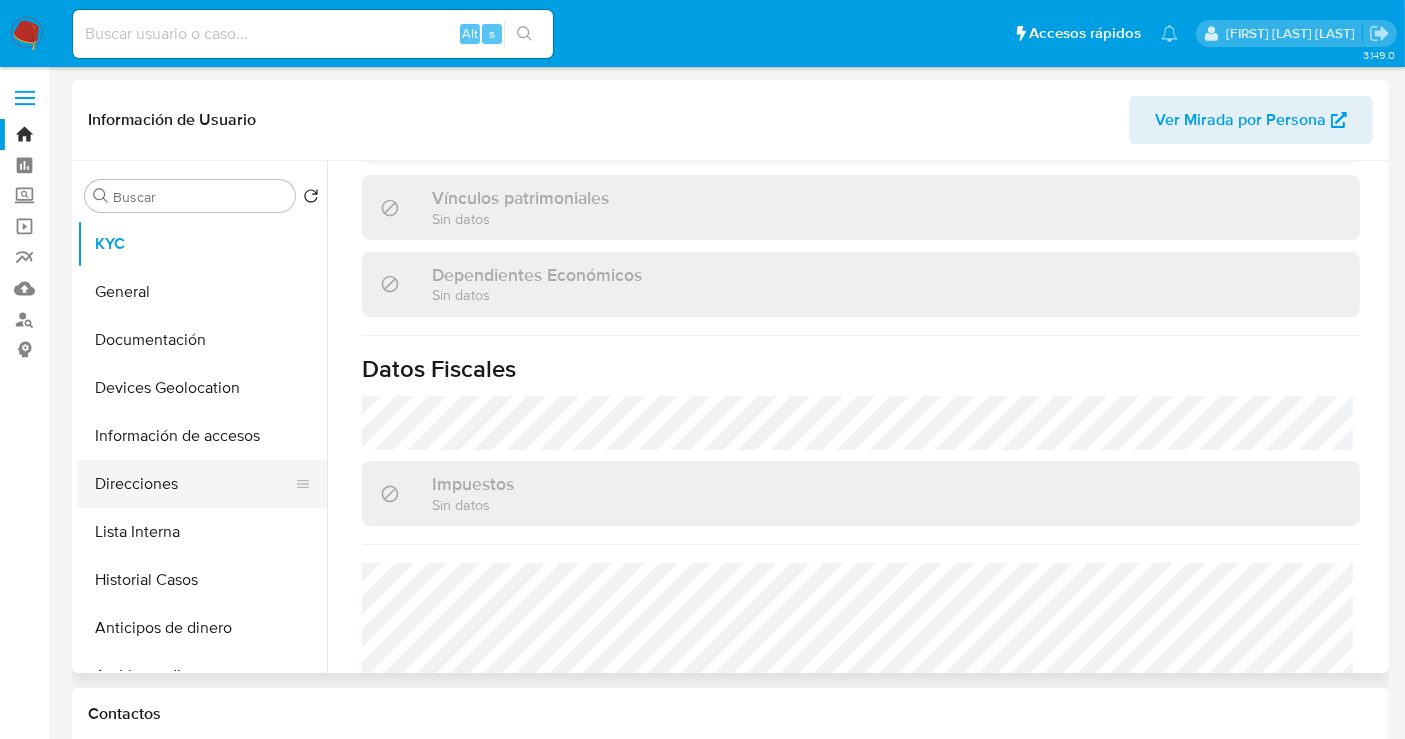 click on "Direcciones" at bounding box center [194, 484] 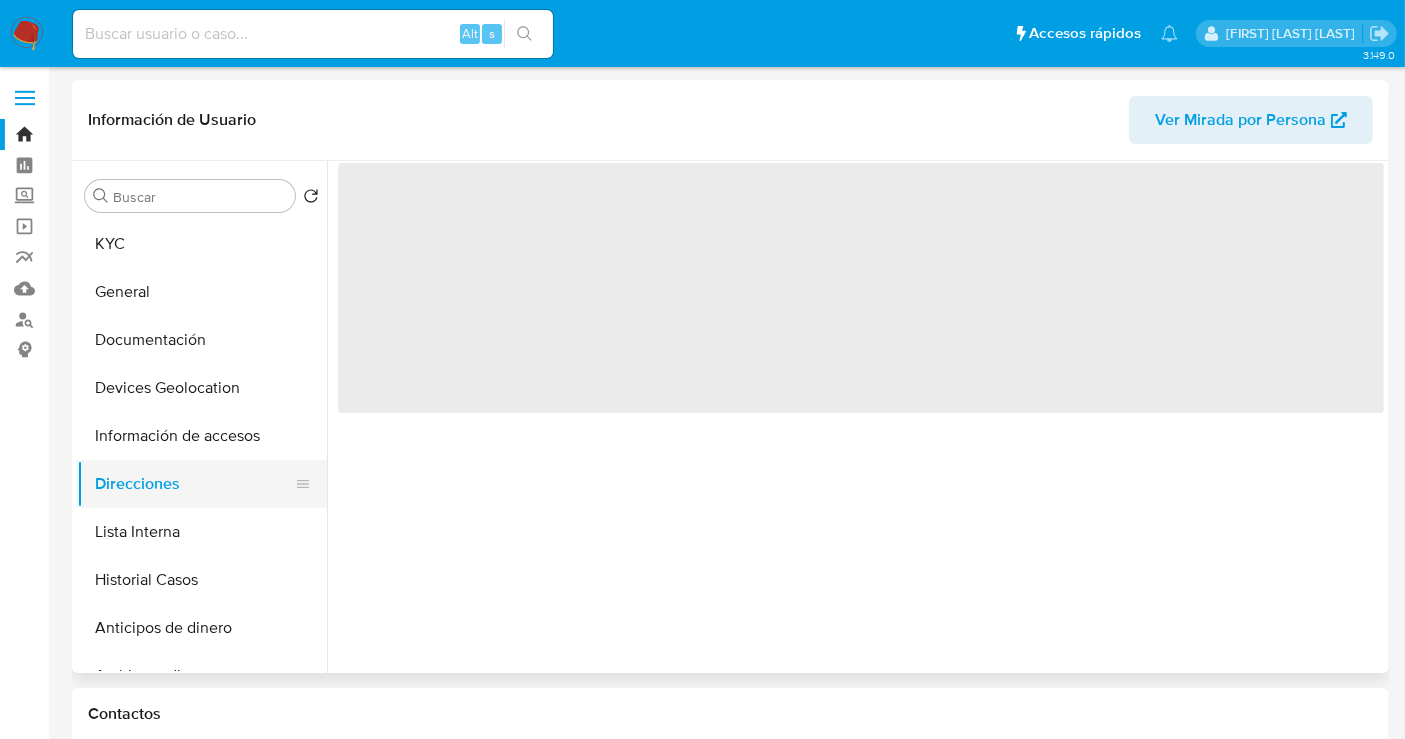 scroll, scrollTop: 0, scrollLeft: 0, axis: both 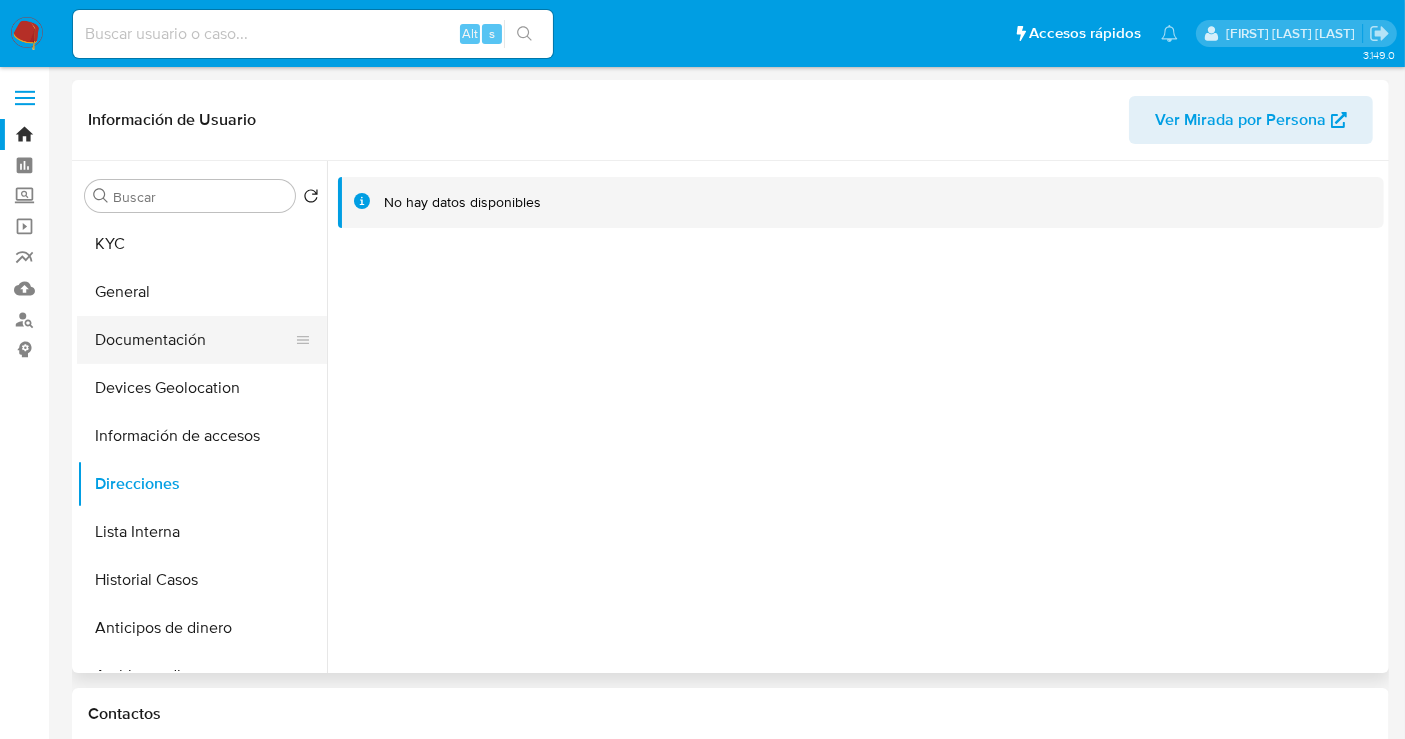 click on "Documentación" at bounding box center (194, 340) 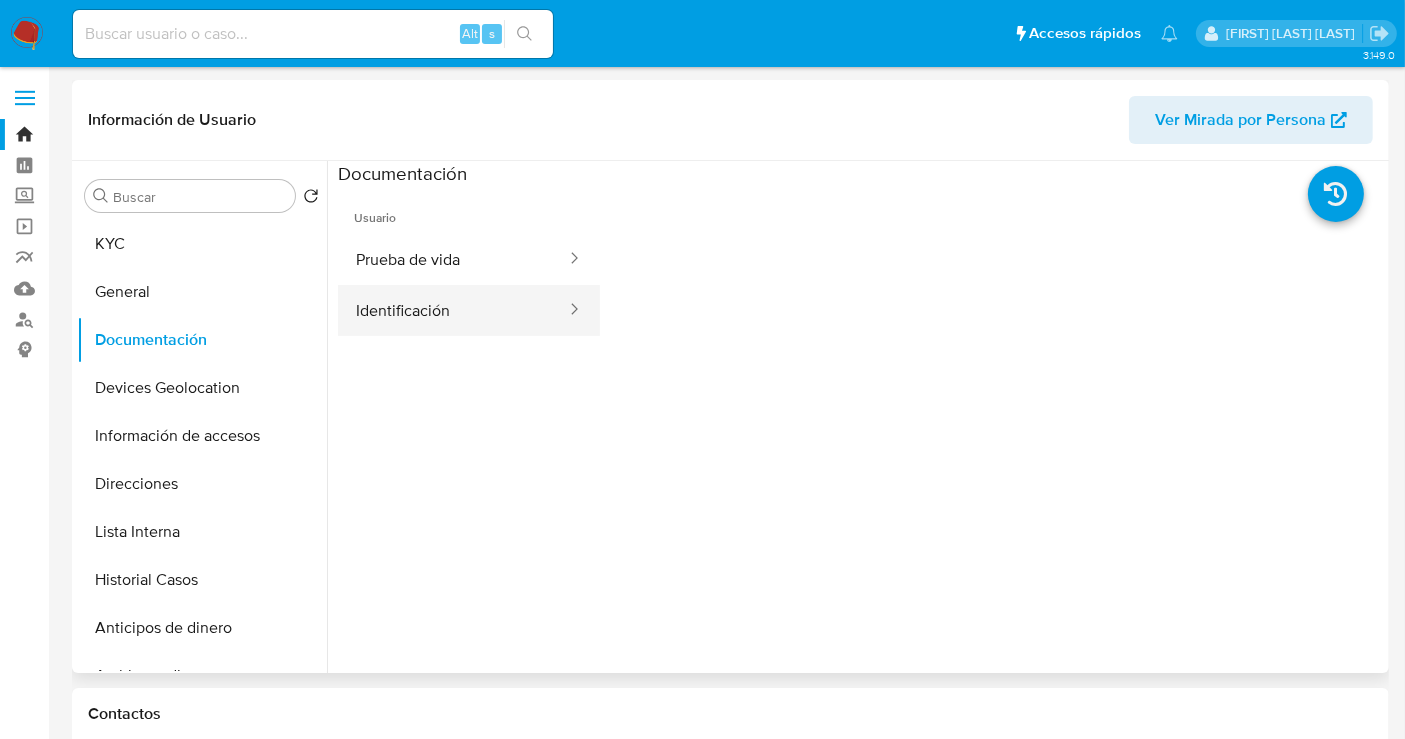 click on "Identificación" at bounding box center [453, 310] 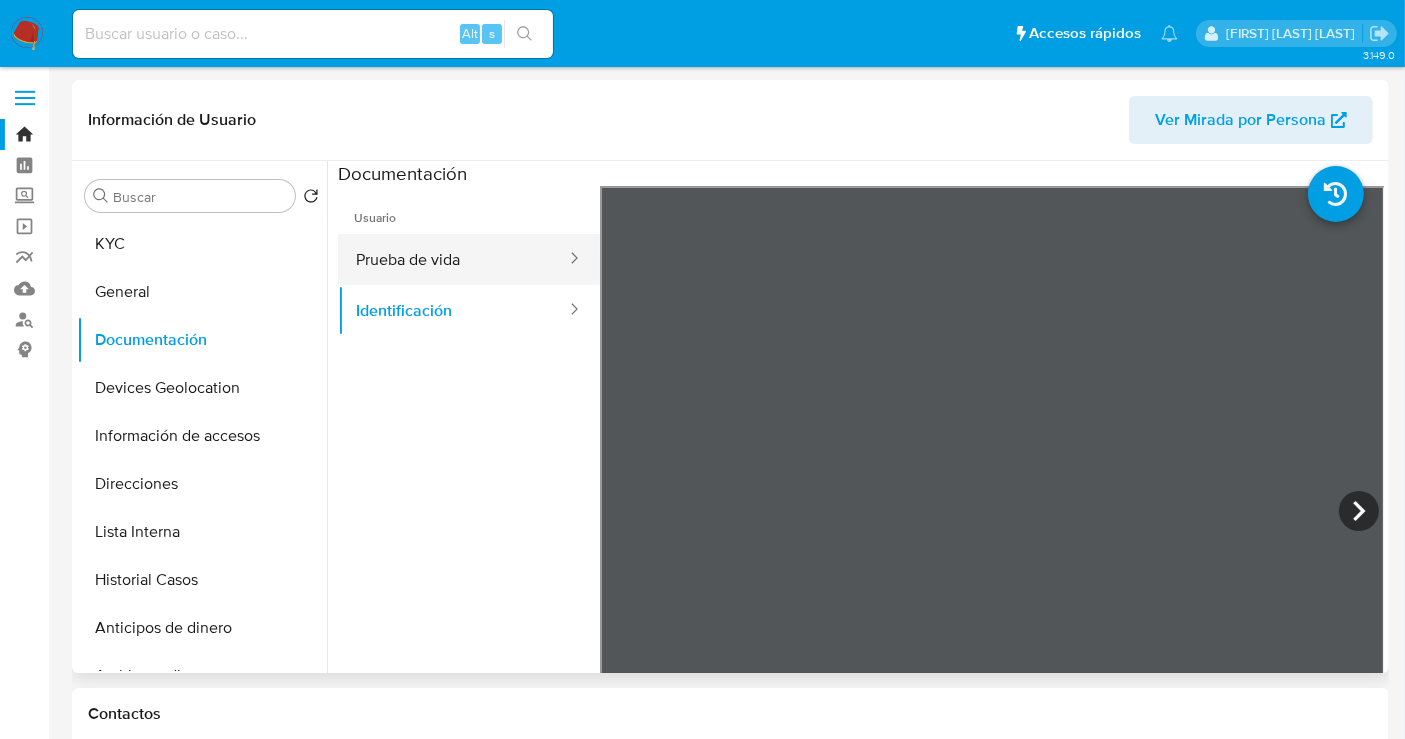 click on "Prueba de vida" at bounding box center [453, 259] 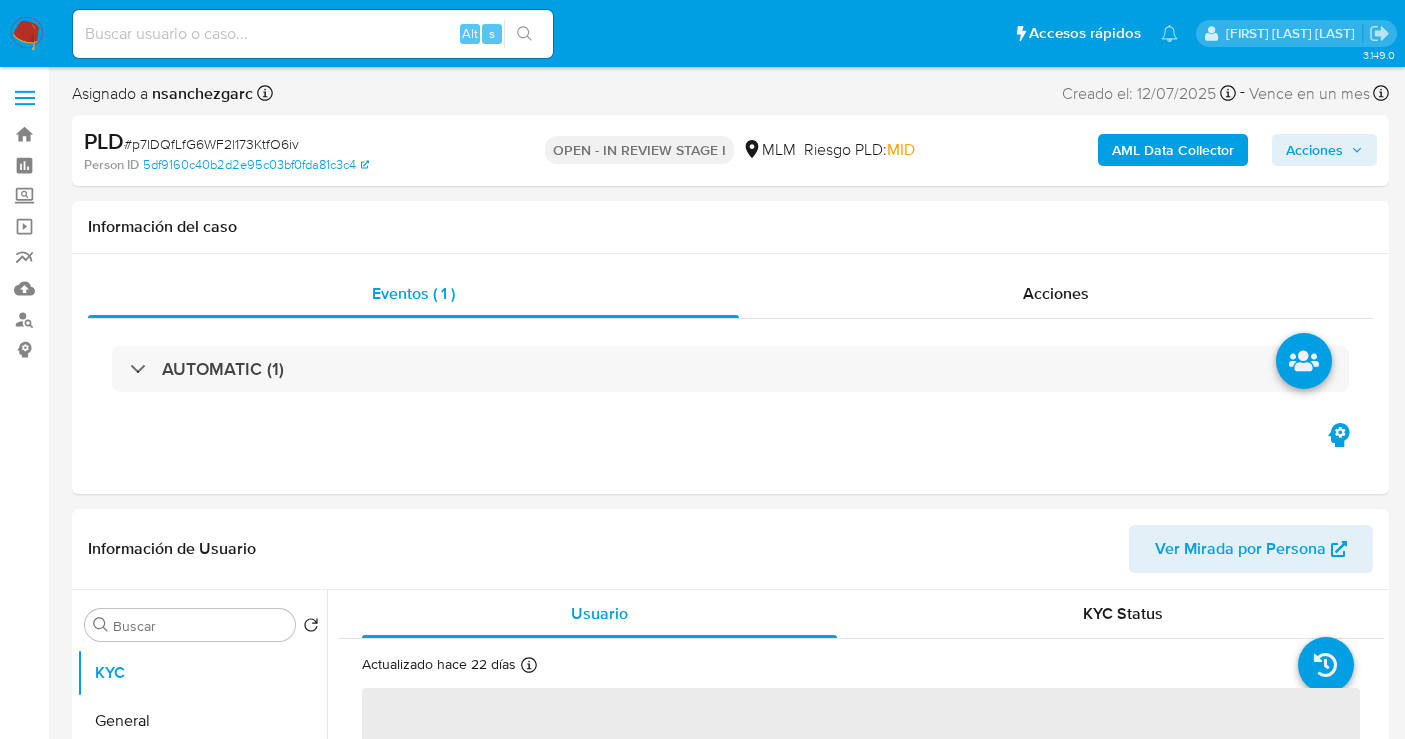 select on "10" 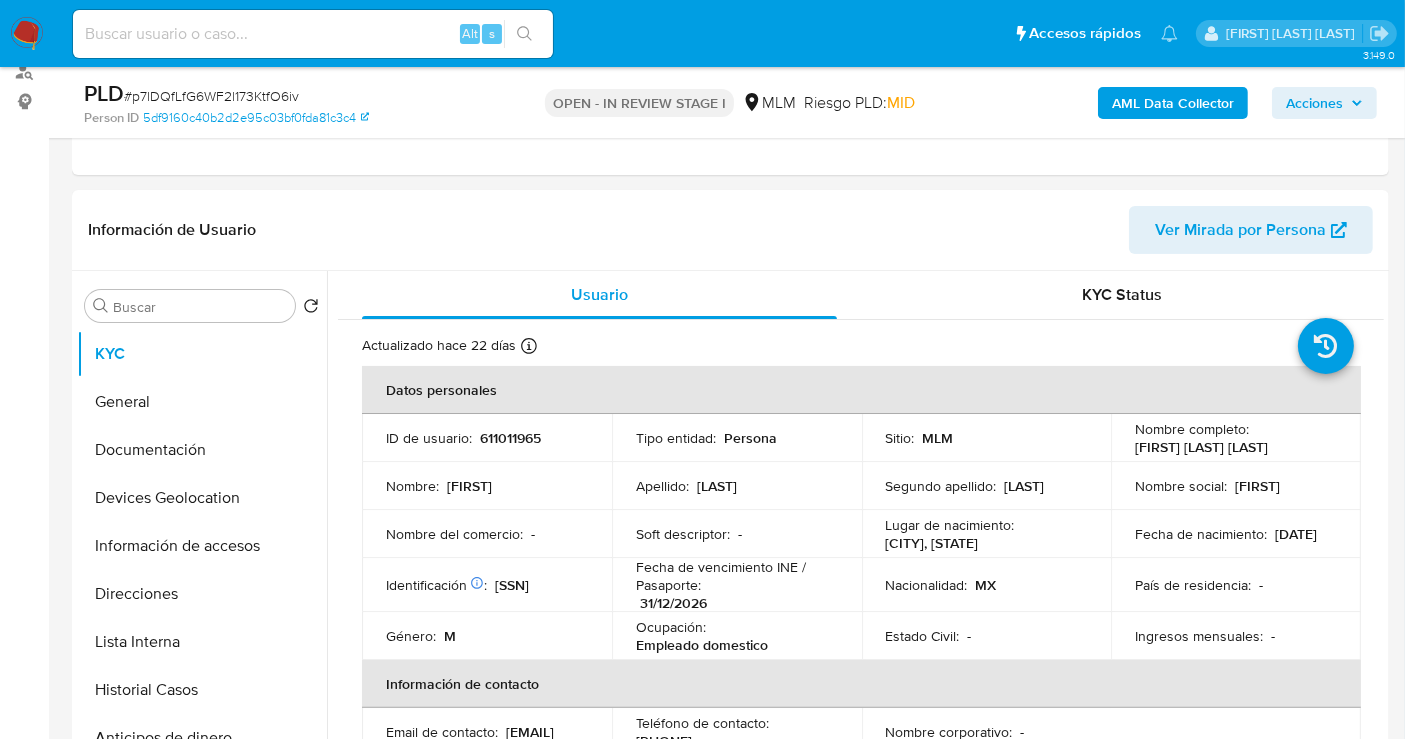 scroll, scrollTop: 333, scrollLeft: 0, axis: vertical 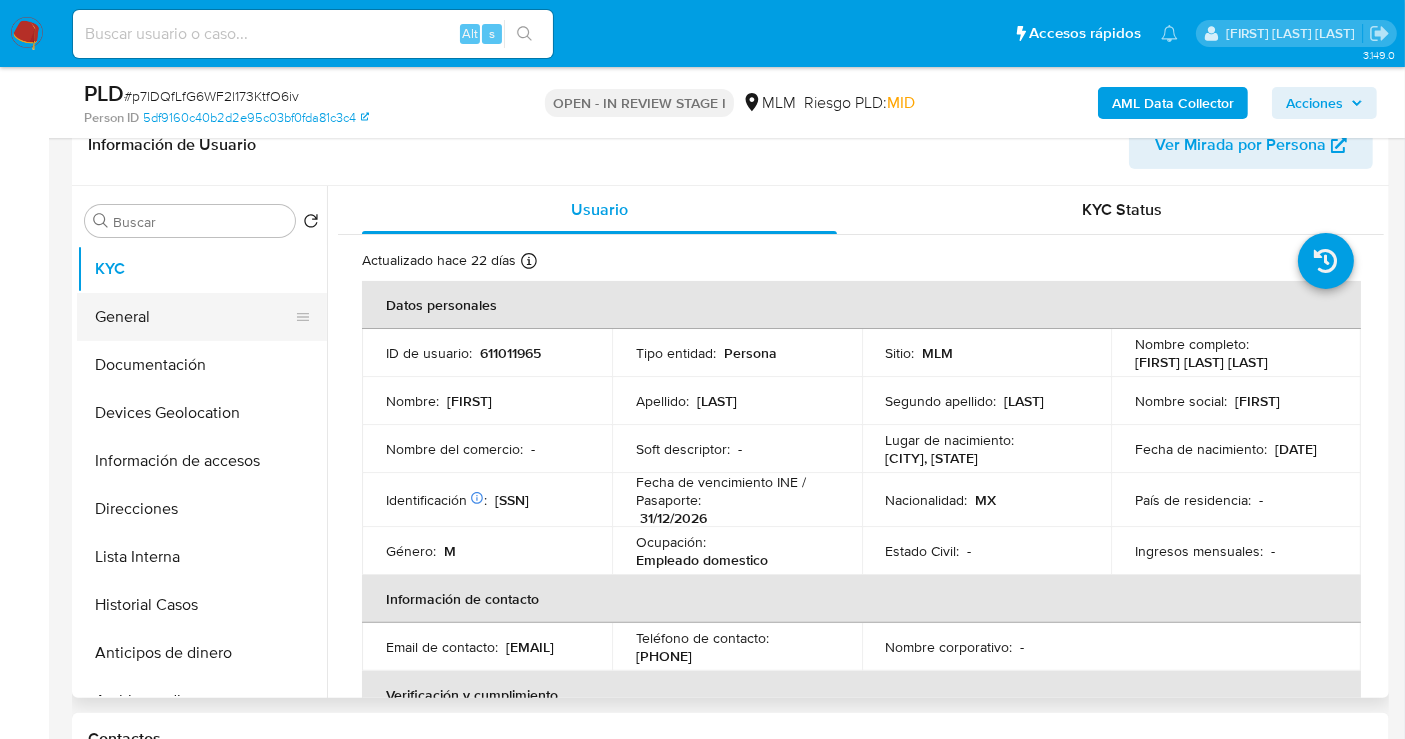 click on "General" at bounding box center (194, 317) 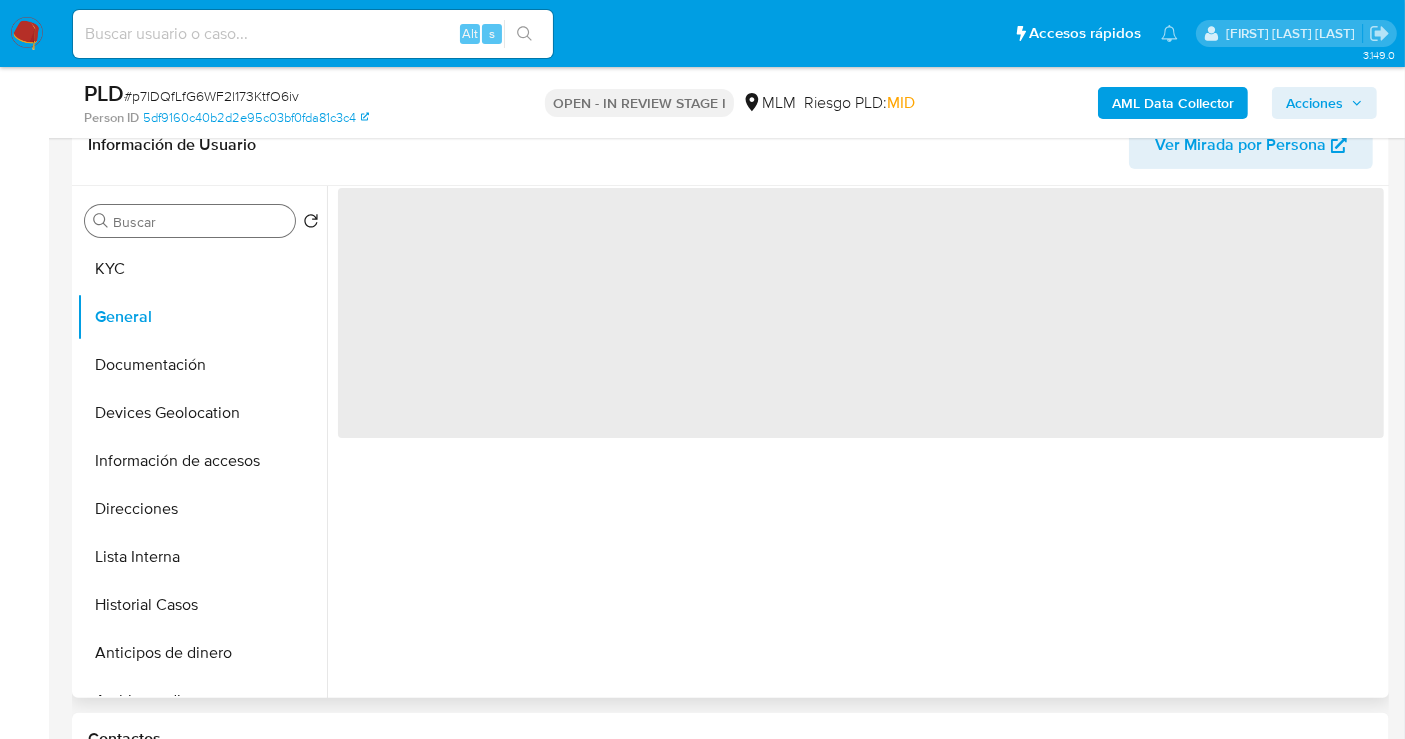 type 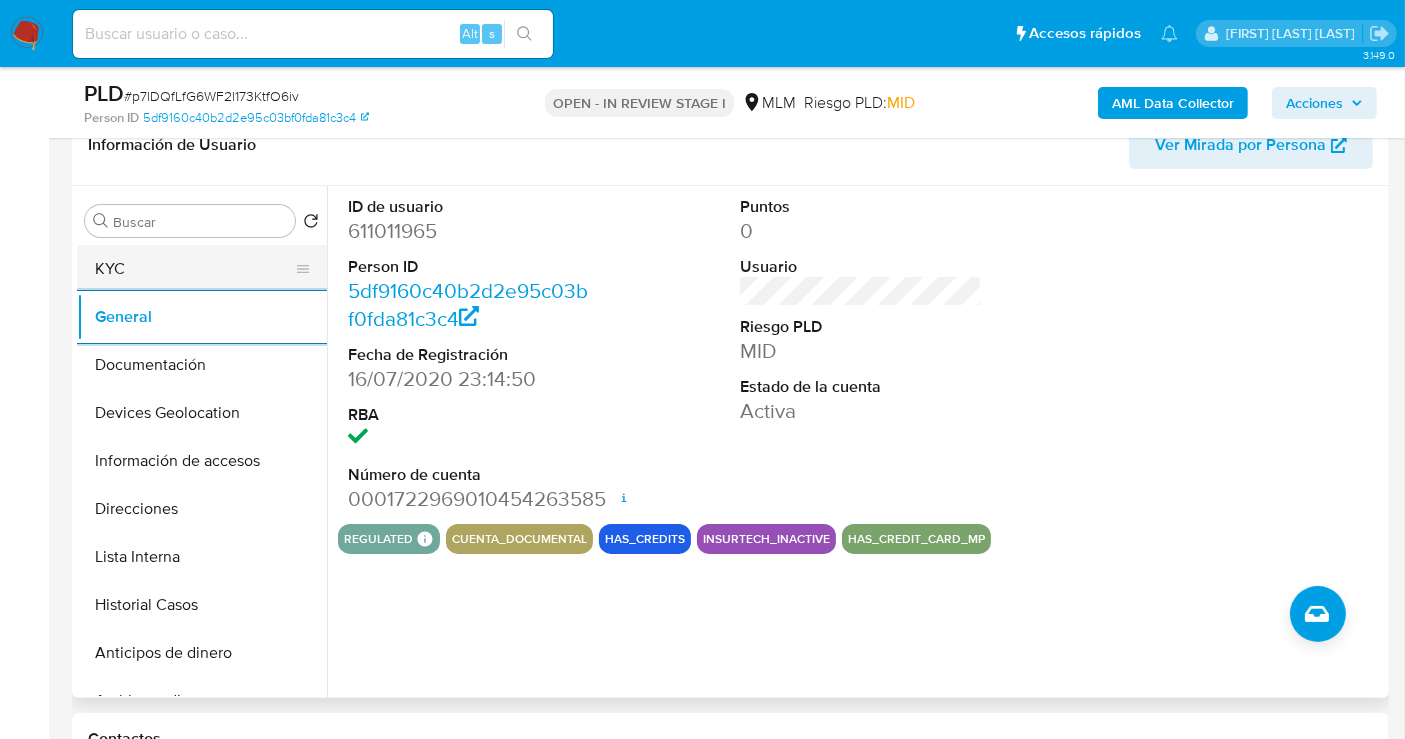 click on "KYC" at bounding box center [194, 269] 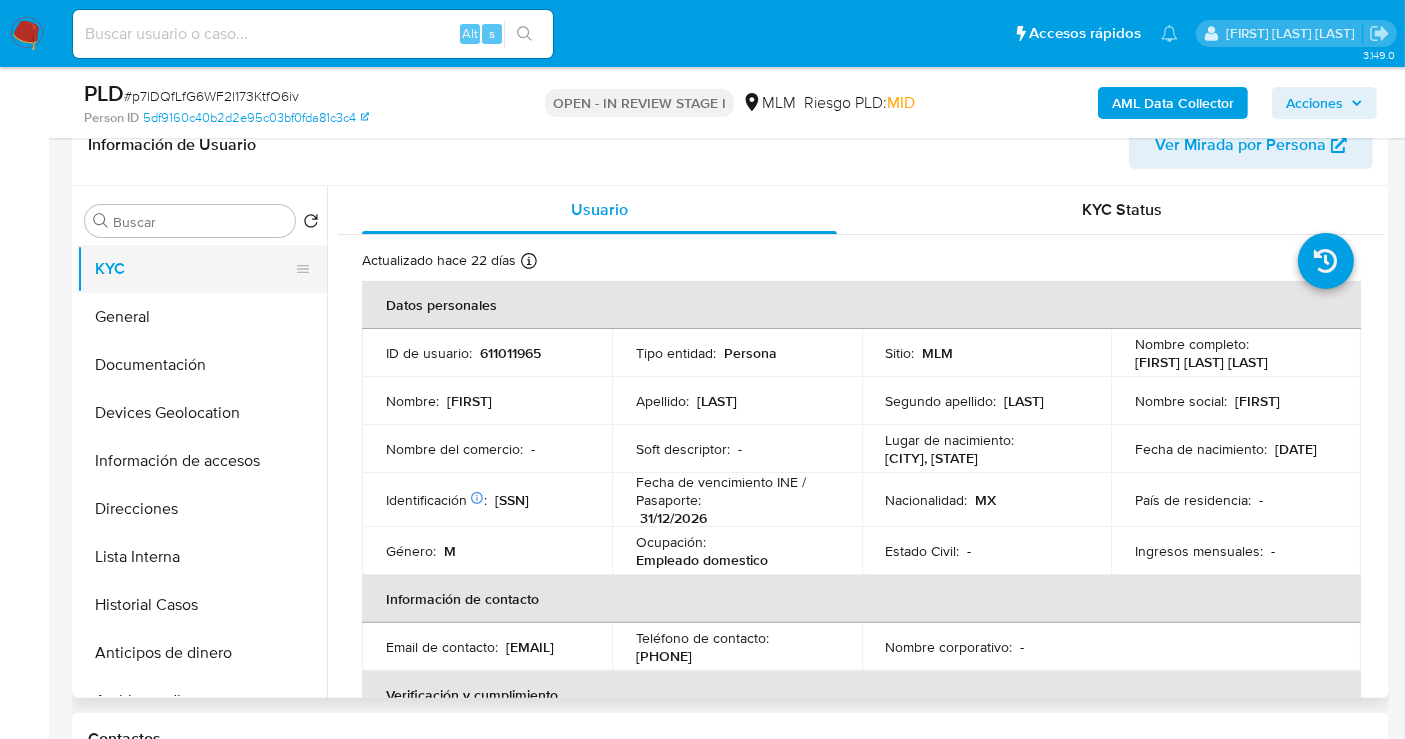 type 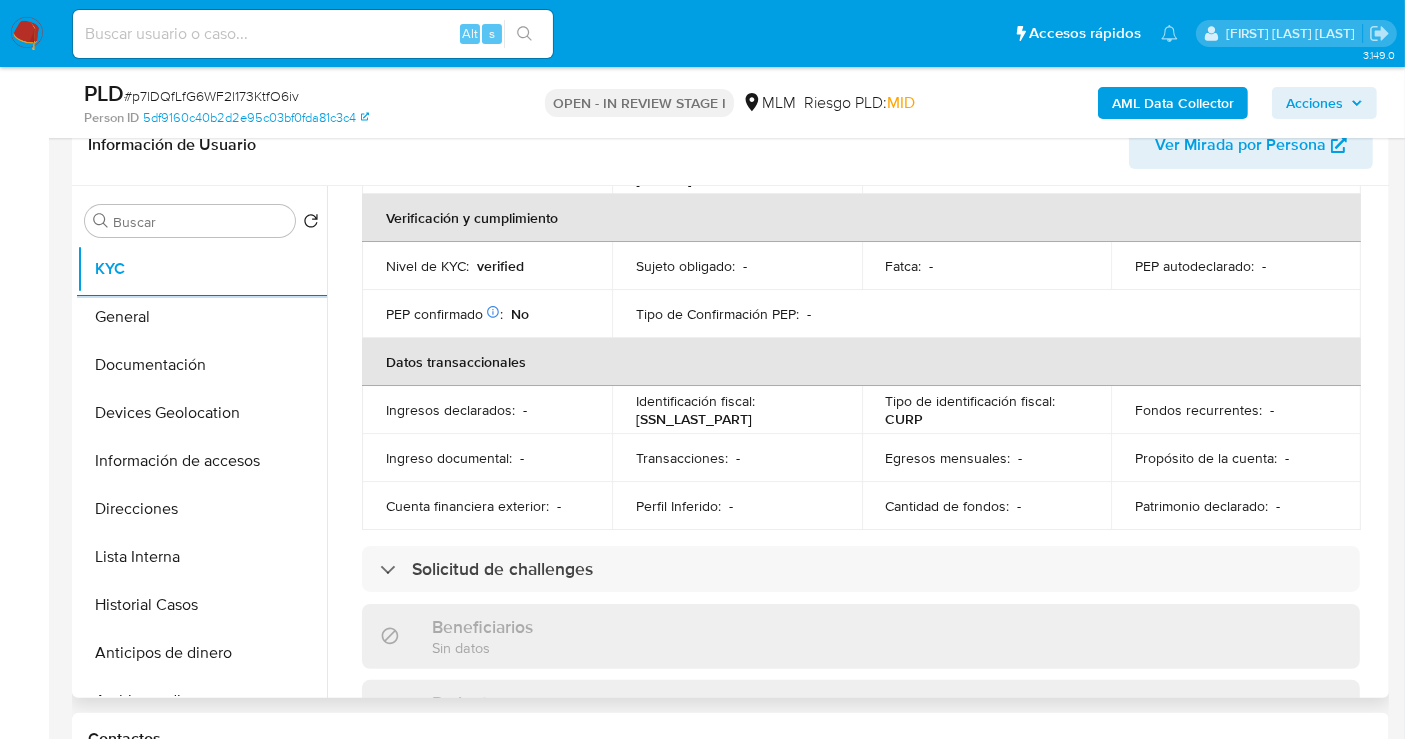 scroll, scrollTop: 444, scrollLeft: 0, axis: vertical 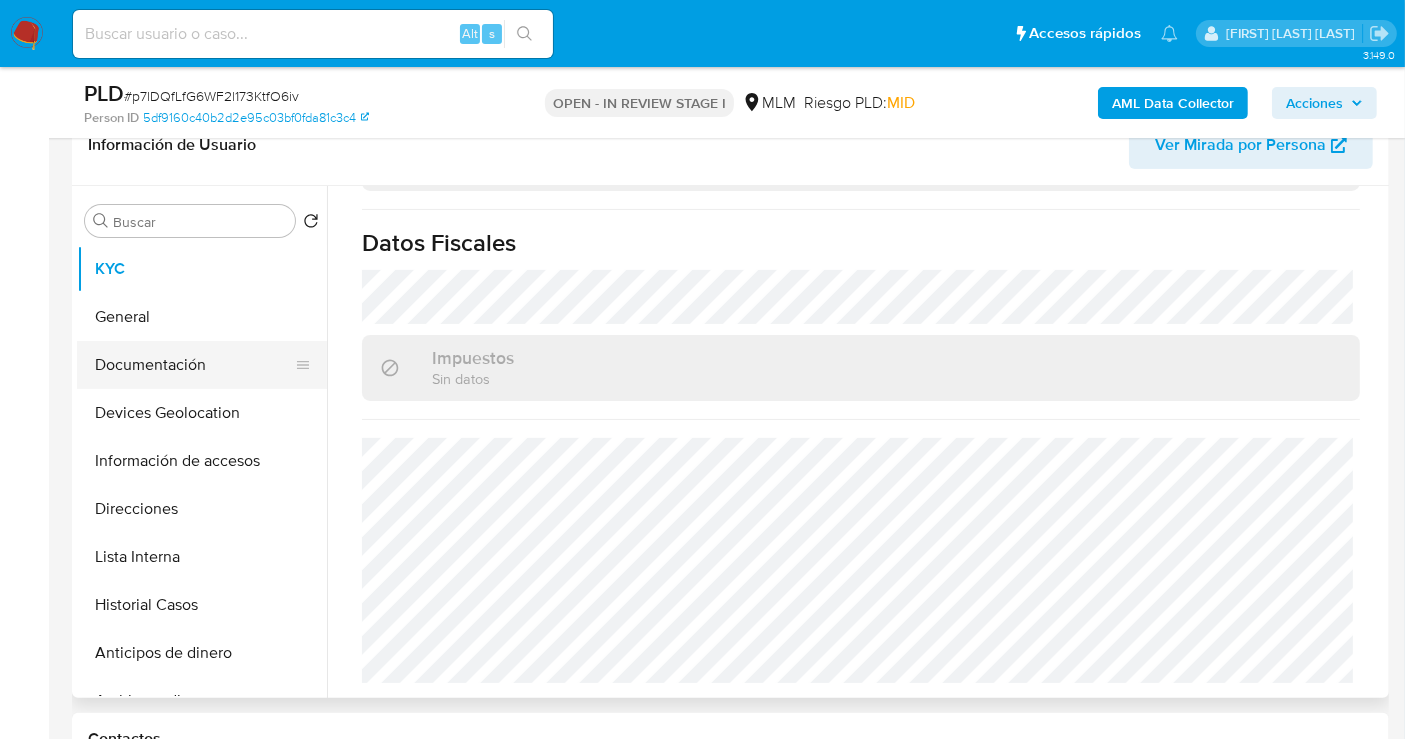 click on "Documentación" at bounding box center (194, 365) 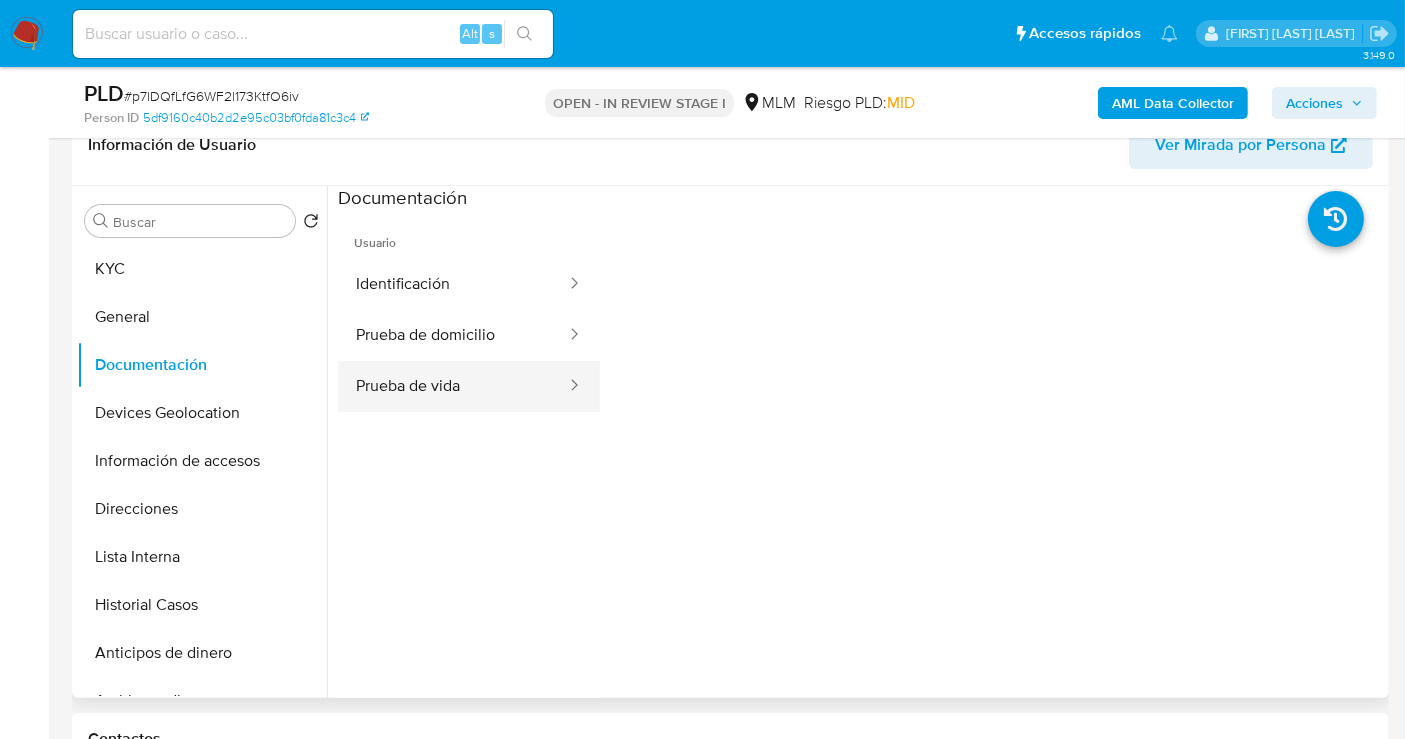 click on "Prueba de vida" at bounding box center [453, 386] 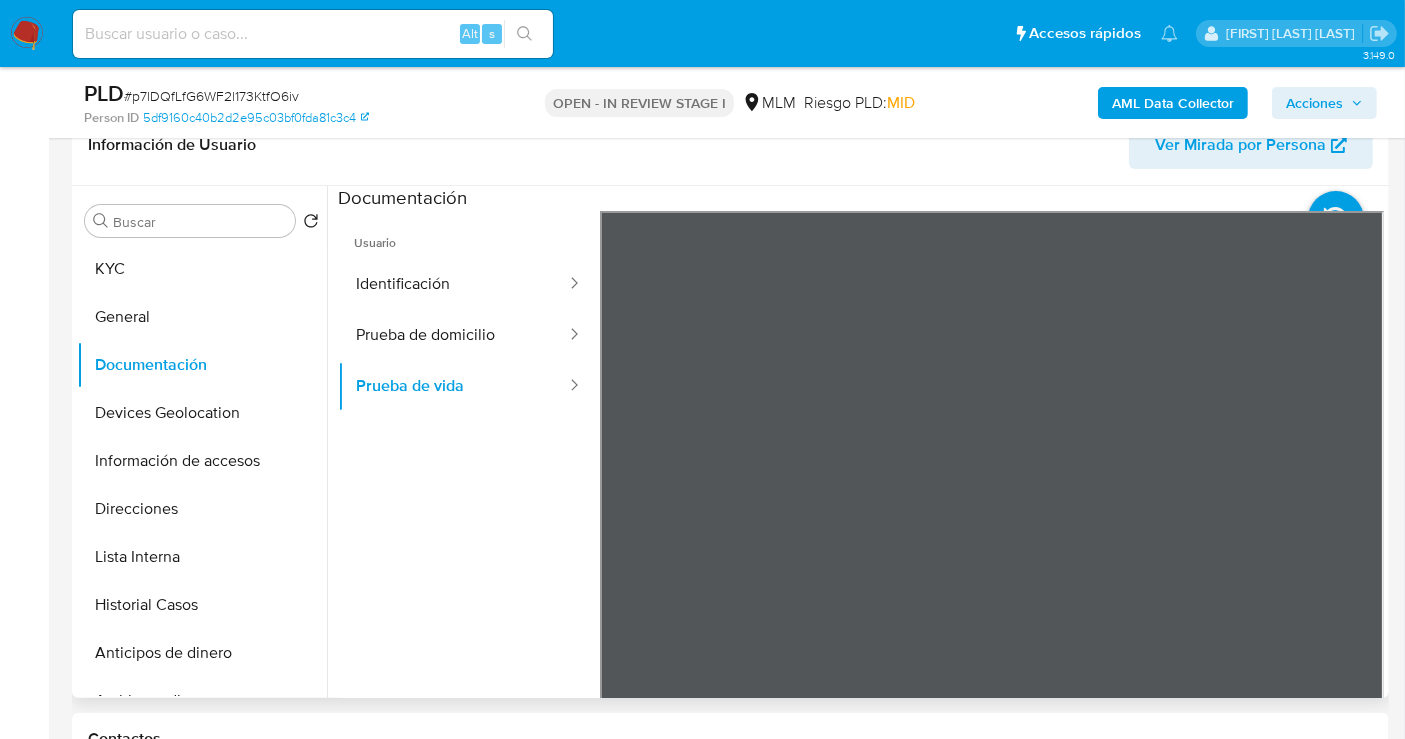 scroll, scrollTop: 61, scrollLeft: 0, axis: vertical 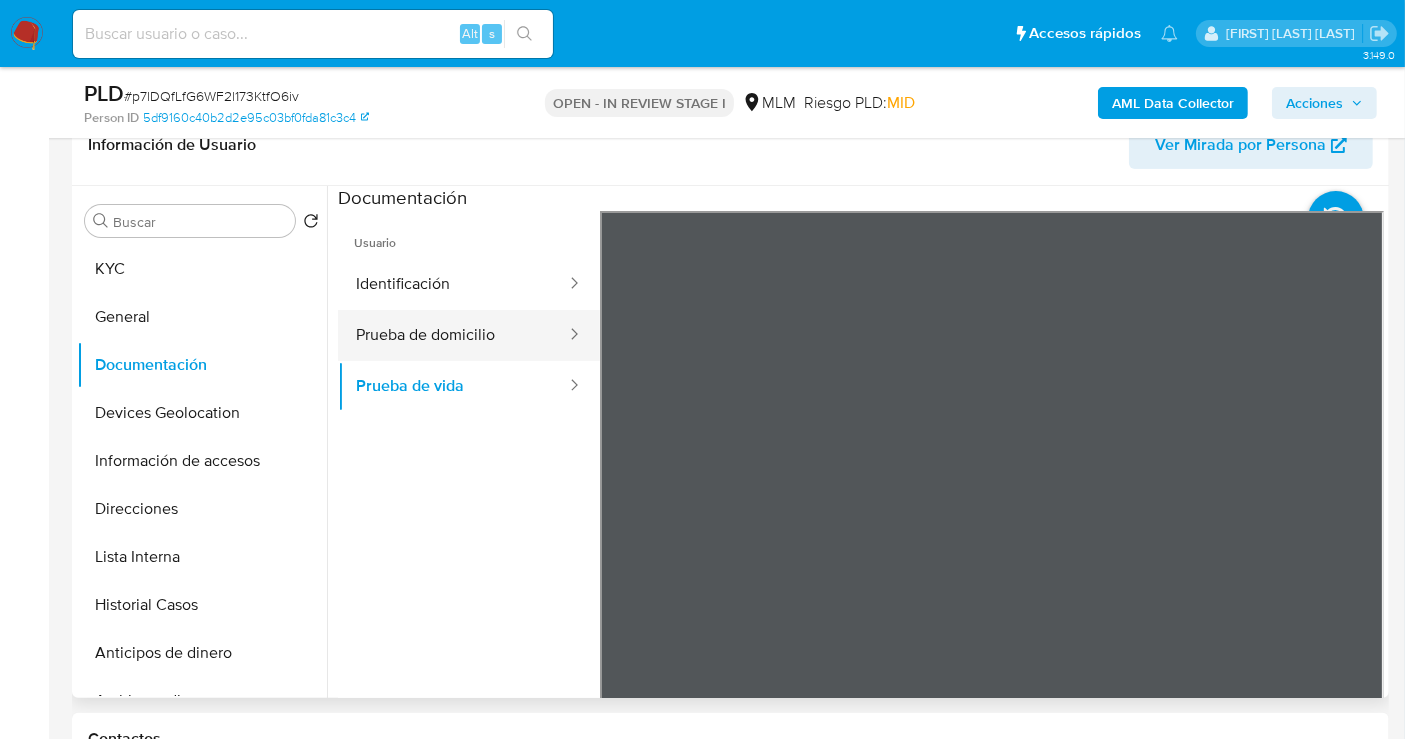 click on "Prueba de domicilio" at bounding box center [453, 335] 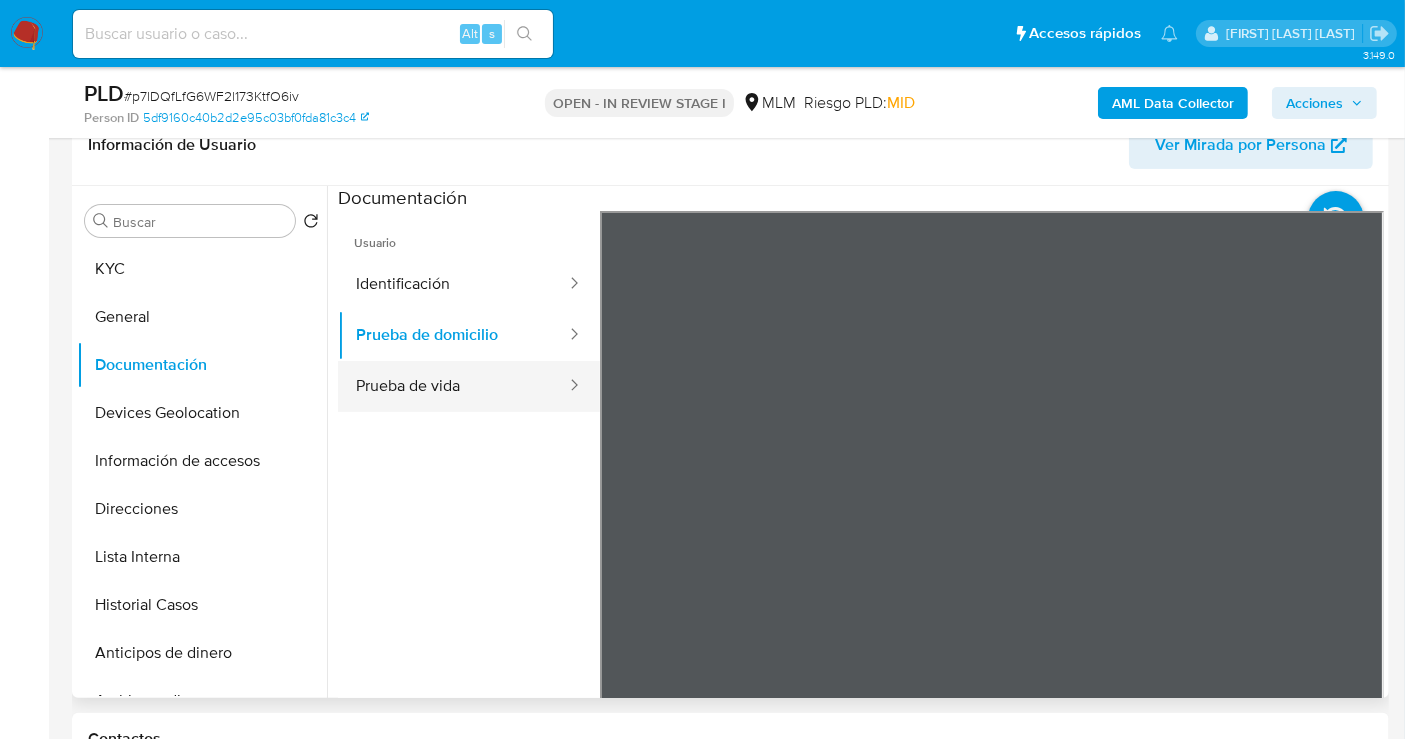 click on "Prueba de vida" at bounding box center [453, 386] 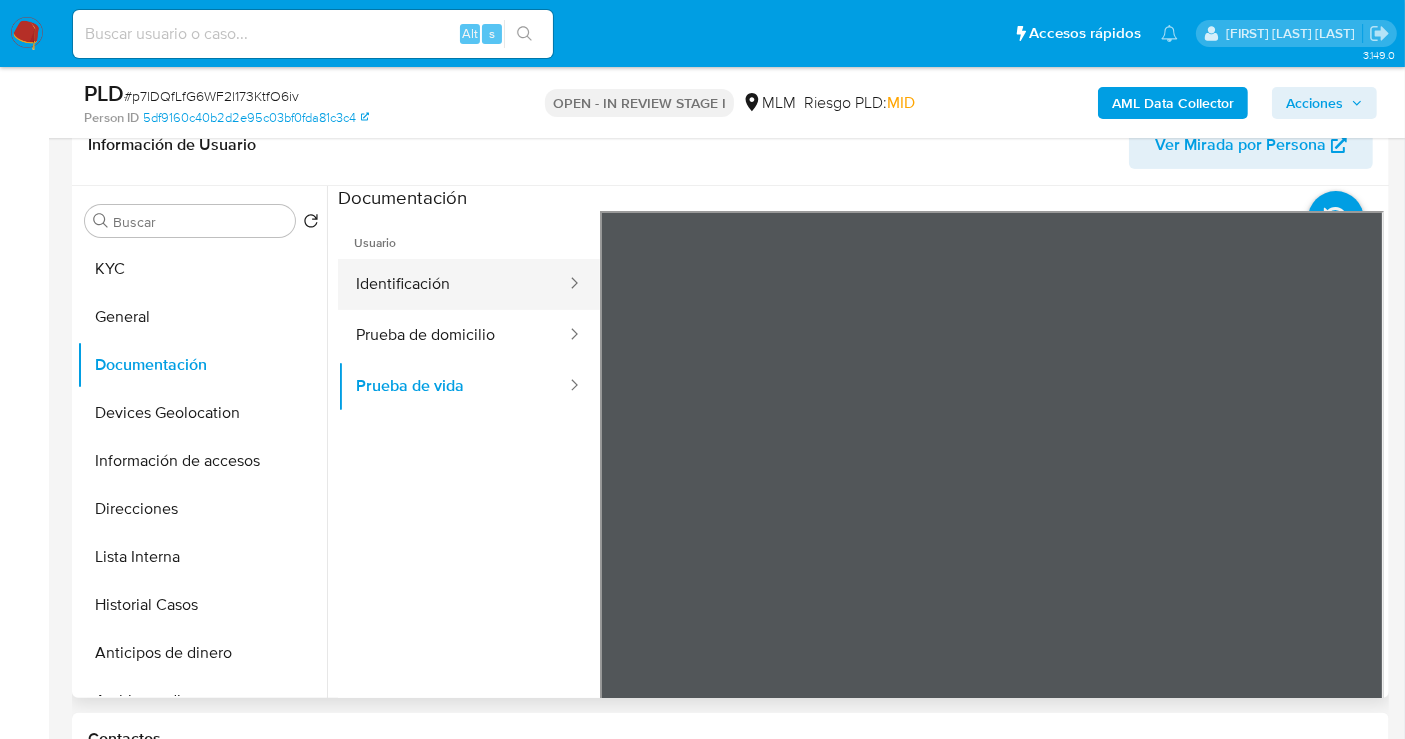 click on "Identificación" at bounding box center [453, 284] 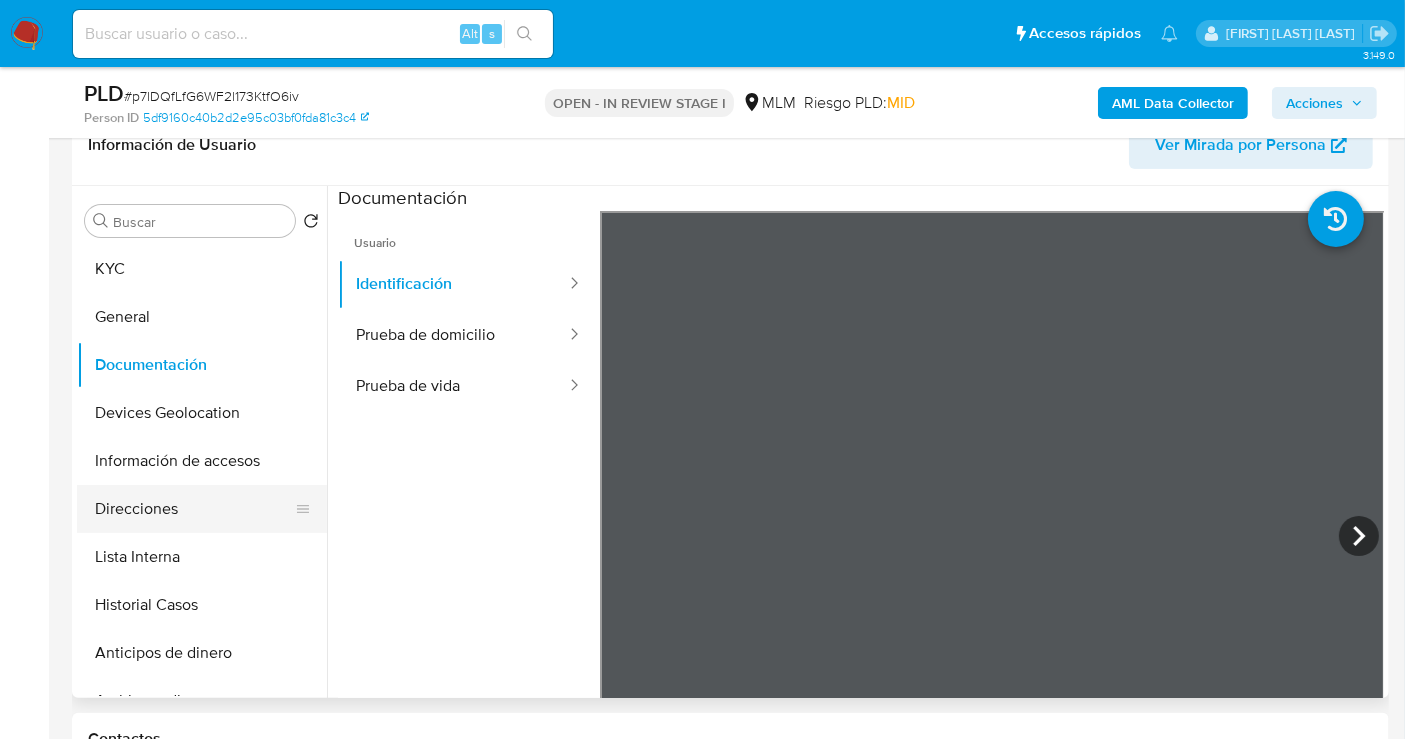 click on "Direcciones" at bounding box center (194, 509) 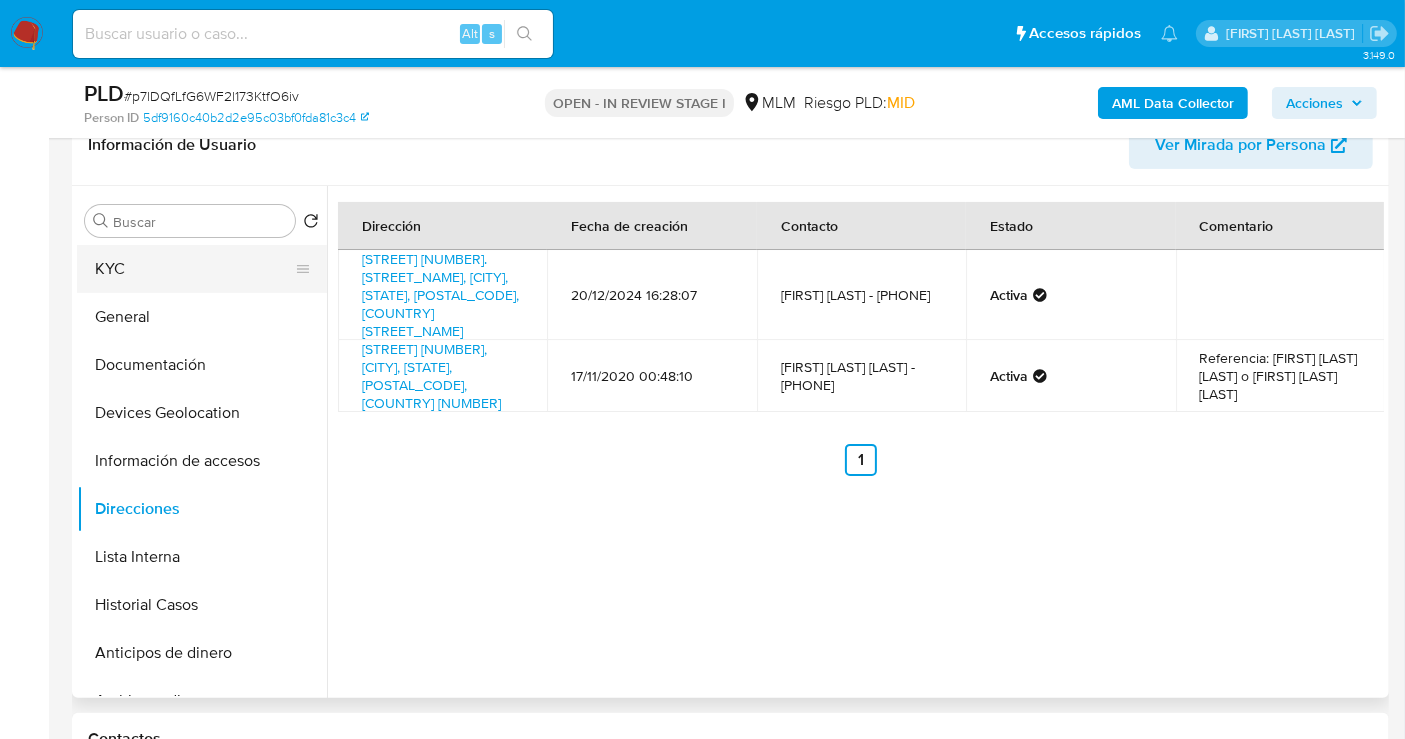 click on "KYC" at bounding box center (194, 269) 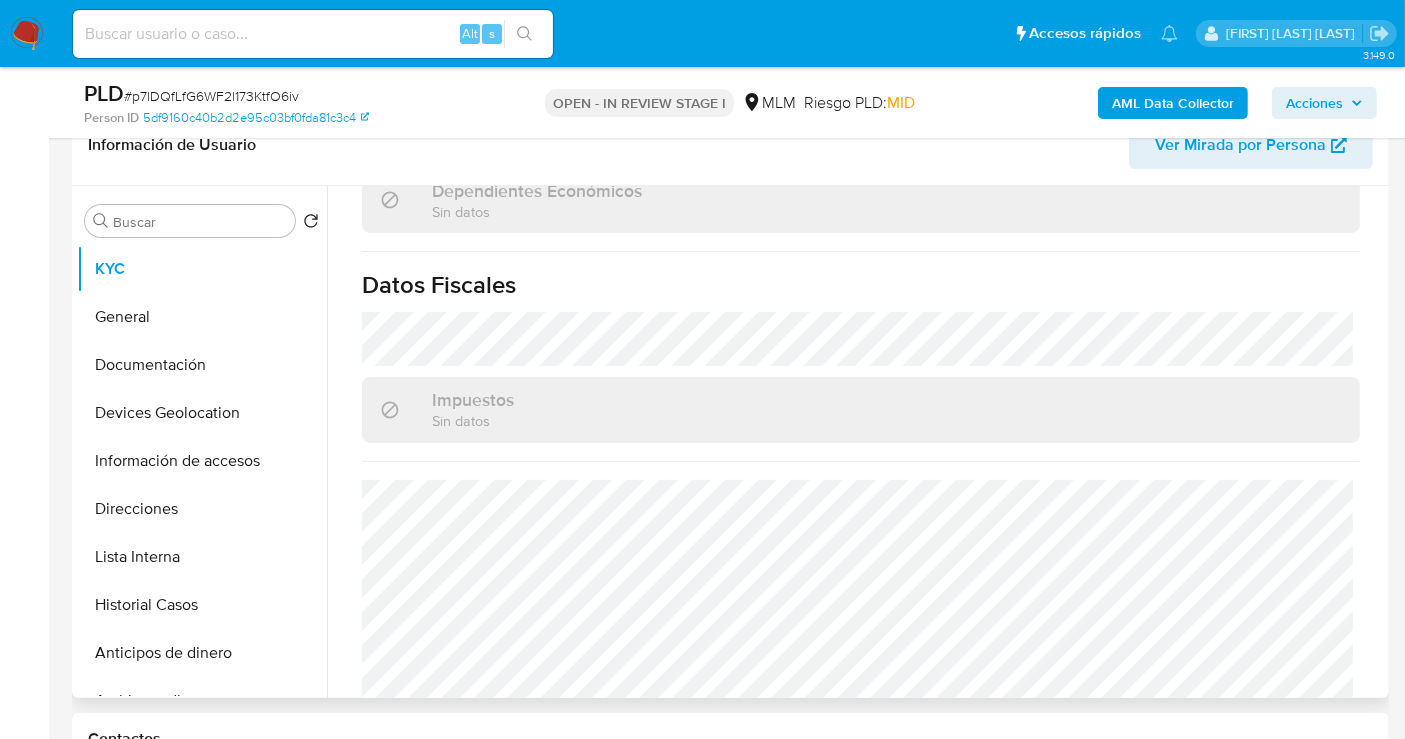 scroll, scrollTop: 1242, scrollLeft: 0, axis: vertical 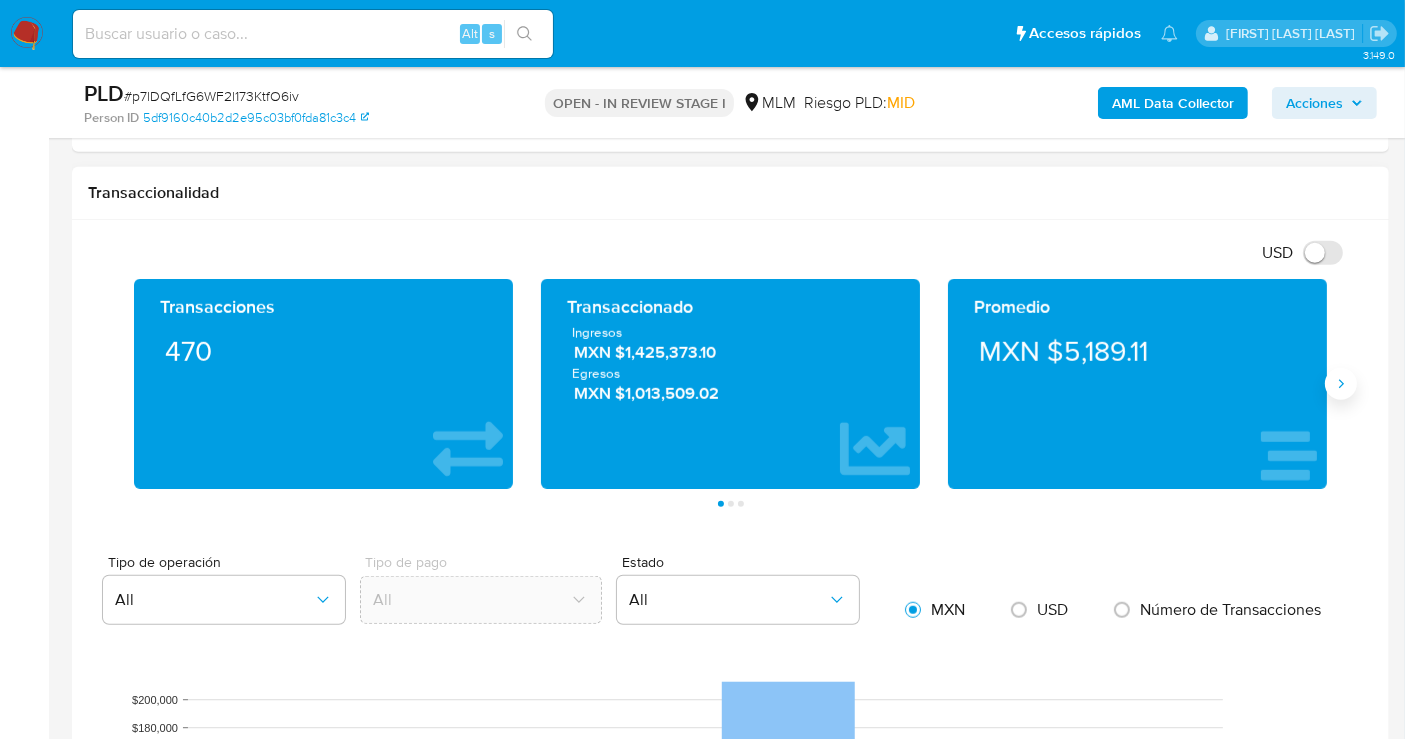 click 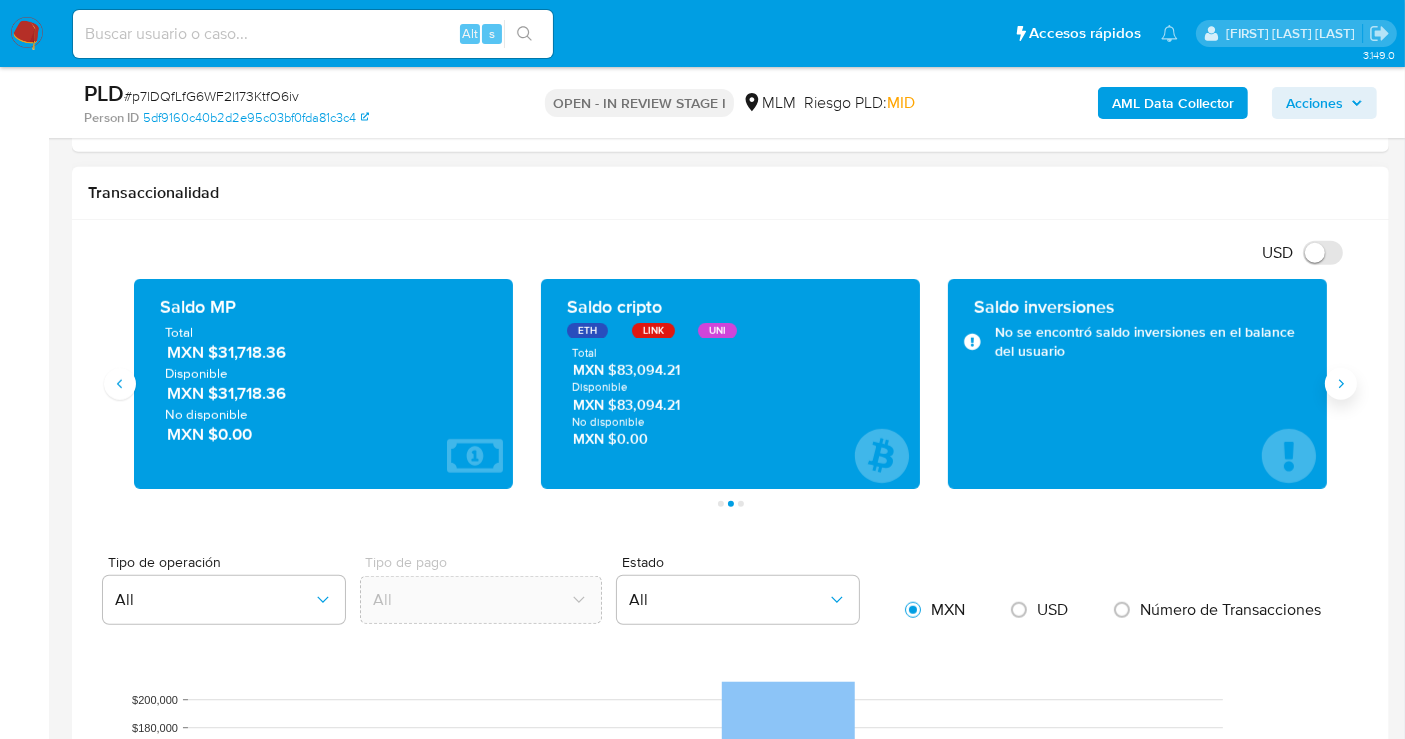 type 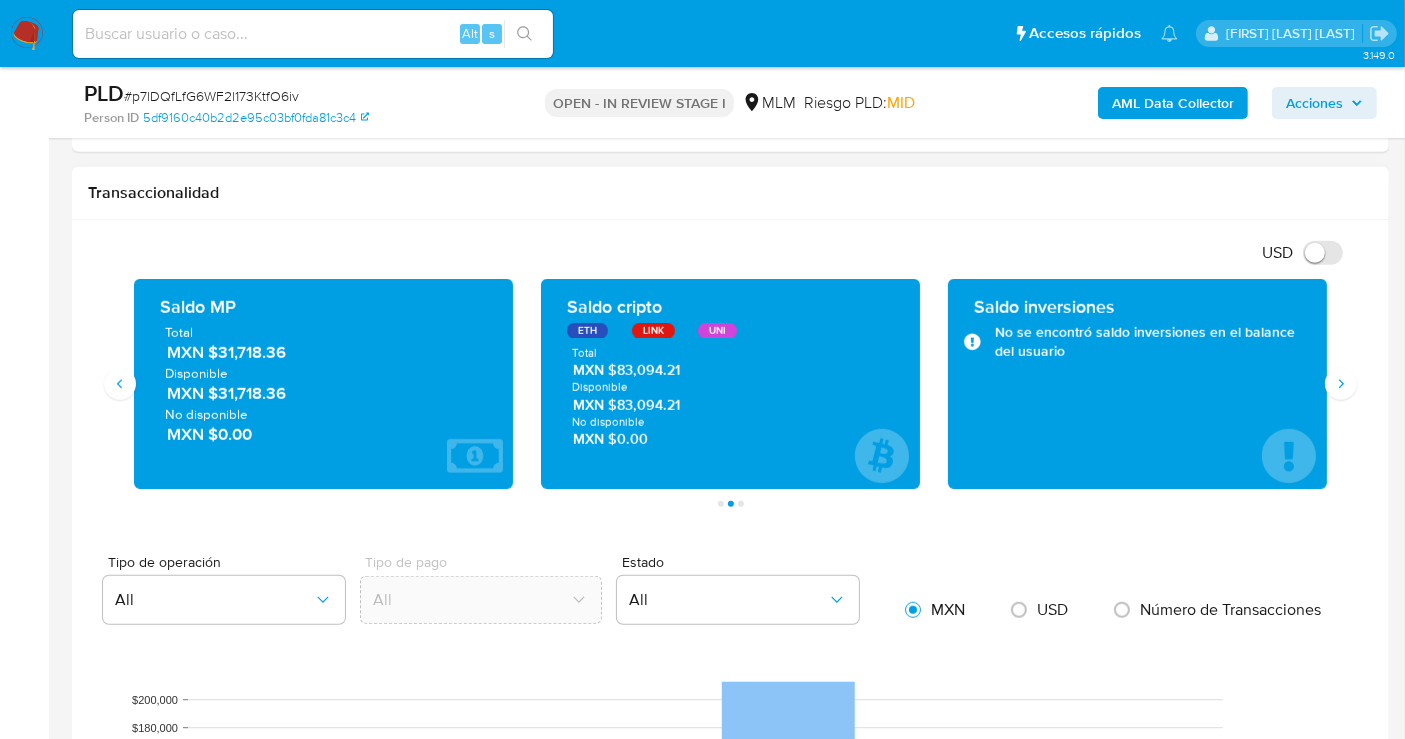 click on "MXN $31,718.36" at bounding box center [324, 352] 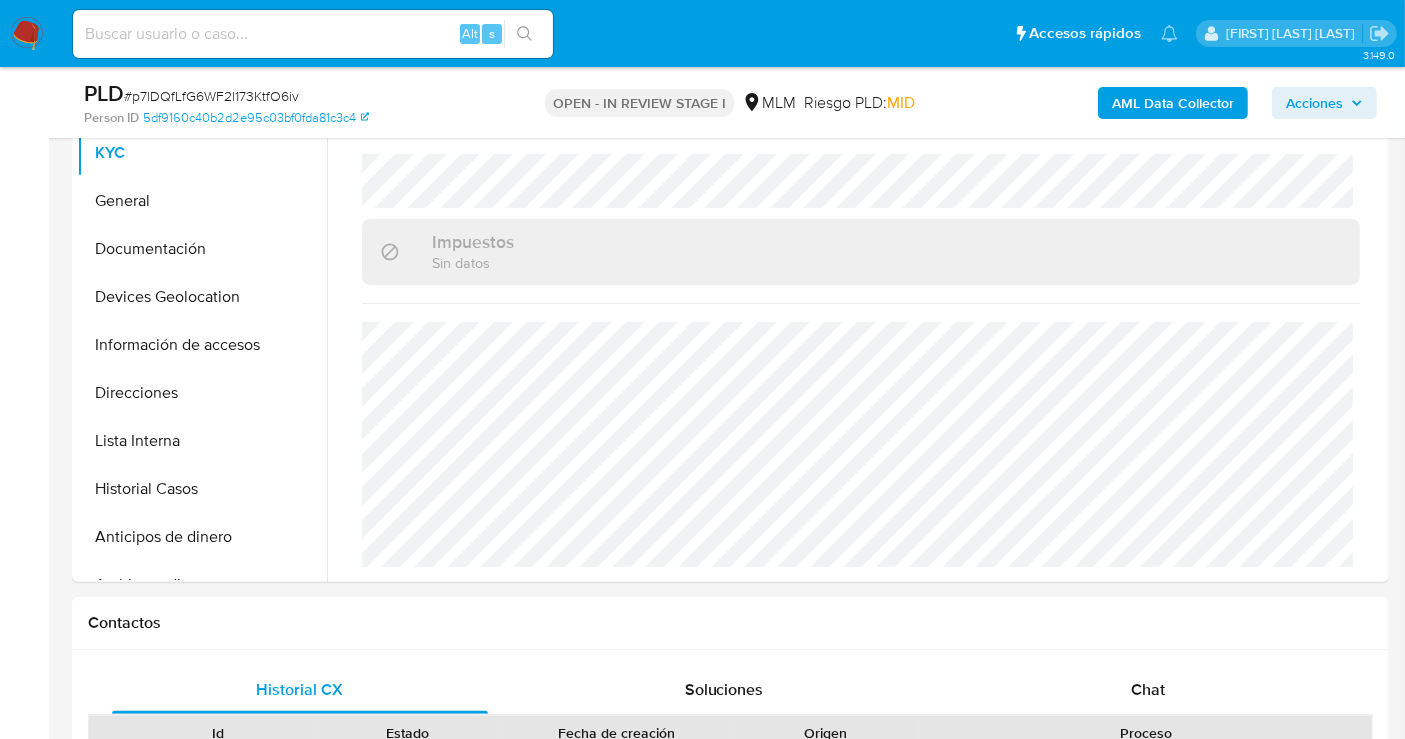 scroll, scrollTop: 444, scrollLeft: 0, axis: vertical 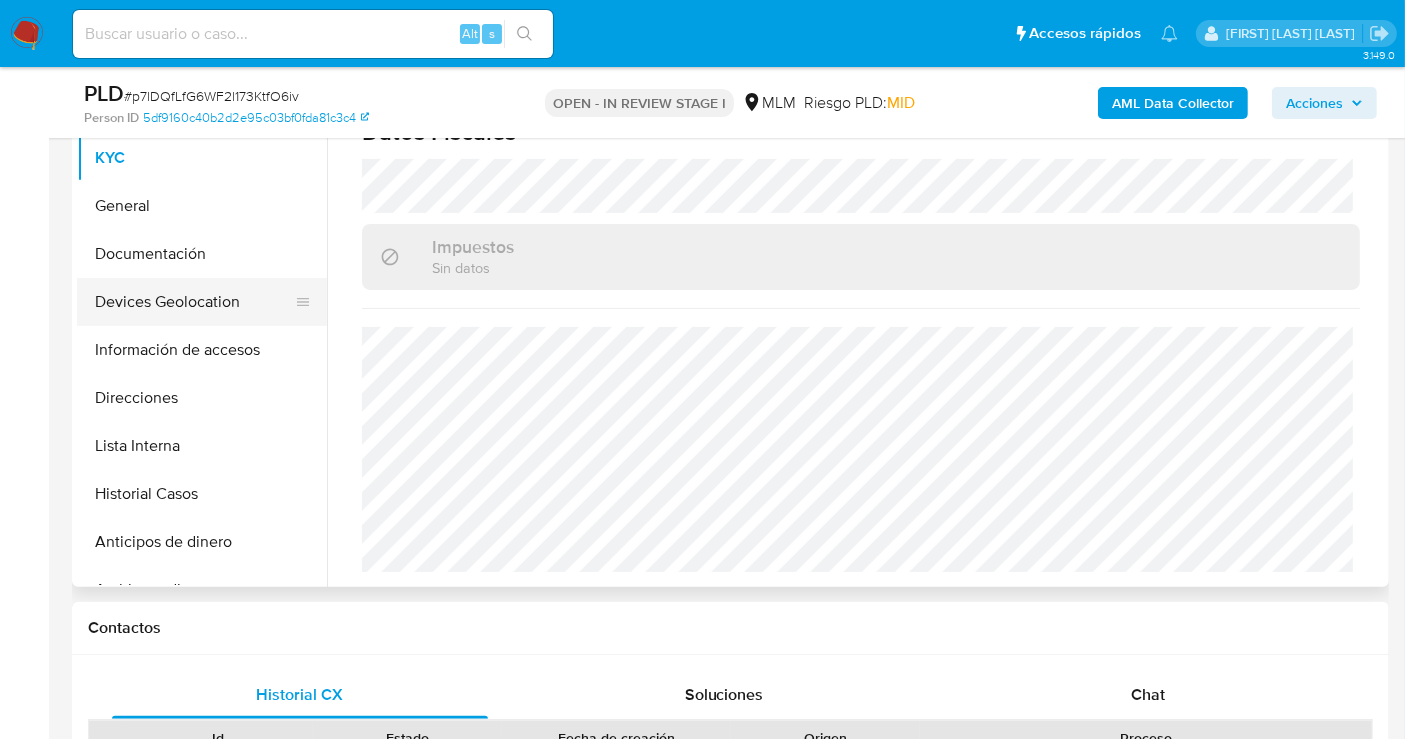 click on "Devices Geolocation" at bounding box center (194, 302) 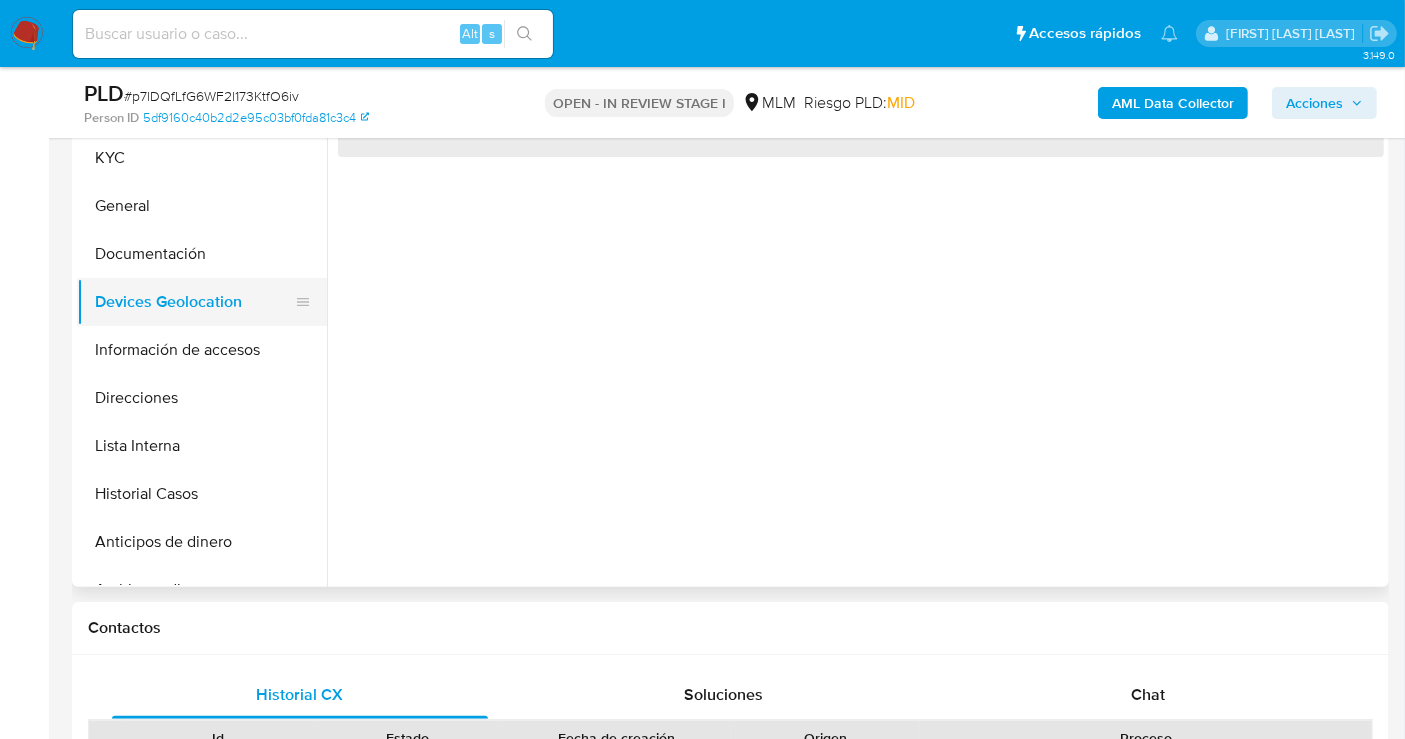 scroll, scrollTop: 0, scrollLeft: 0, axis: both 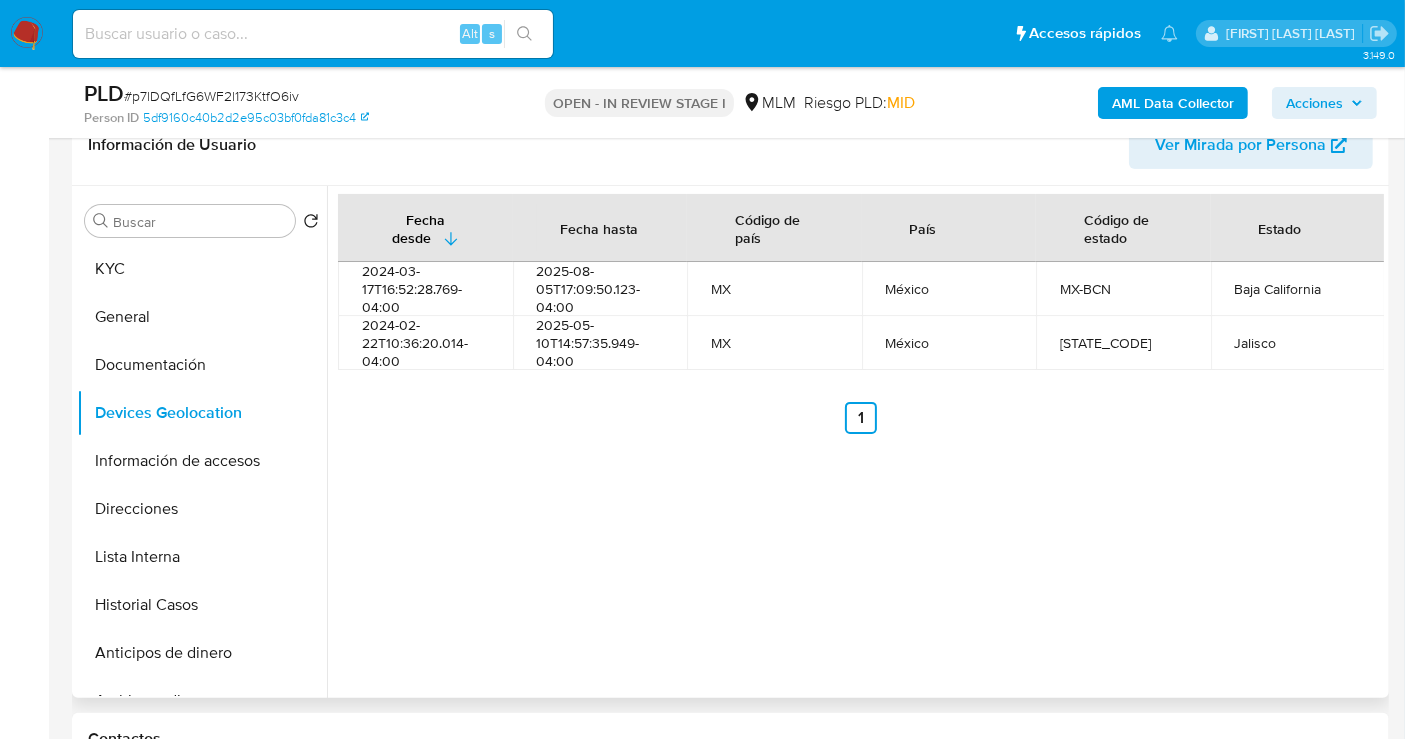 type 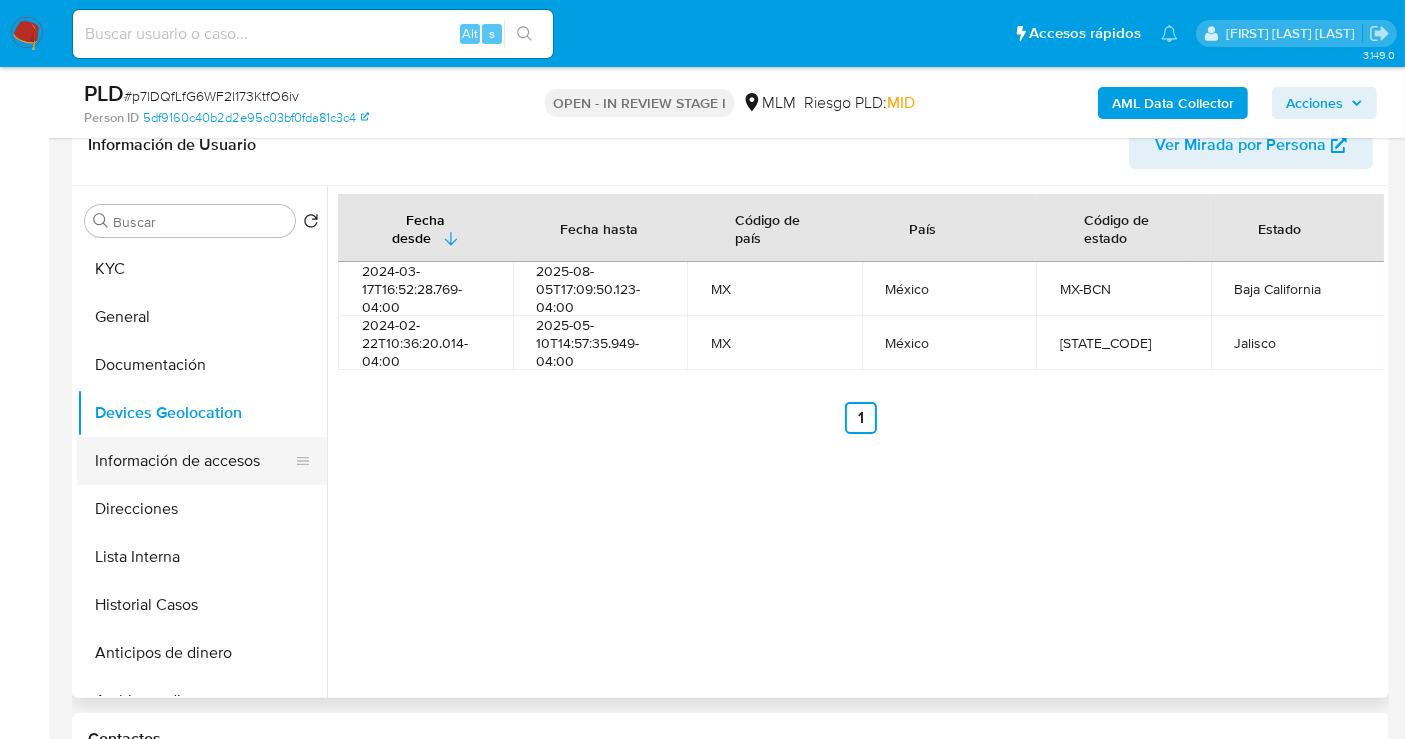 click on "Información de accesos" at bounding box center [194, 461] 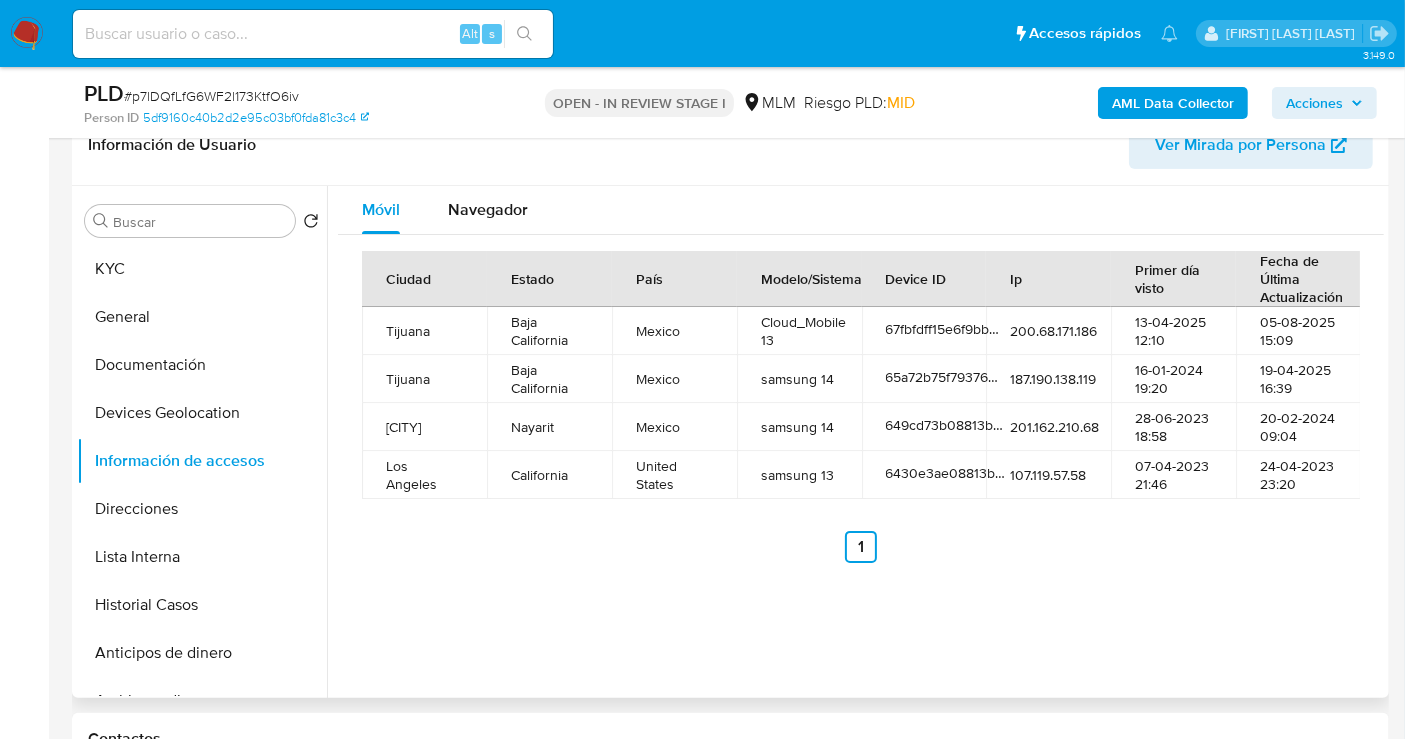 type 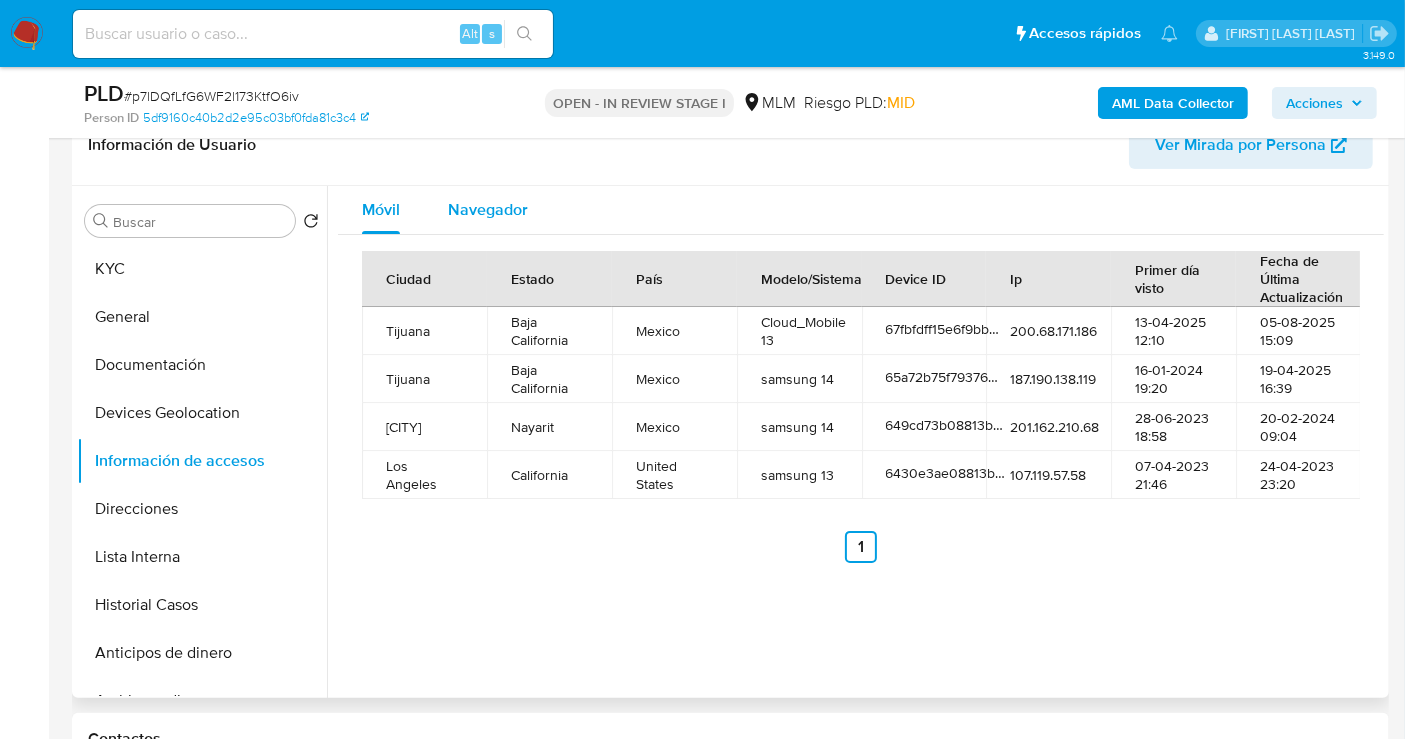 click on "Navegador" at bounding box center (488, 209) 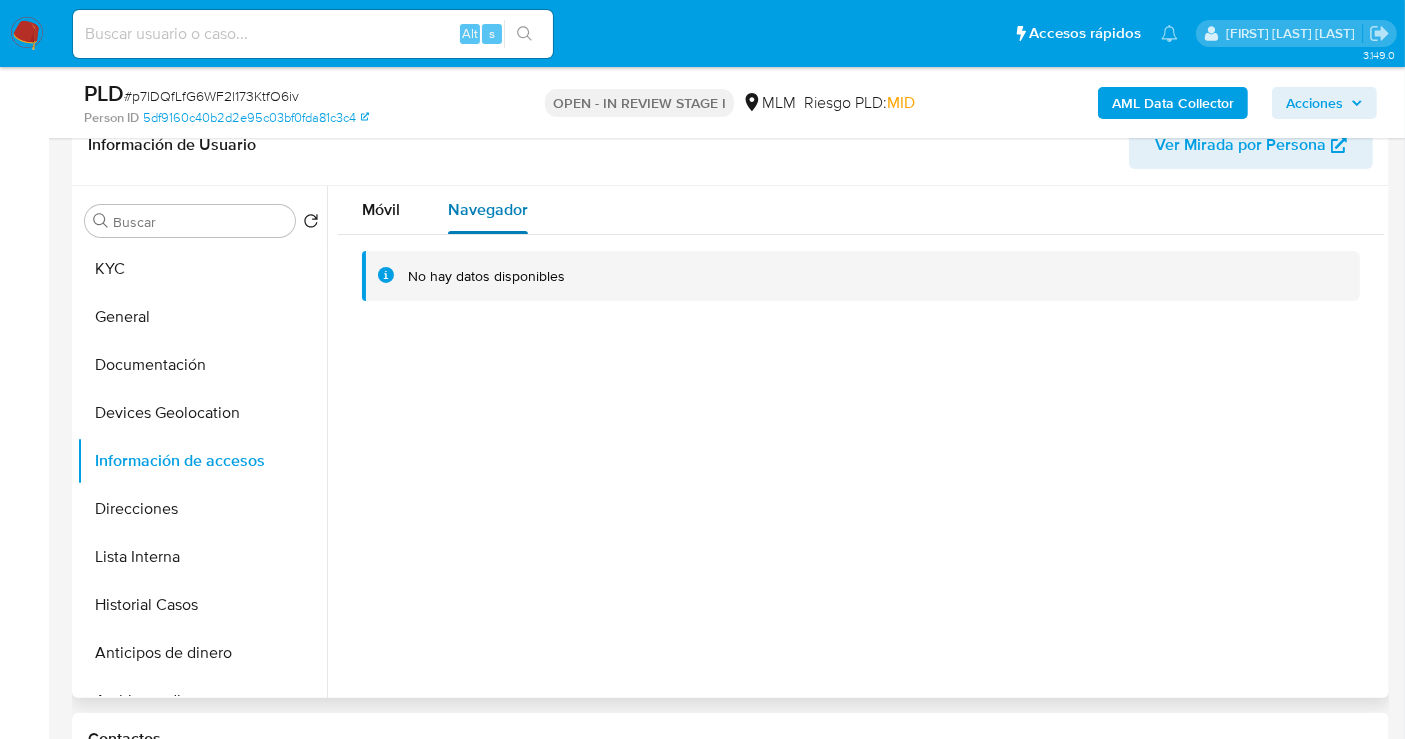 type 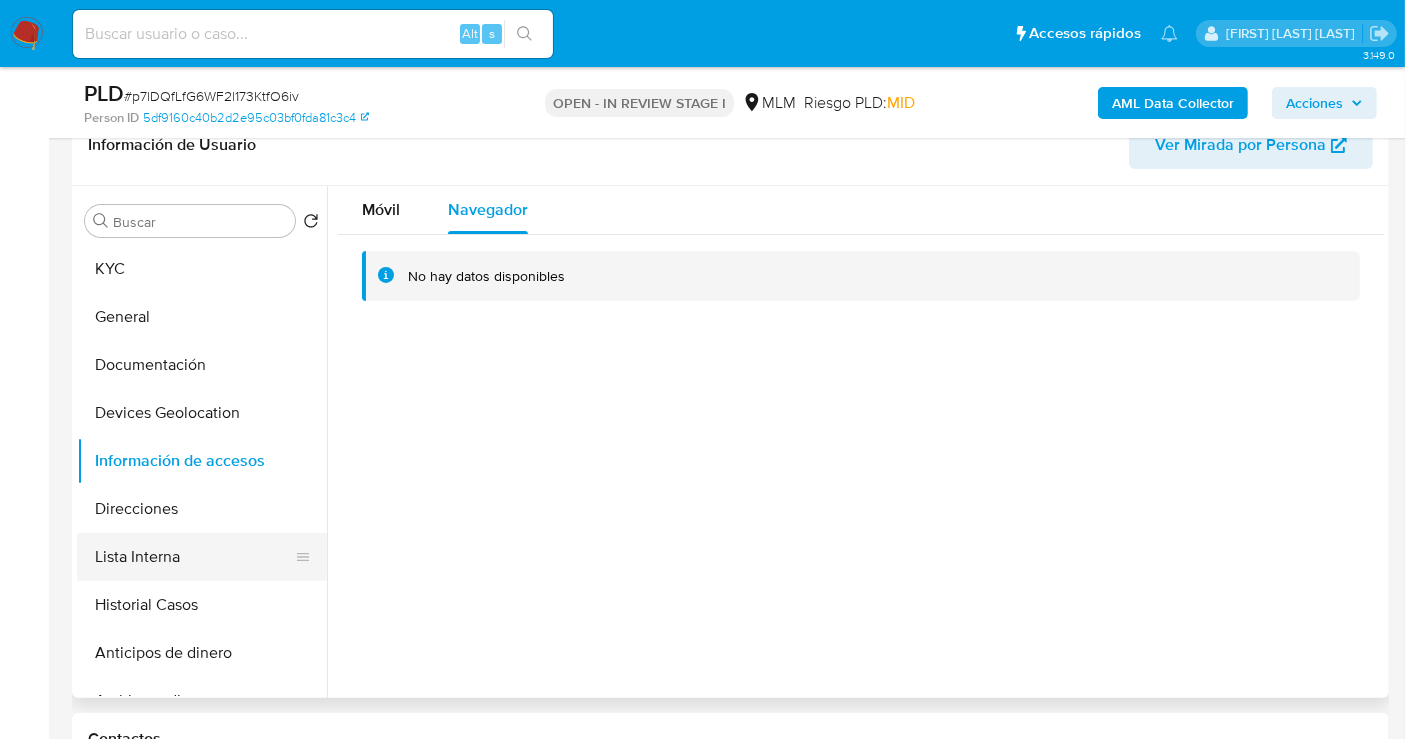 drag, startPoint x: 171, startPoint y: 500, endPoint x: 167, endPoint y: 558, distance: 58.137768 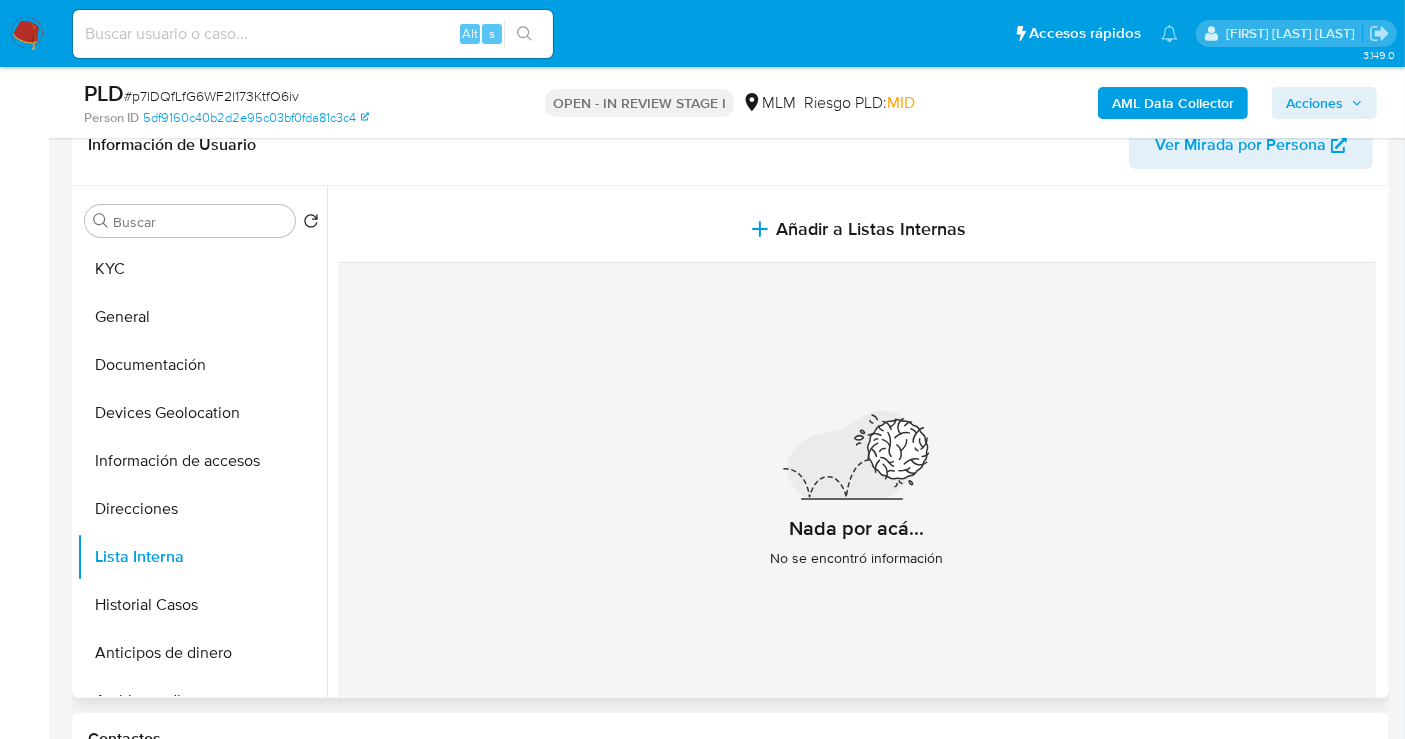 type 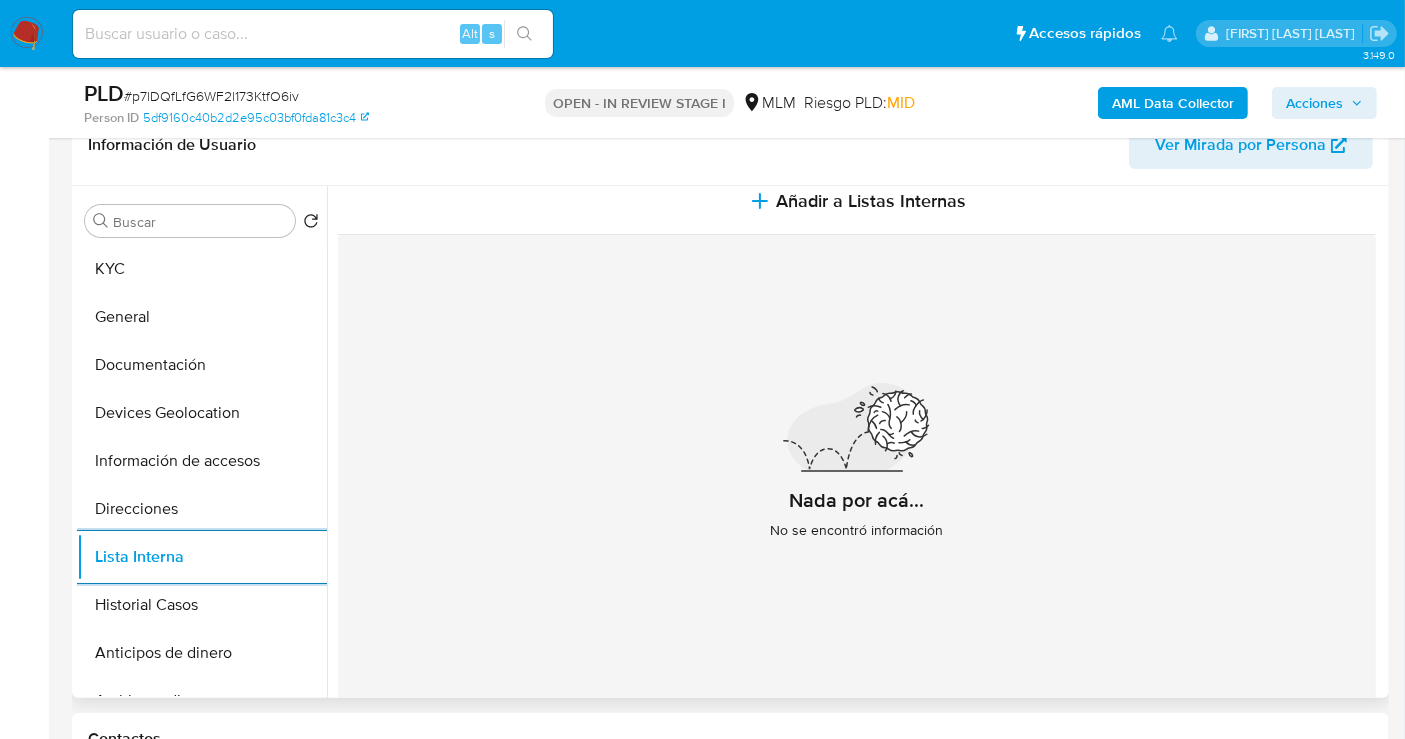 scroll, scrollTop: 45, scrollLeft: 0, axis: vertical 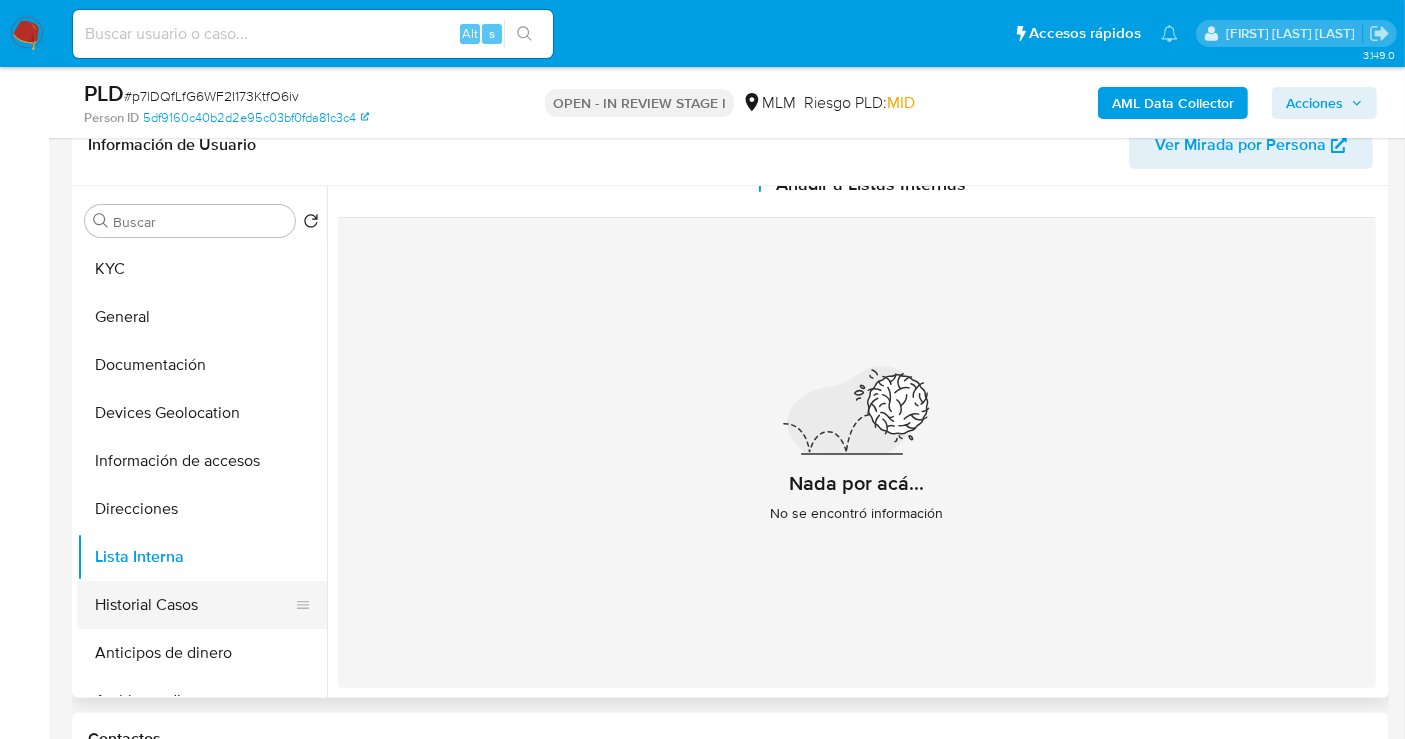 click on "Historial Casos" at bounding box center (194, 605) 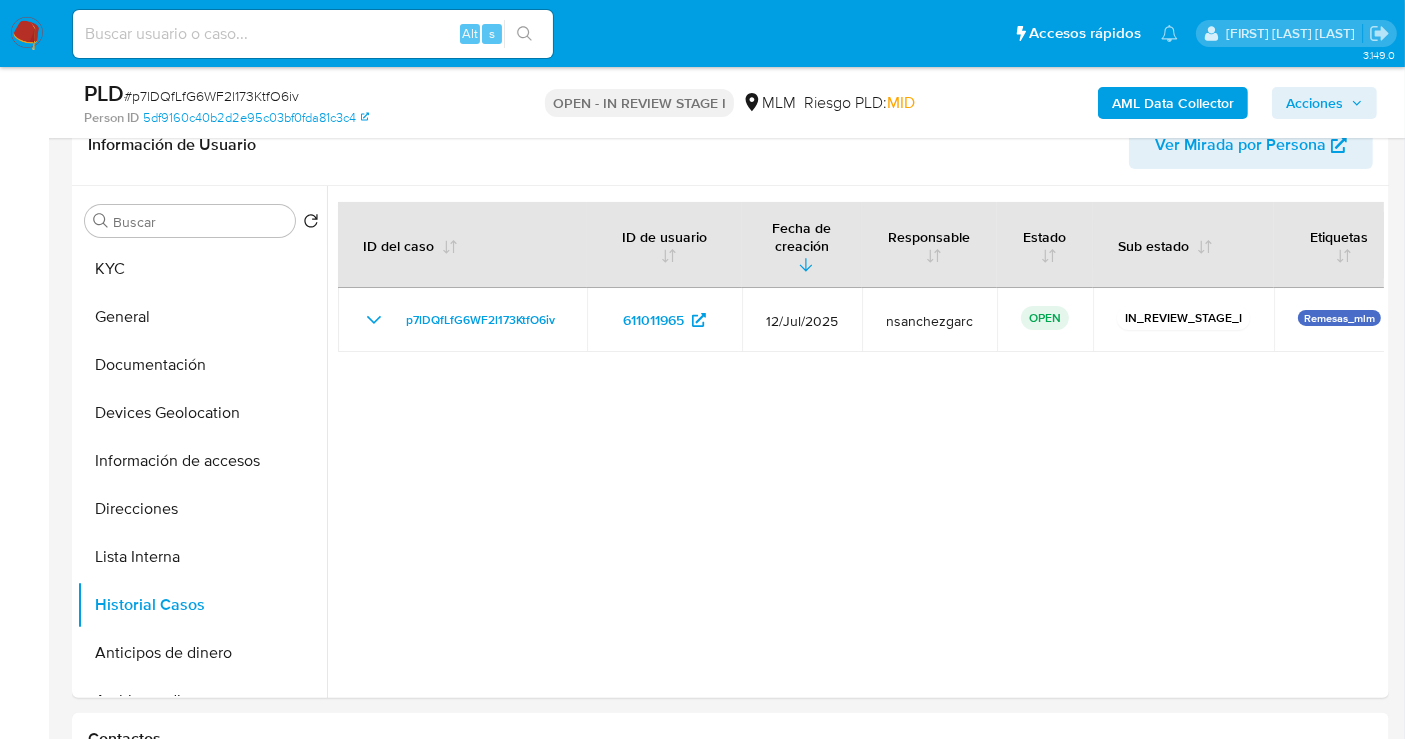 type 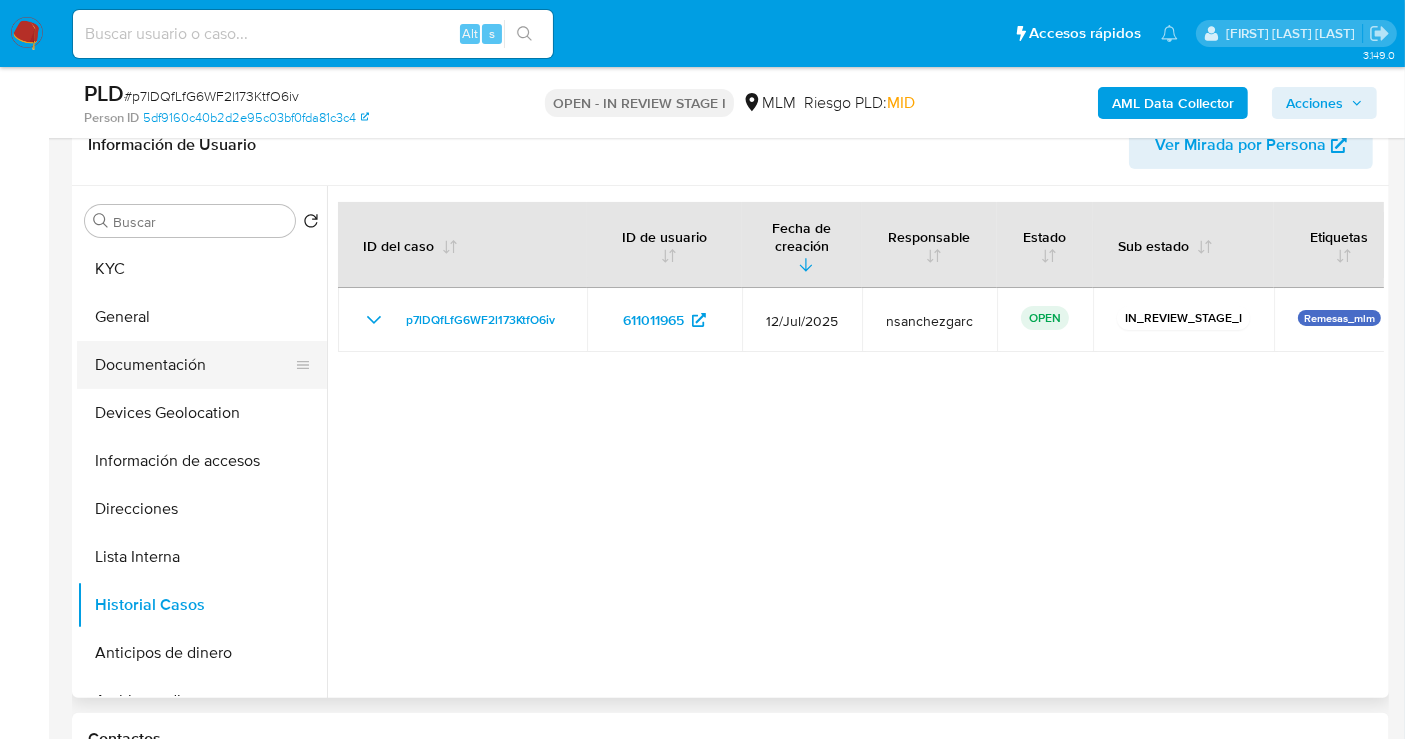 click on "Documentación" at bounding box center (194, 365) 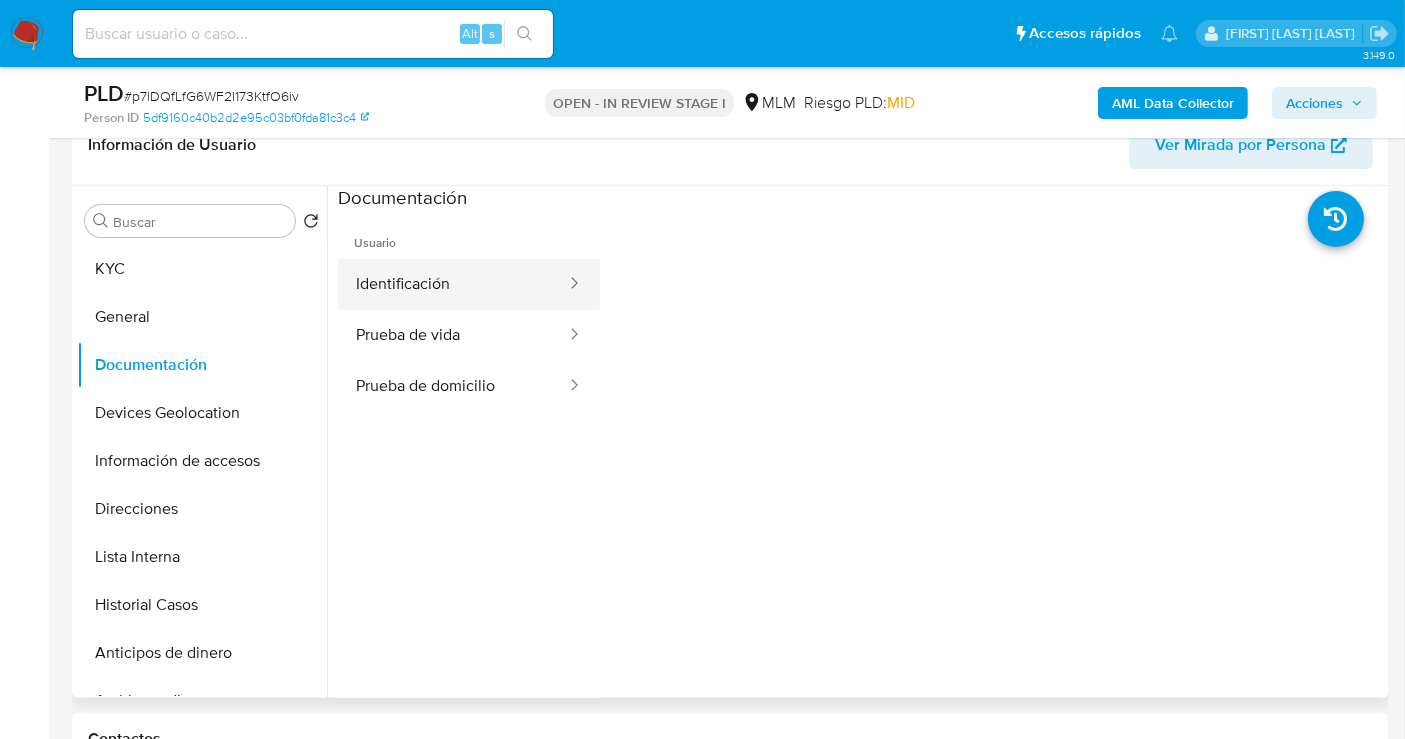 click on "Identificación" at bounding box center (453, 284) 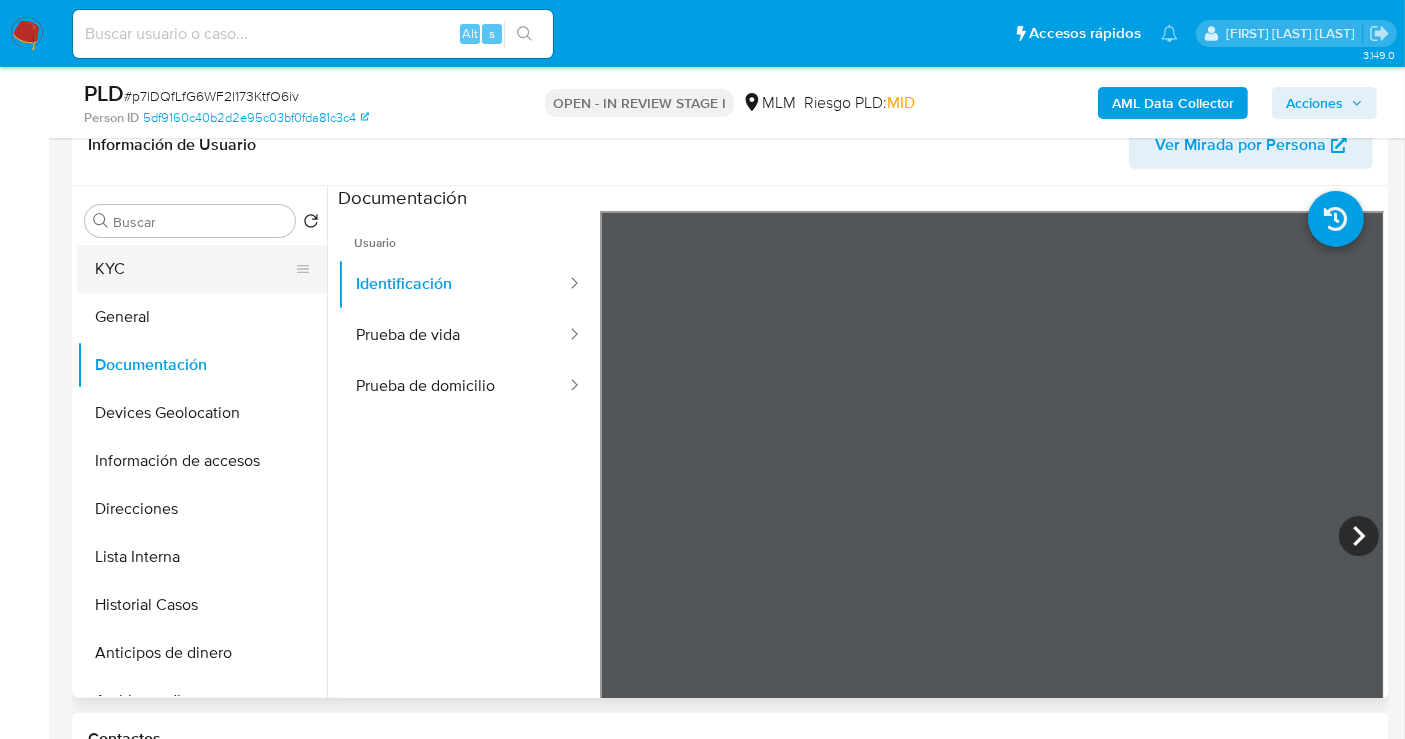 type 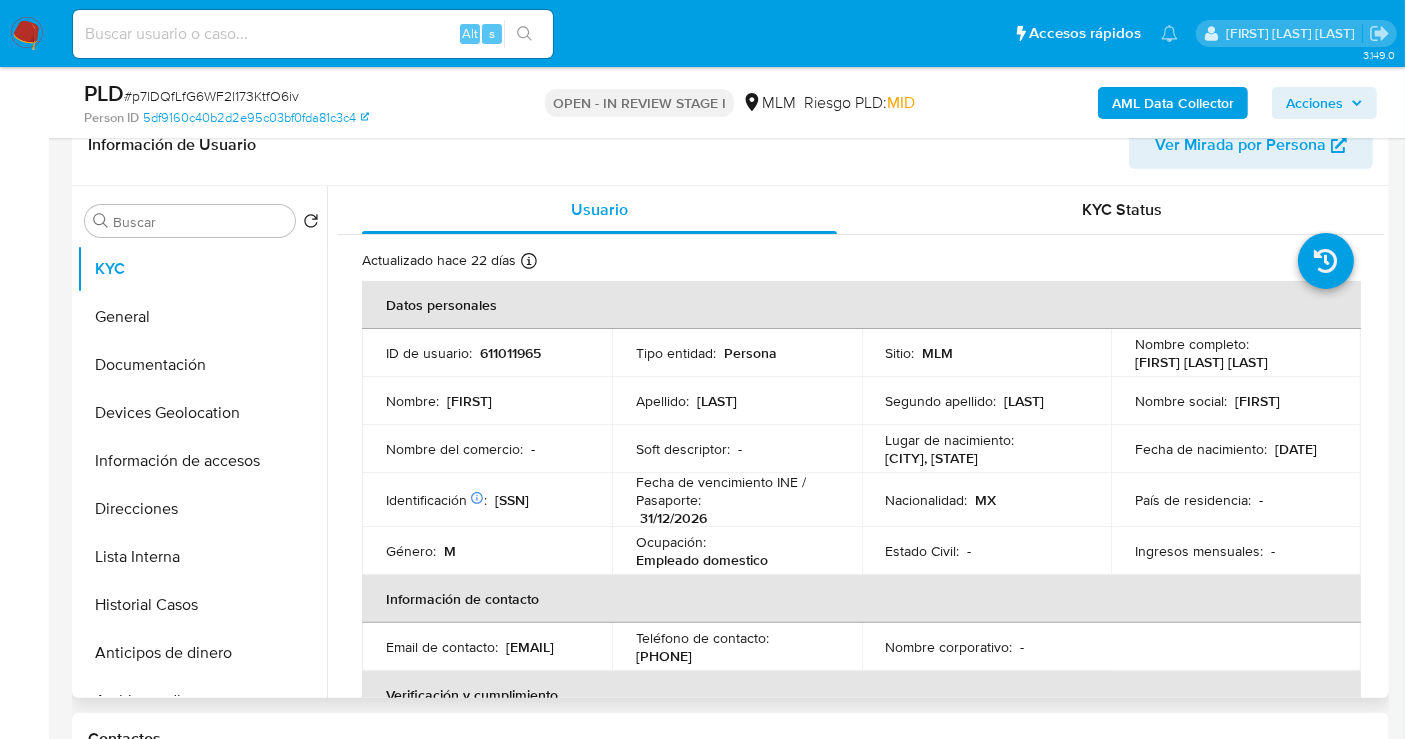 click on "[EMAIL]" at bounding box center (530, 647) 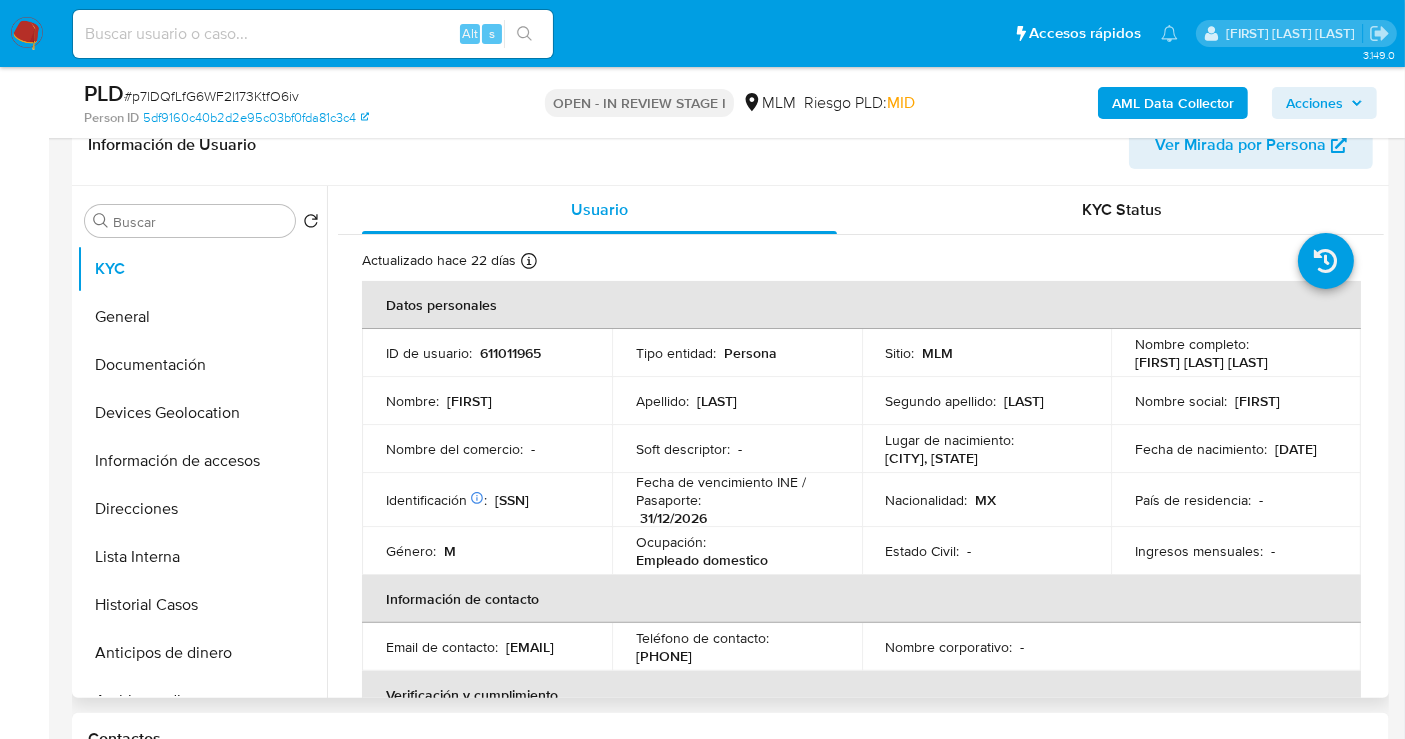 drag, startPoint x: 729, startPoint y: 661, endPoint x: 628, endPoint y: 664, distance: 101.04455 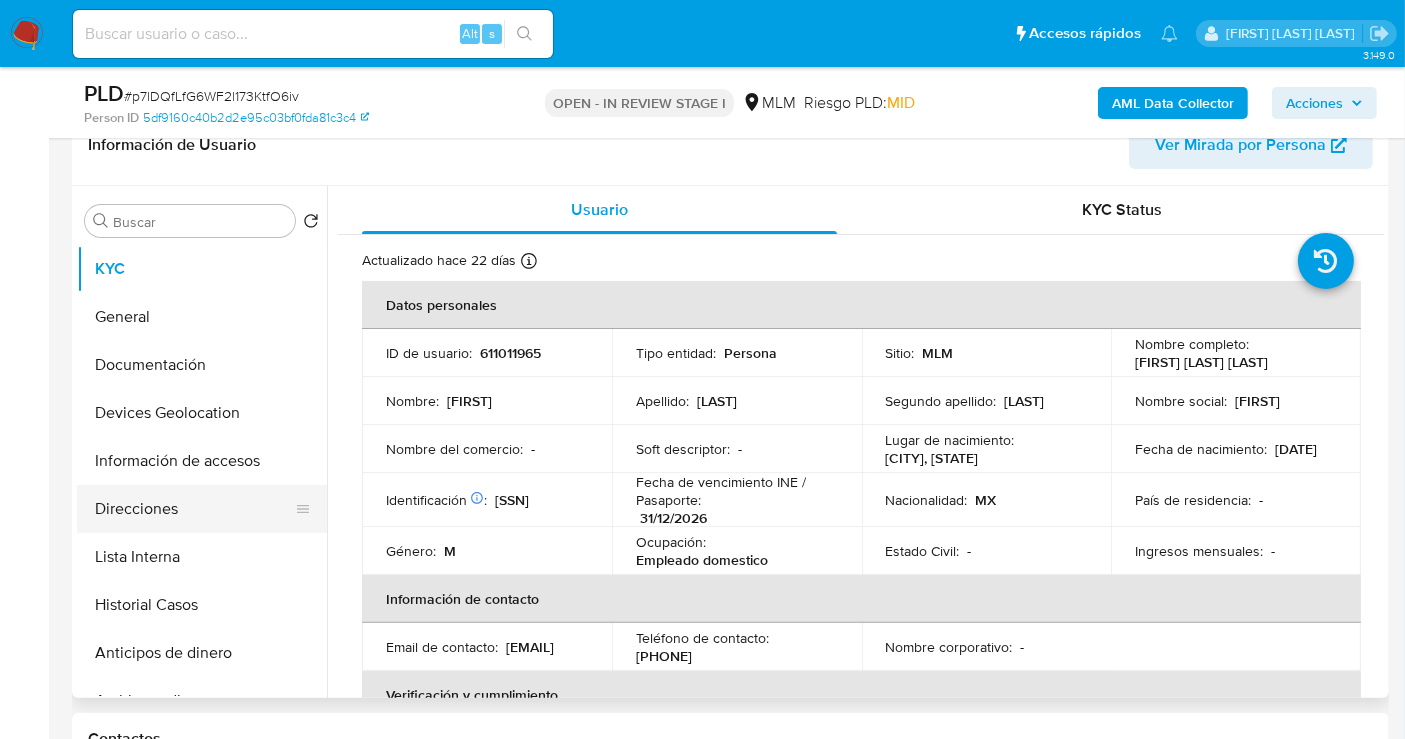 click on "Direcciones" at bounding box center (194, 509) 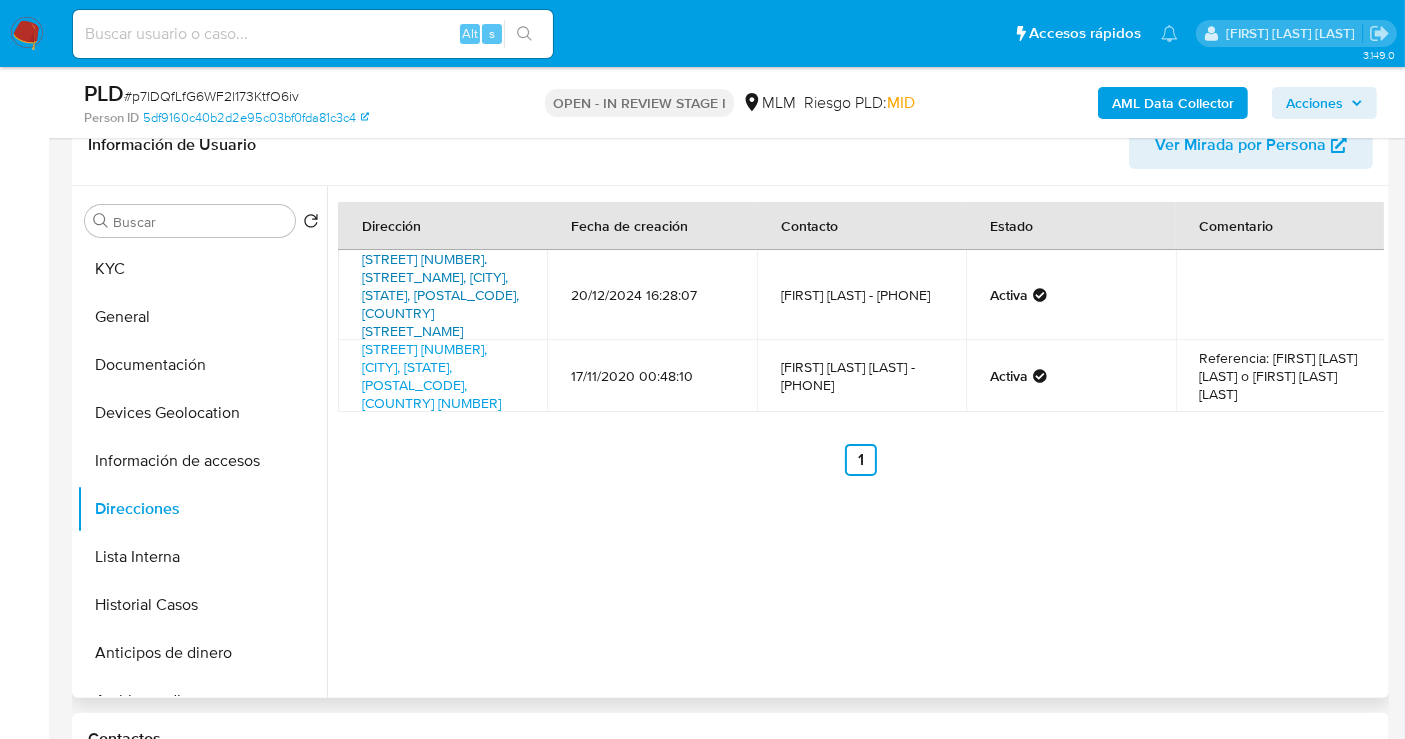 click on "[STREET] [NUMBER]. [STREET_NAME], [CITY], [STATE], [POSTAL_CODE], [COUNTRY] [STREET_NAME]" at bounding box center [440, 295] 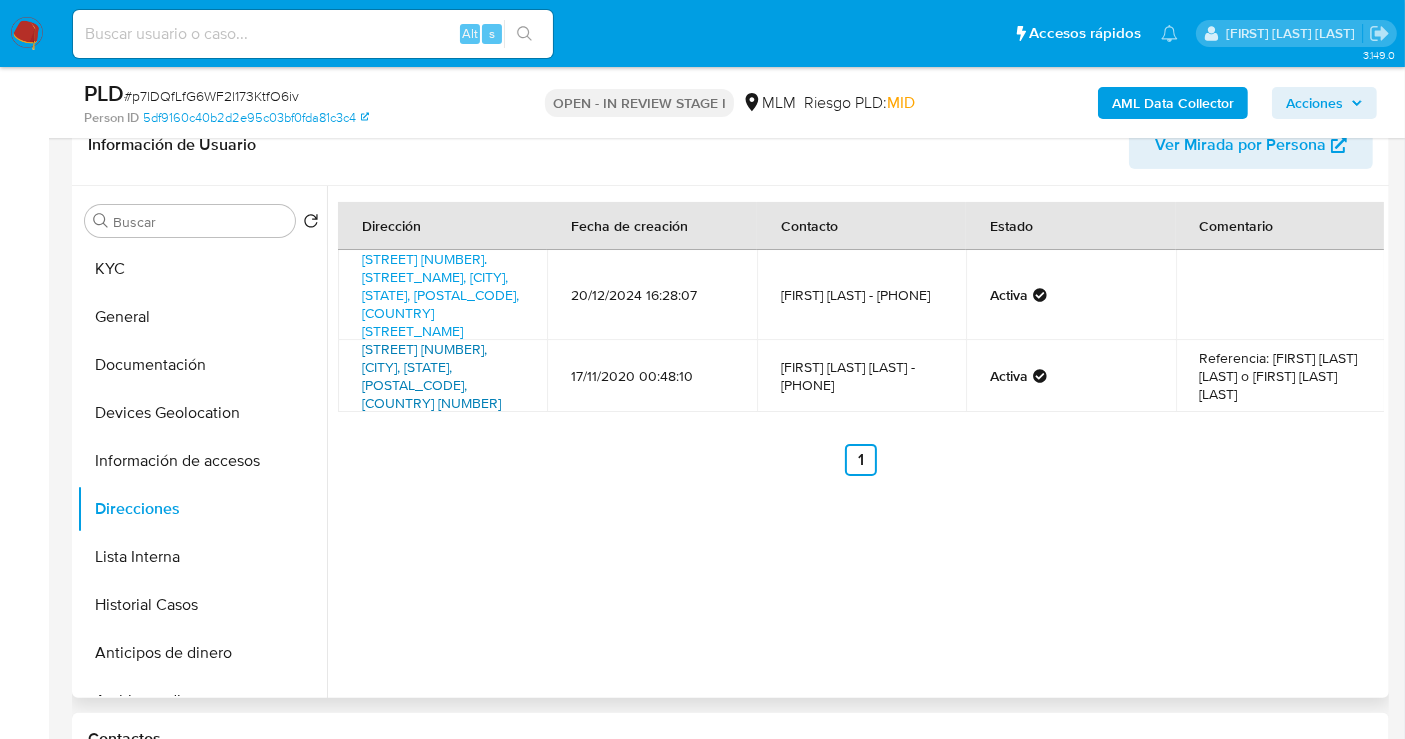 click on "[STREET] [NUMBER], [CITY], [STATE], [POSTAL_CODE], [COUNTRY] [NUMBER]" at bounding box center (431, 376) 